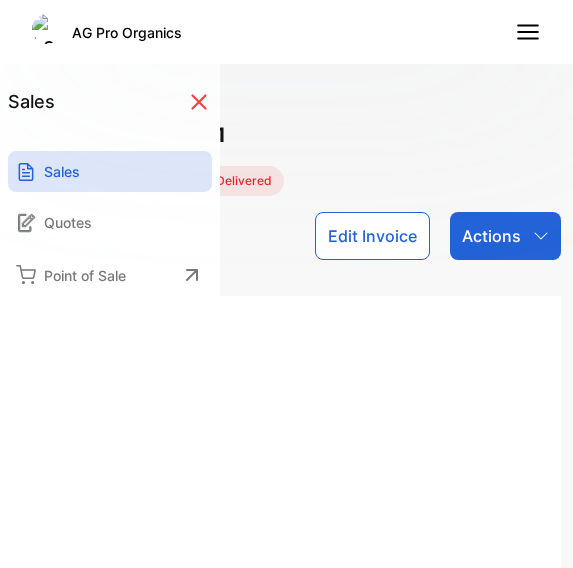 scroll, scrollTop: 0, scrollLeft: 0, axis: both 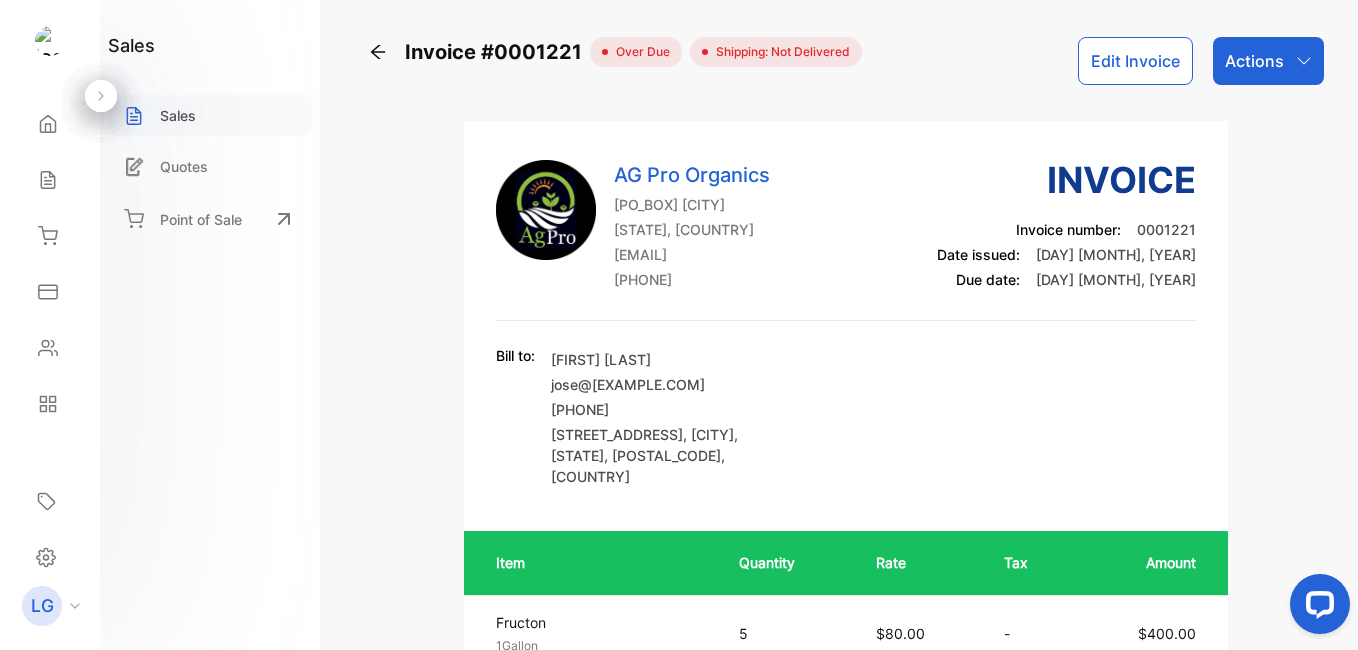 click on "Sales" at bounding box center [210, 115] 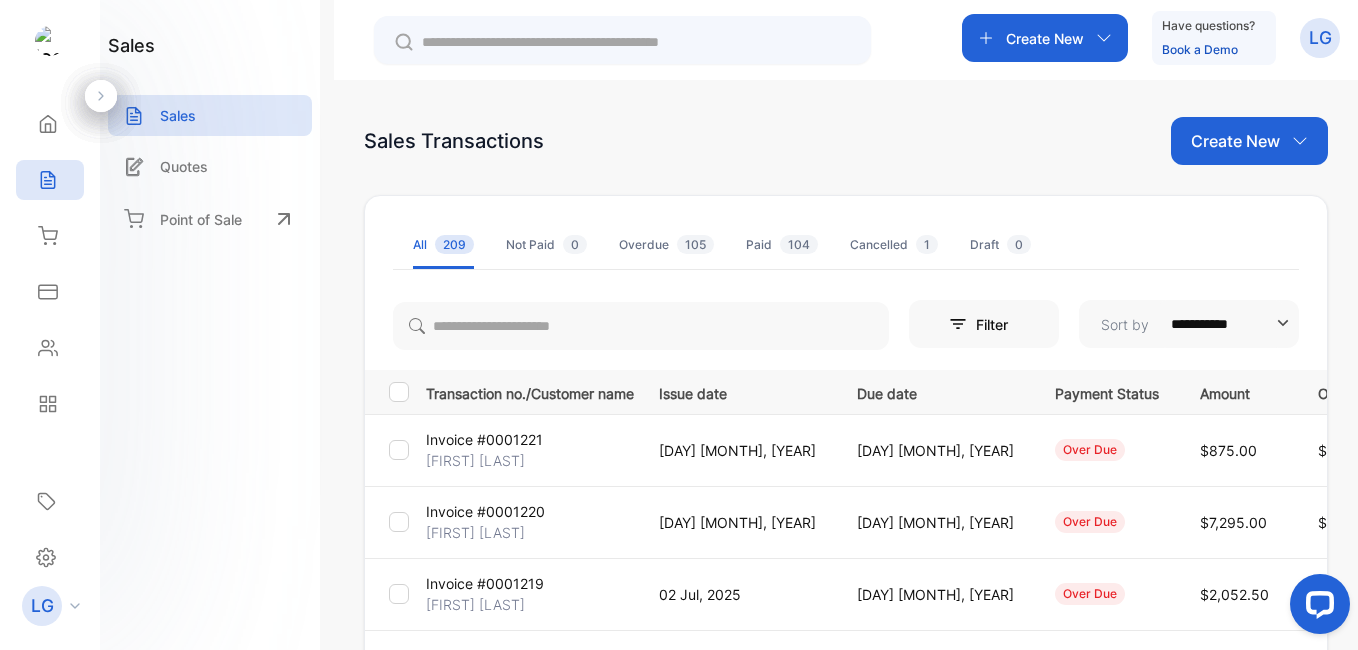 click on "**********" at bounding box center (846, 405) 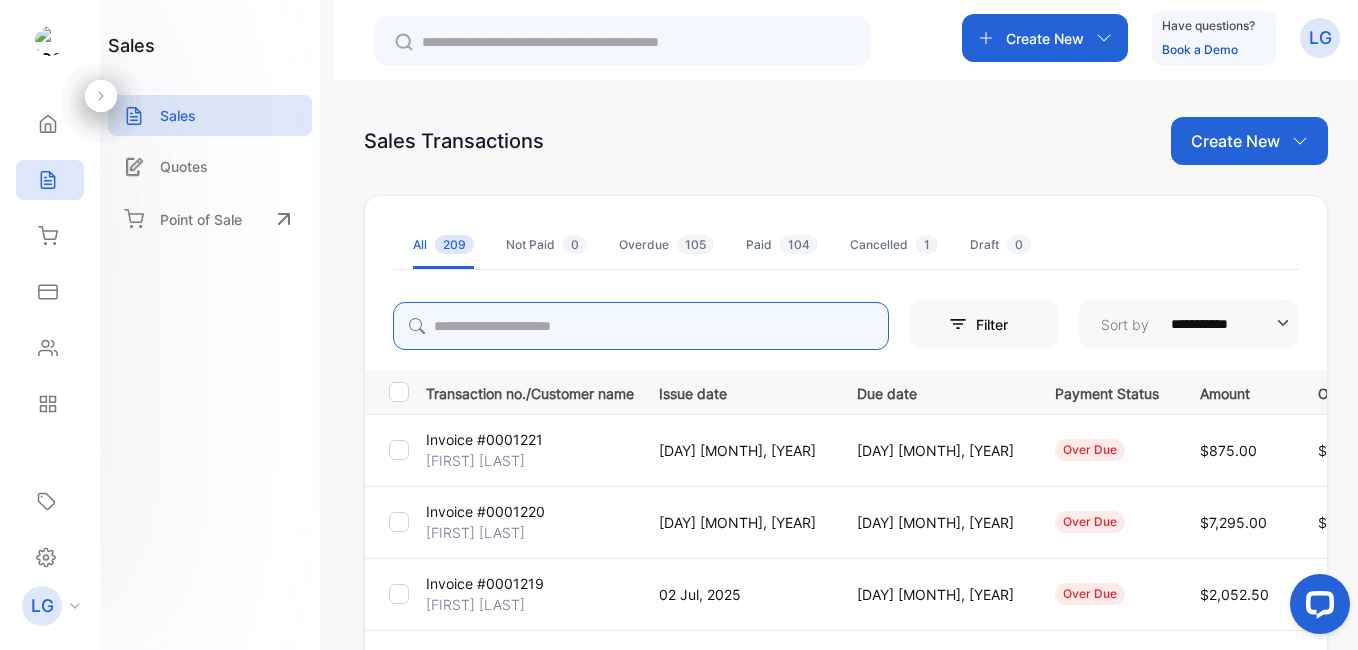 click at bounding box center (641, 326) 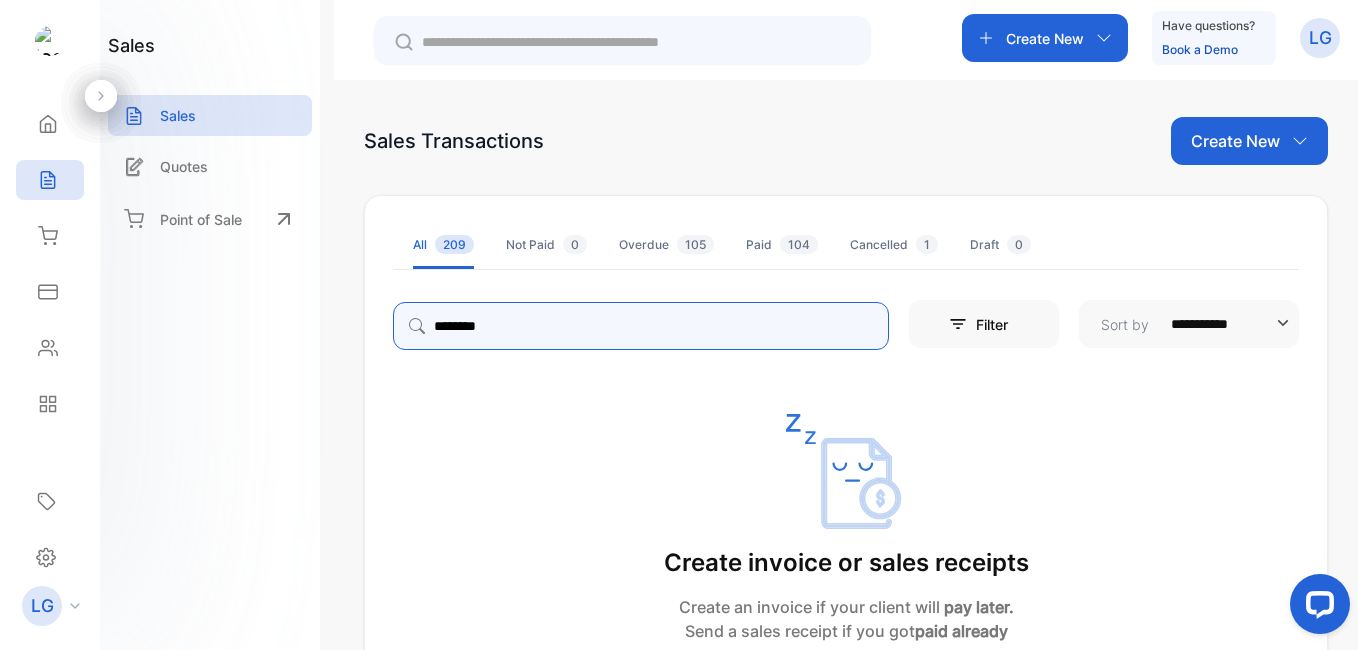 click on "Create New" at bounding box center (1045, 38) 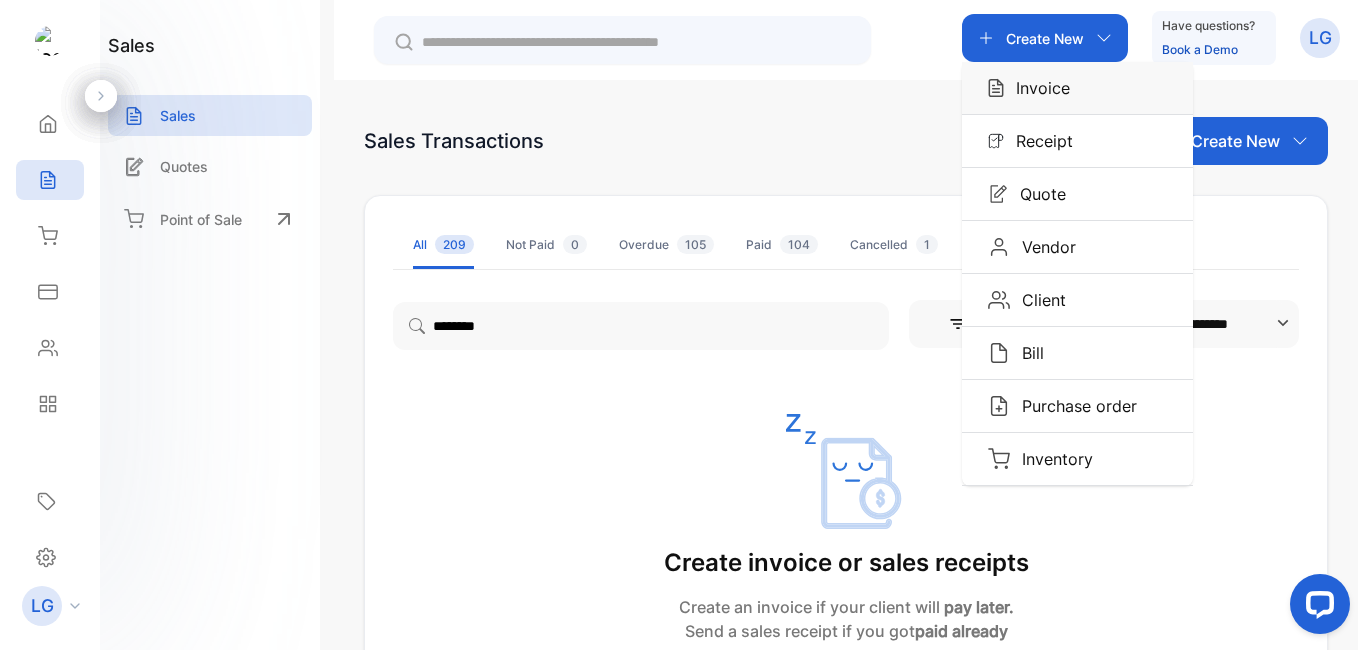 click on "Invoice" at bounding box center [1077, 88] 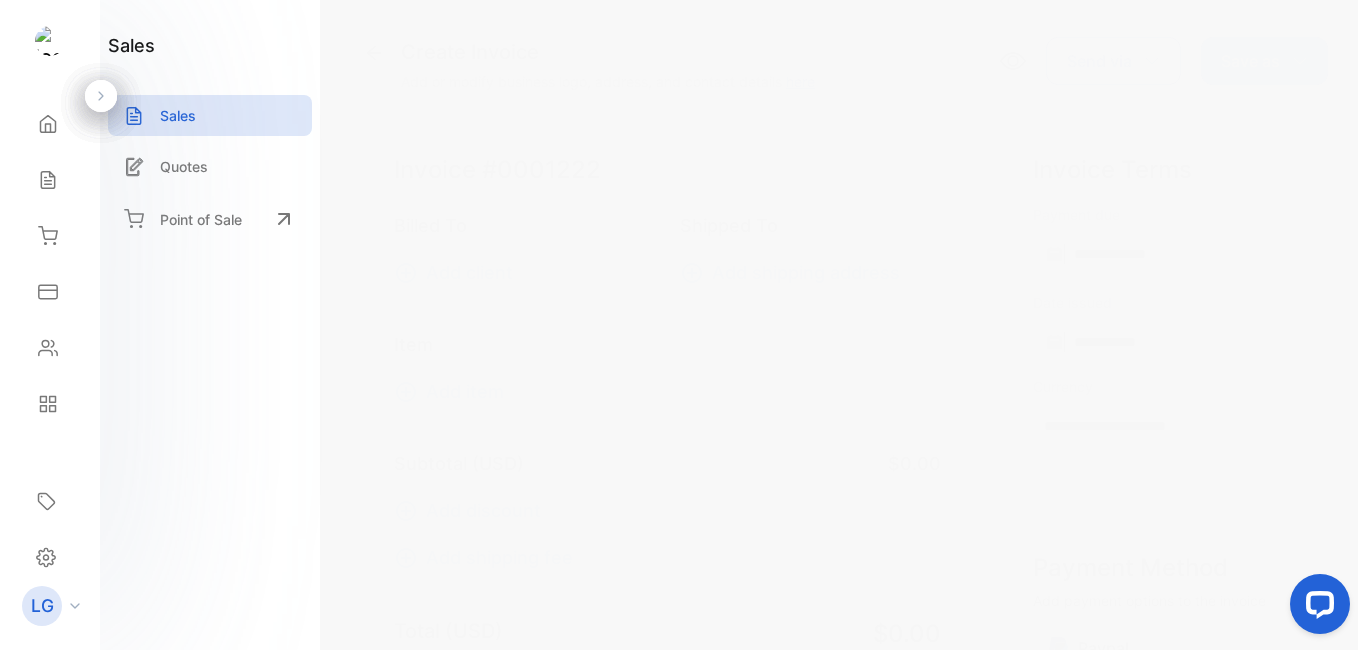 click on "Add client" at bounding box center [469, 272] 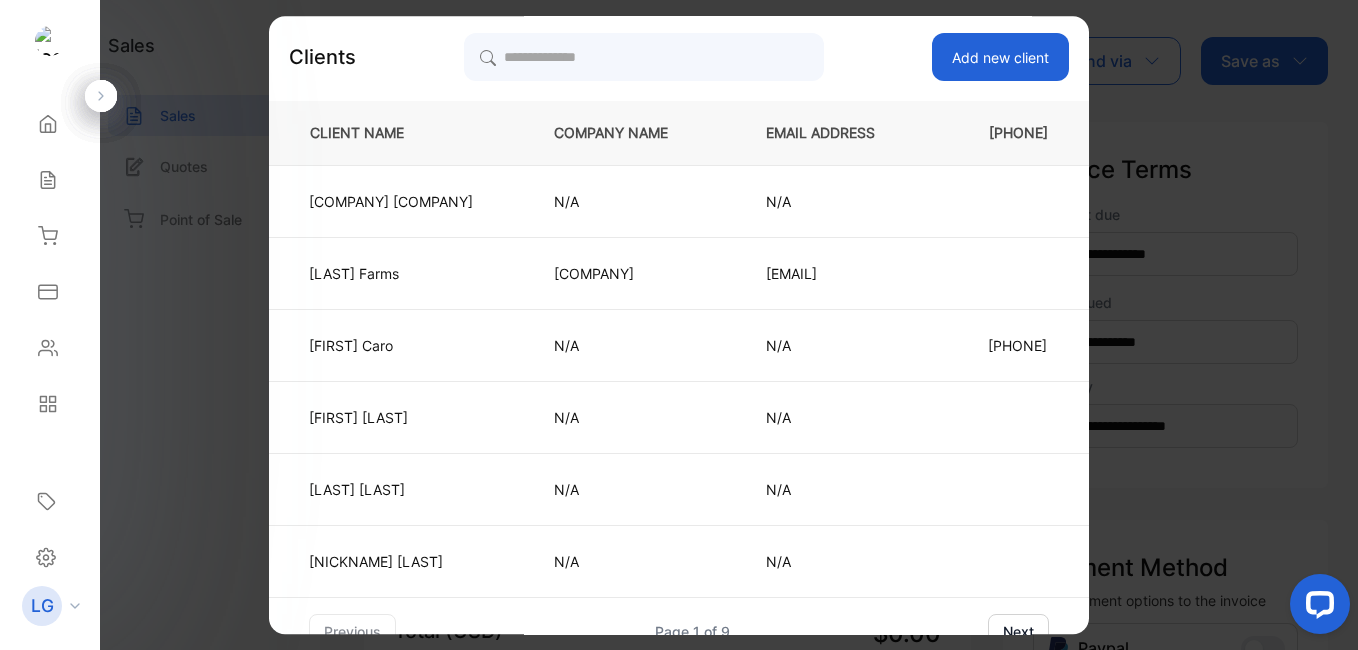 type 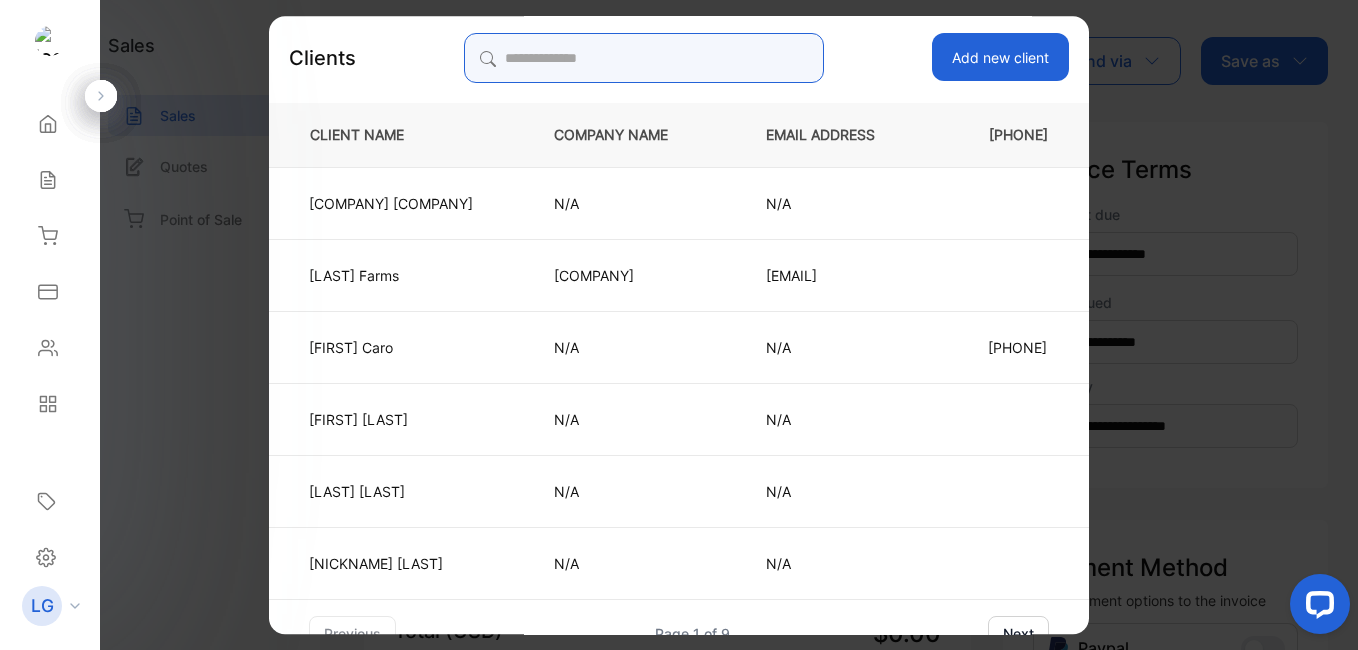 click at bounding box center [644, 58] 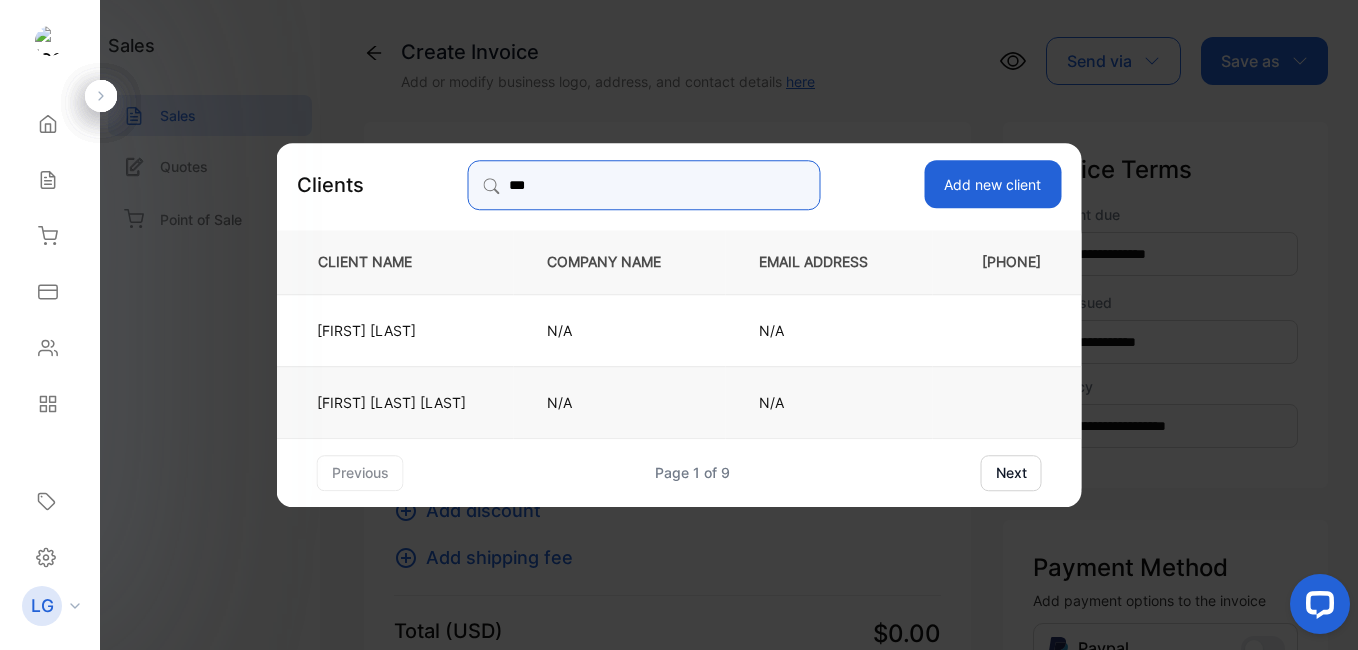 type on "***" 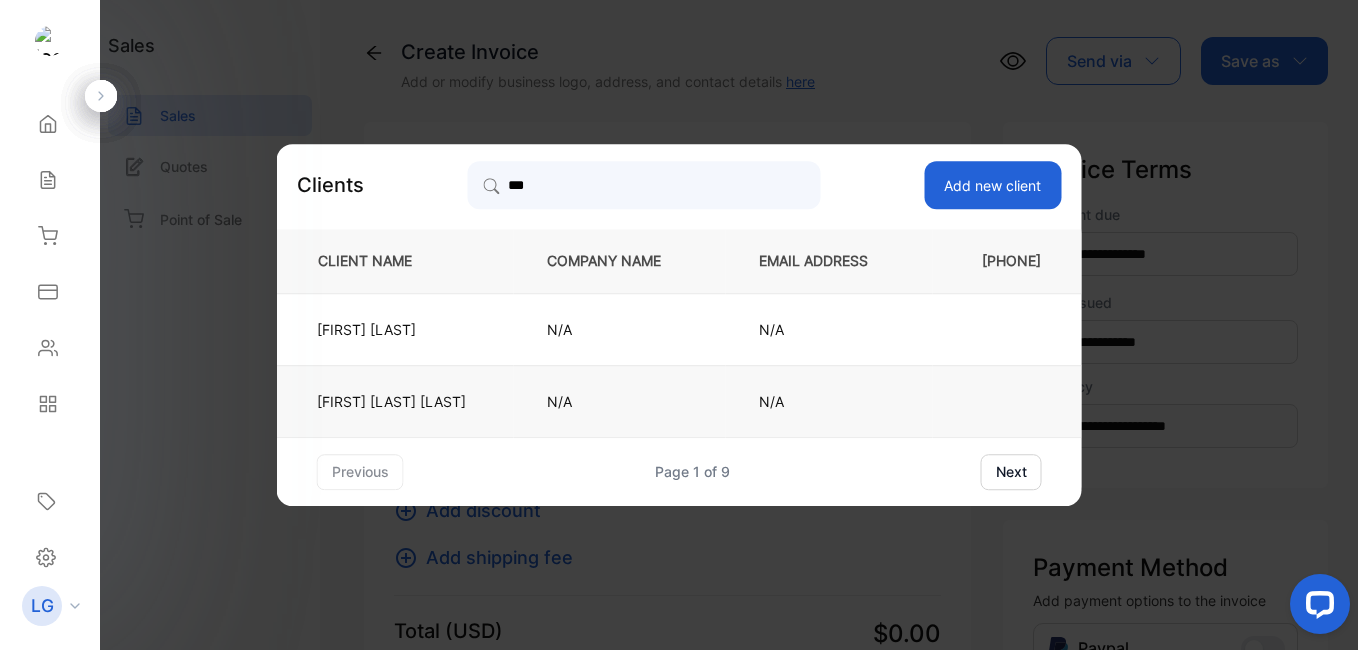click on "José Luis    García" at bounding box center (395, 329) 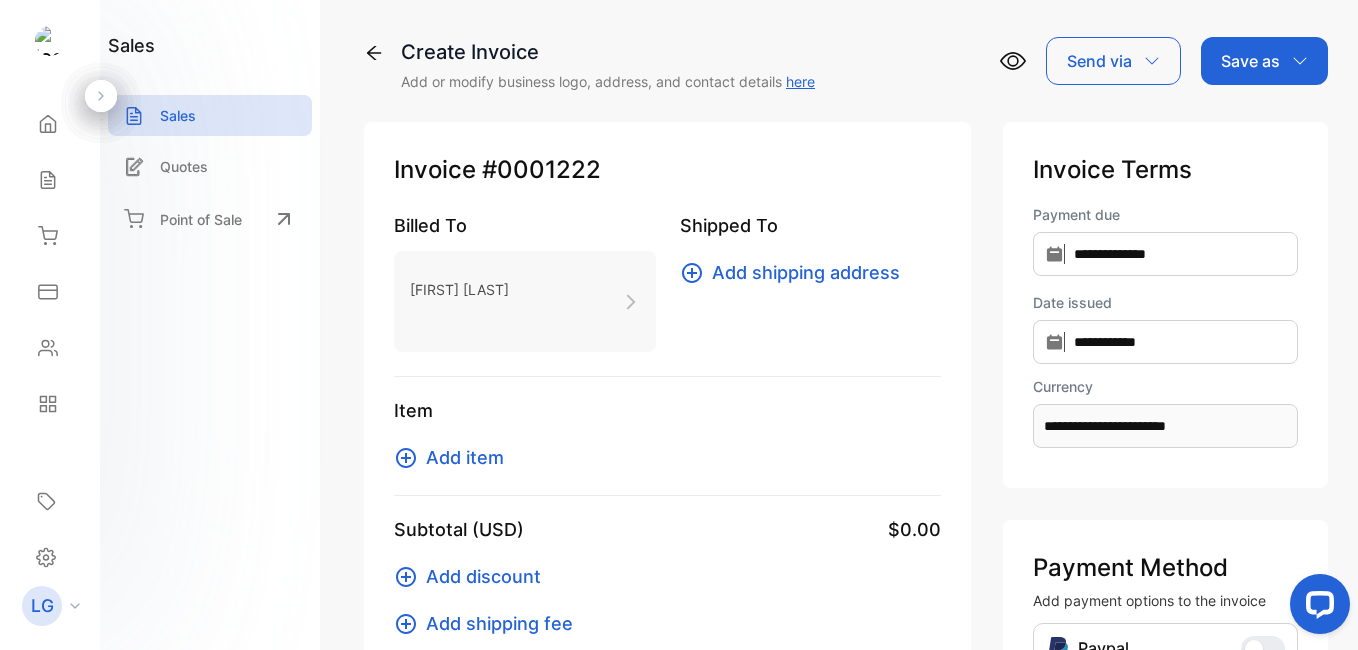click on "Add item" at bounding box center (465, 457) 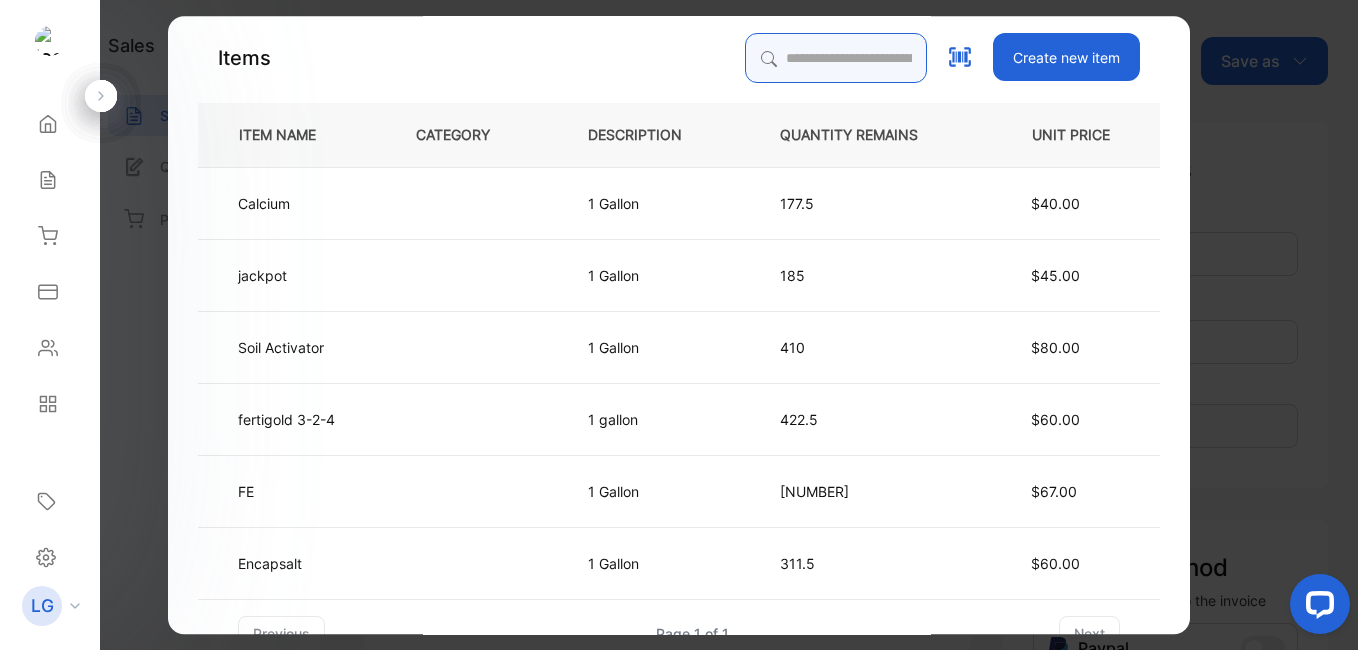 click at bounding box center [836, 58] 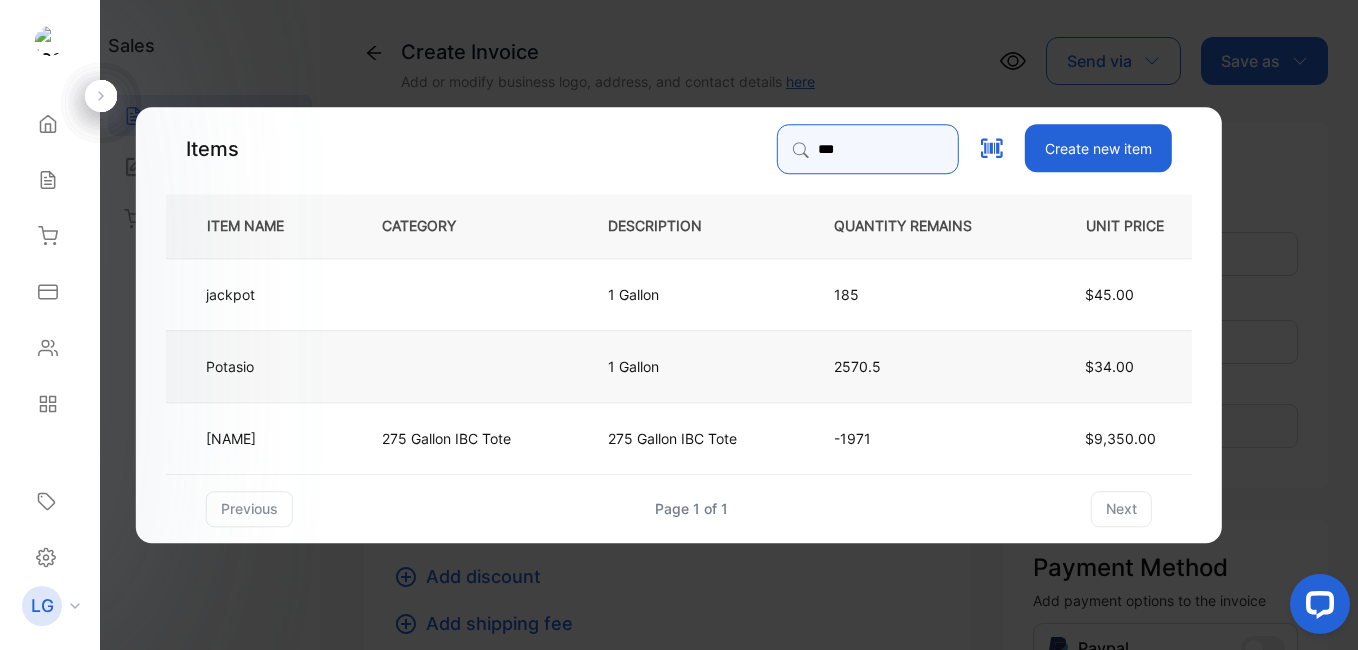type on "***" 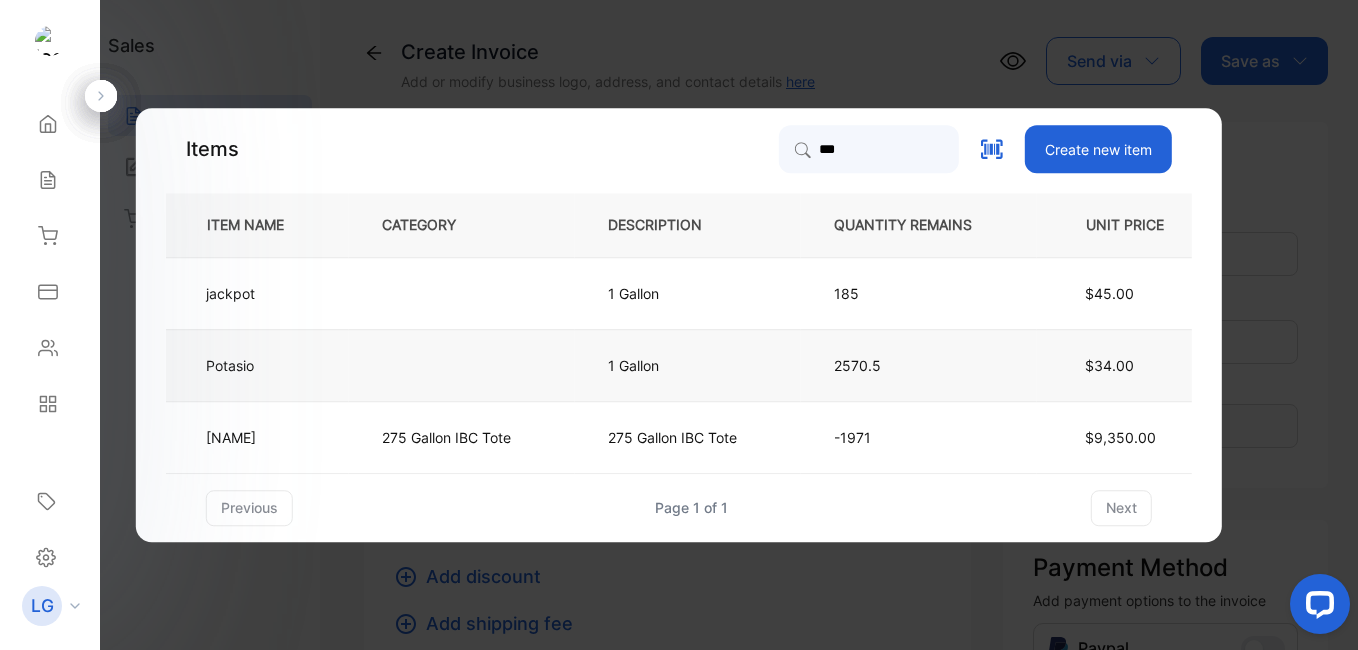 click at bounding box center (462, 293) 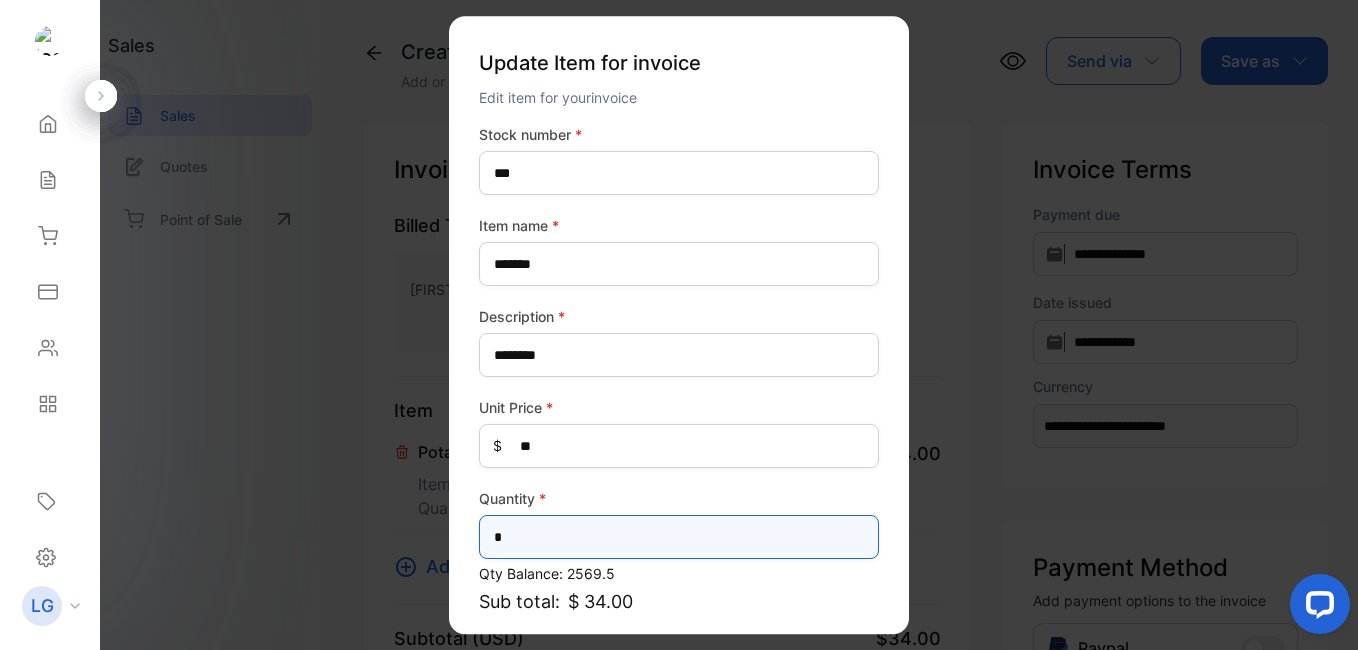 click on "*" at bounding box center (679, 537) 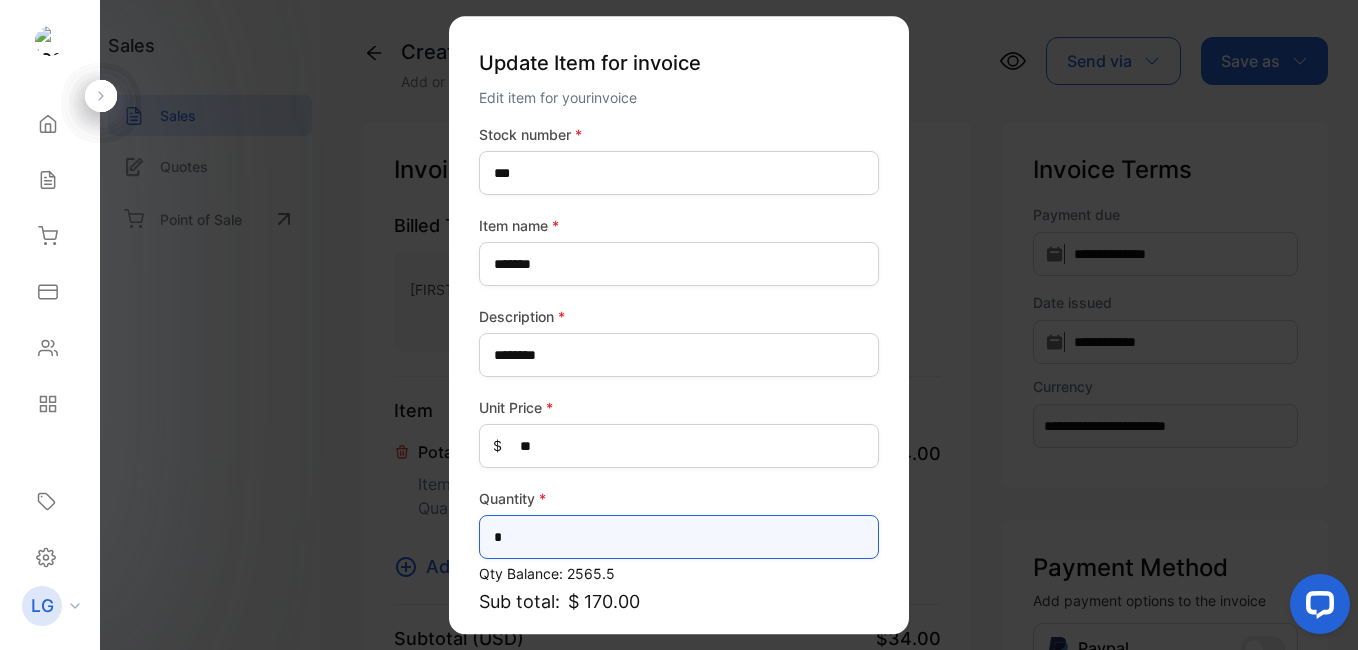 scroll, scrollTop: 173, scrollLeft: 0, axis: vertical 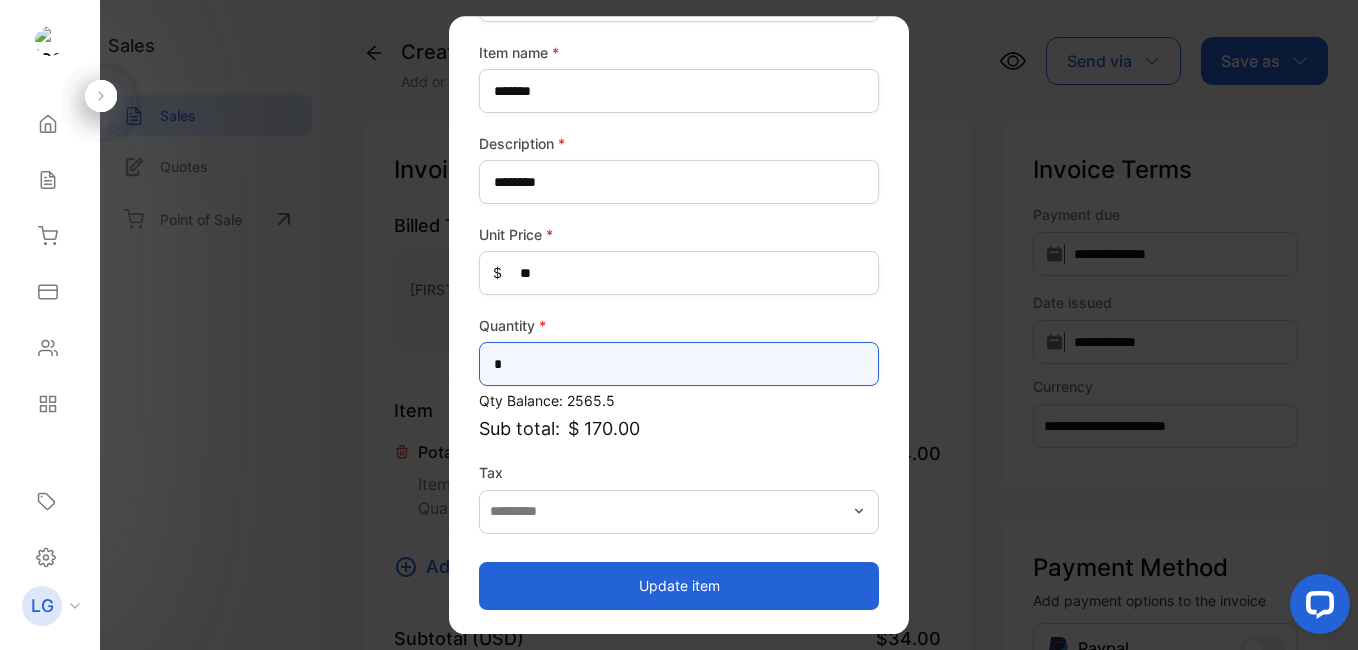 type on "*" 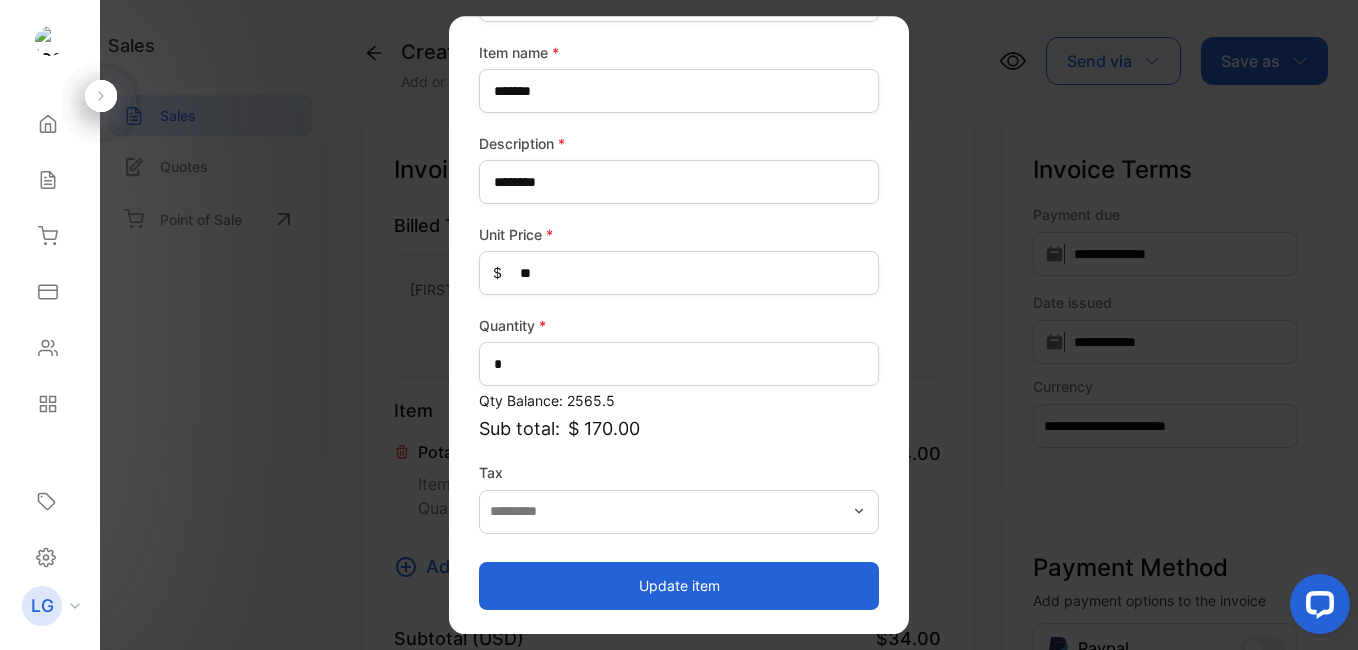 click on "Update item" at bounding box center (679, 586) 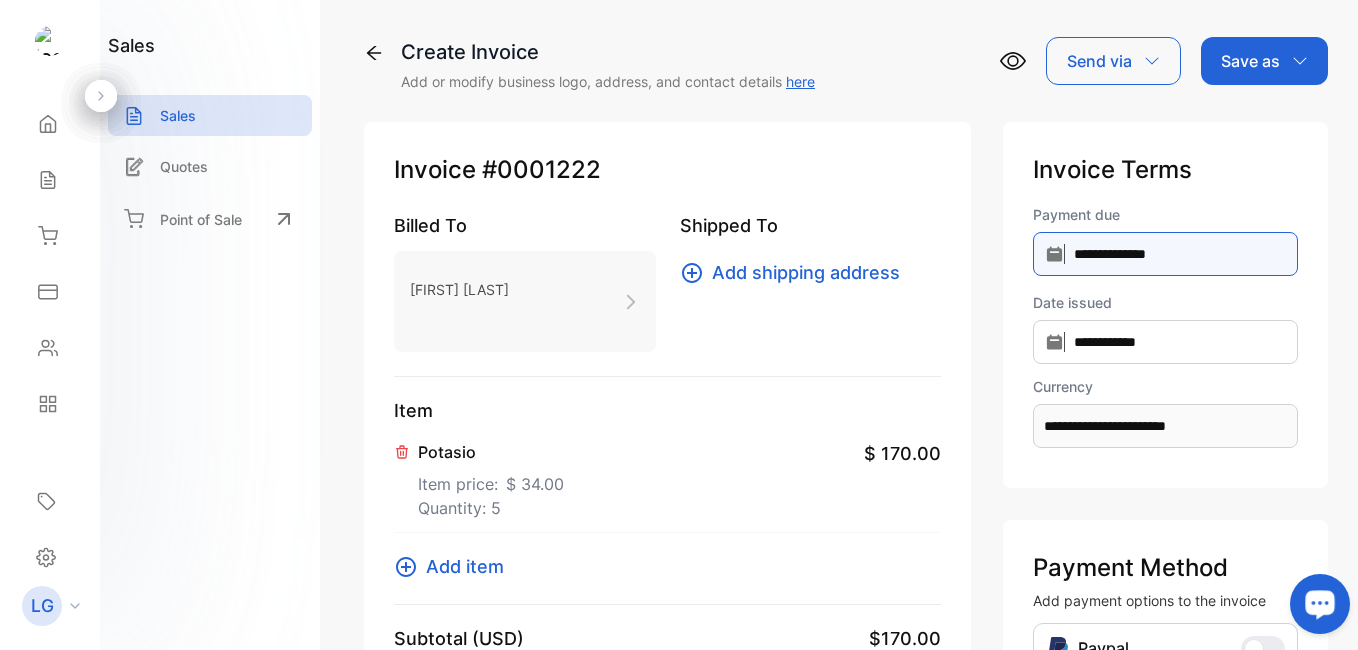 click on "**********" at bounding box center [1165, 254] 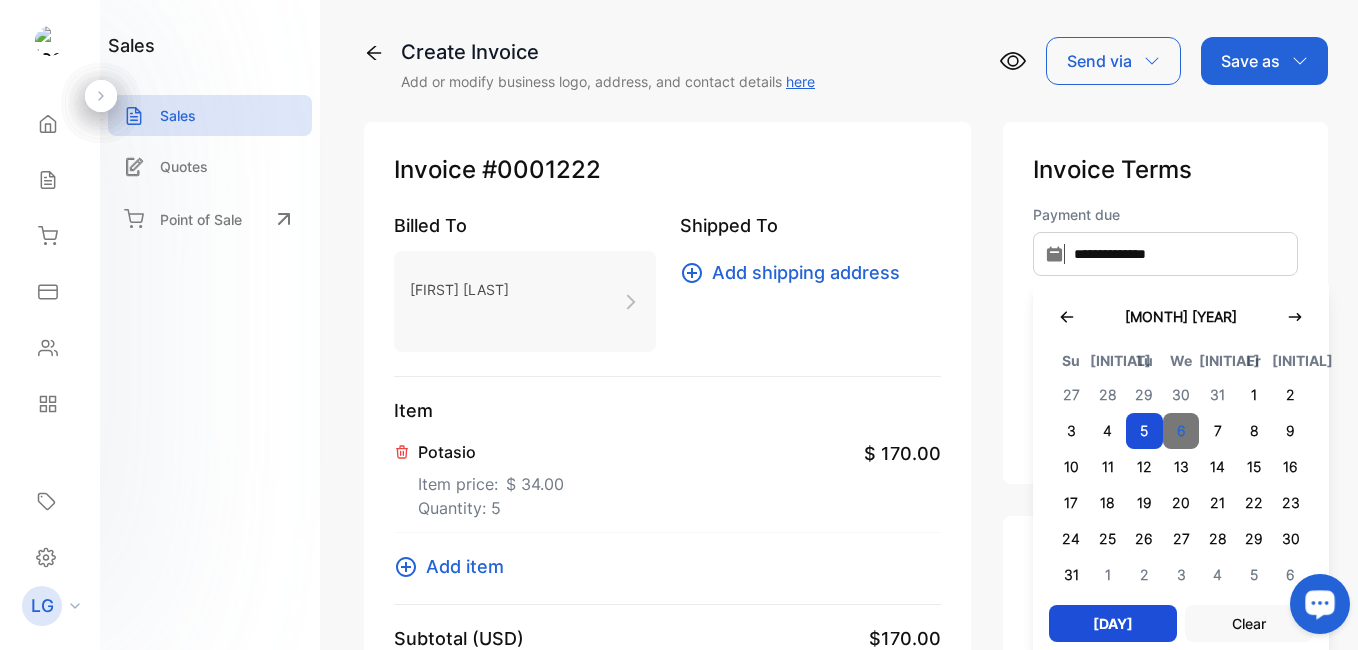 click on "6" at bounding box center [1181, 431] 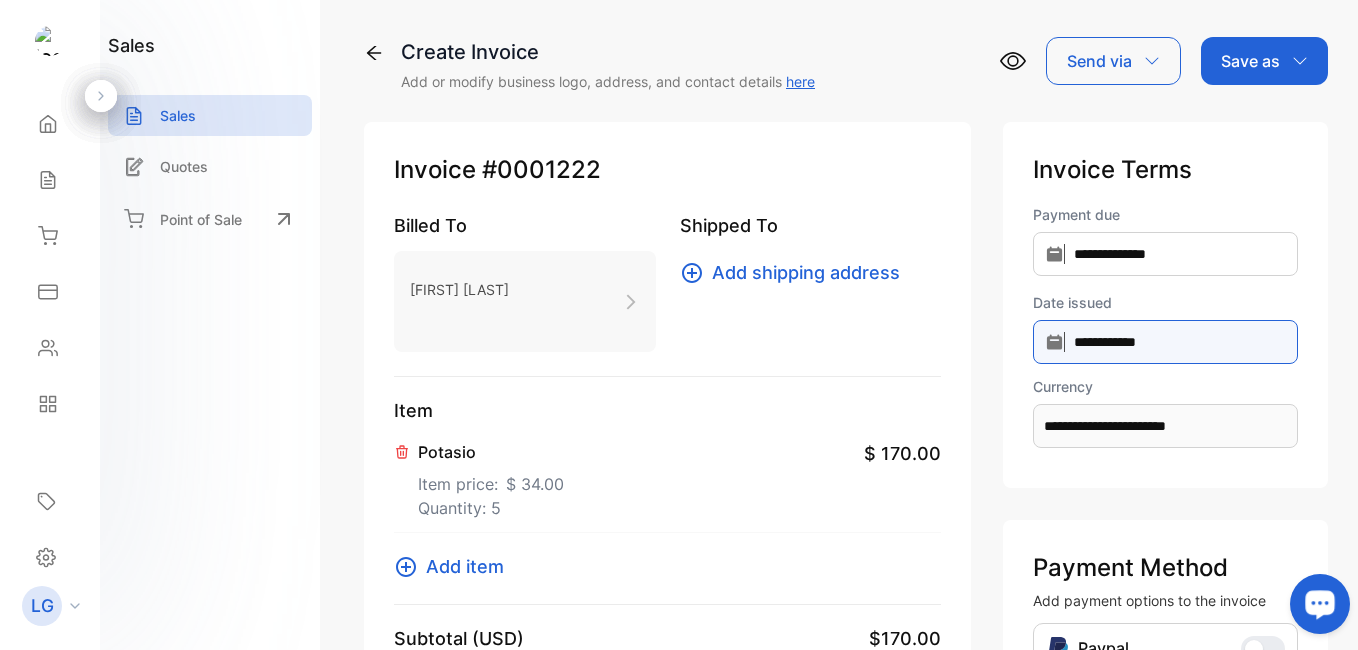 click on "**********" at bounding box center [1165, 254] 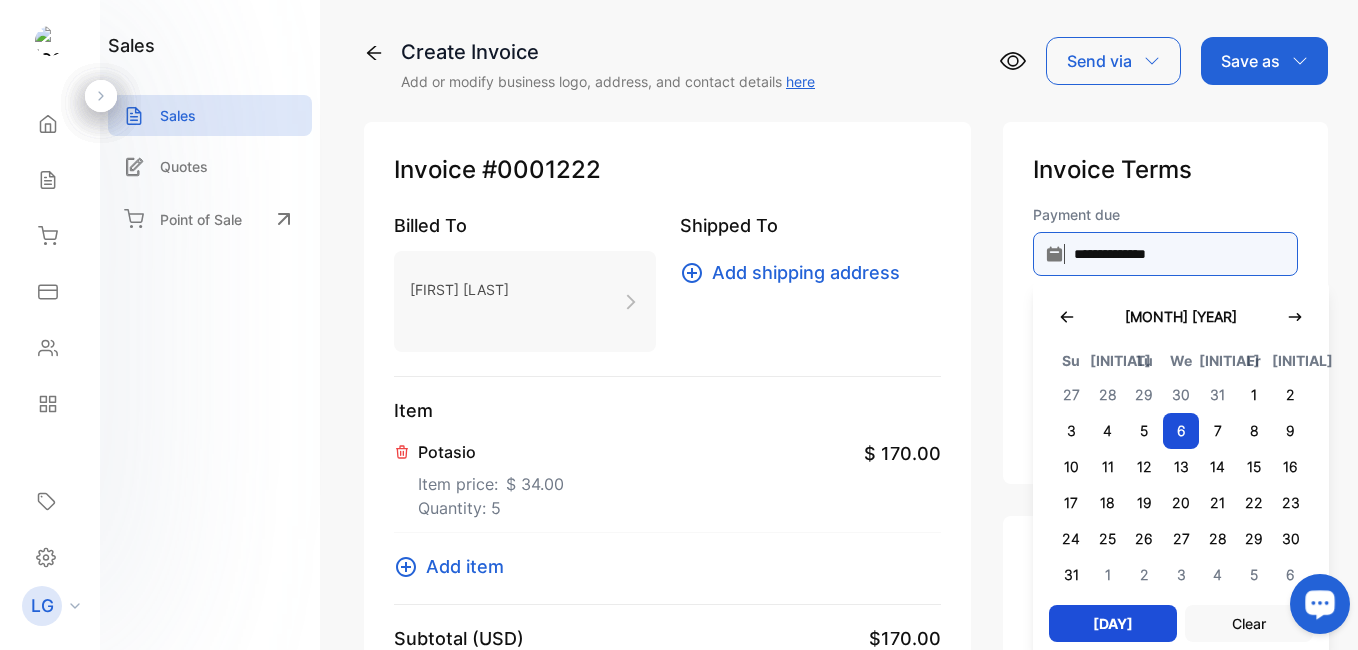 click on "**********" at bounding box center (1165, 254) 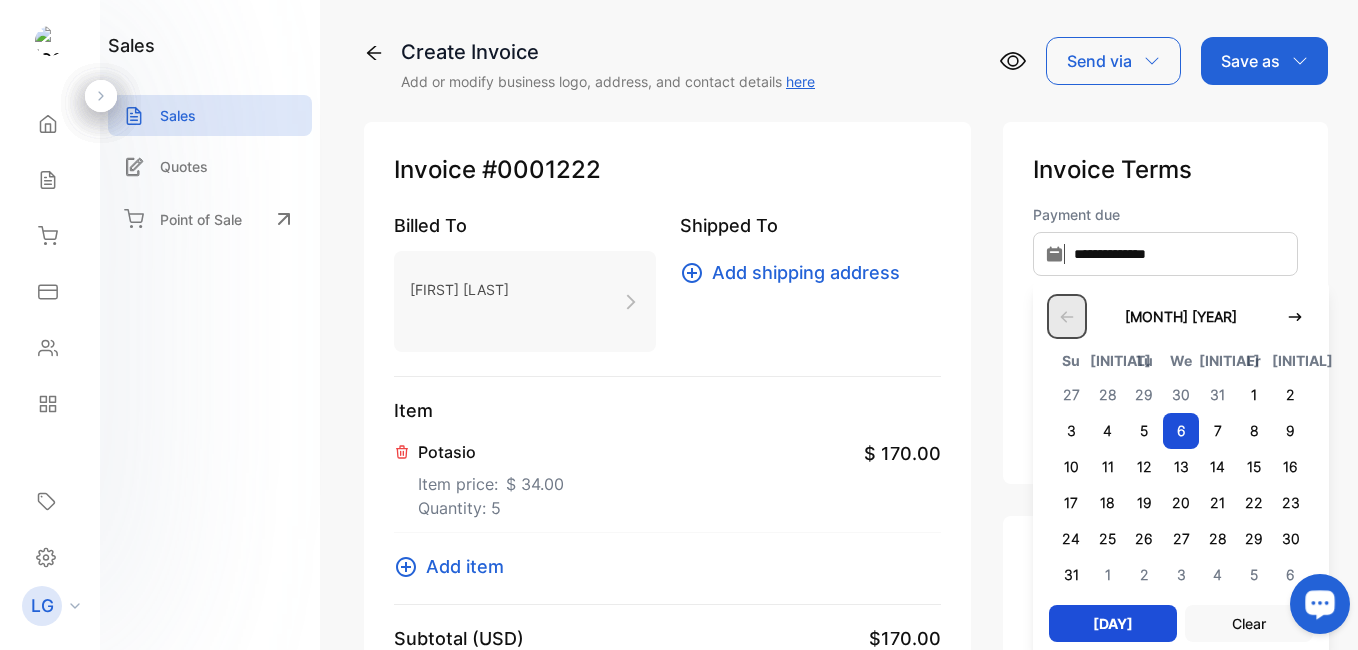 click at bounding box center (1067, 316) 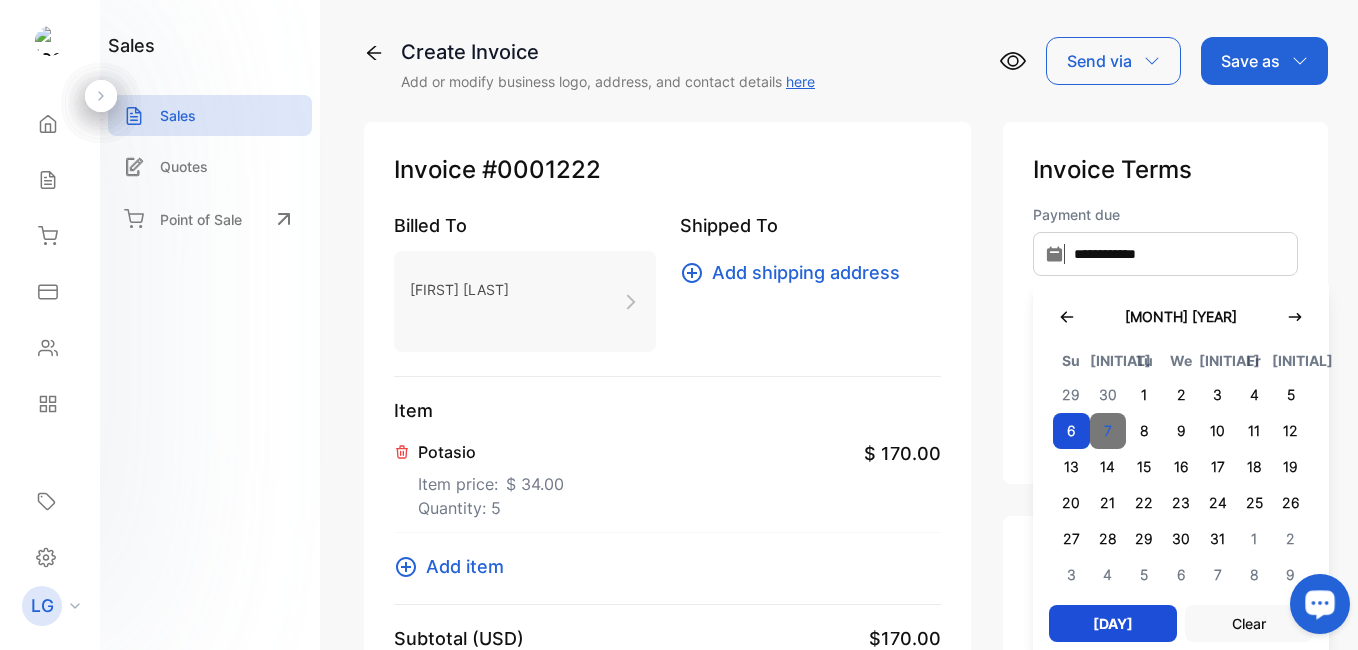 click on "7" at bounding box center [1108, 431] 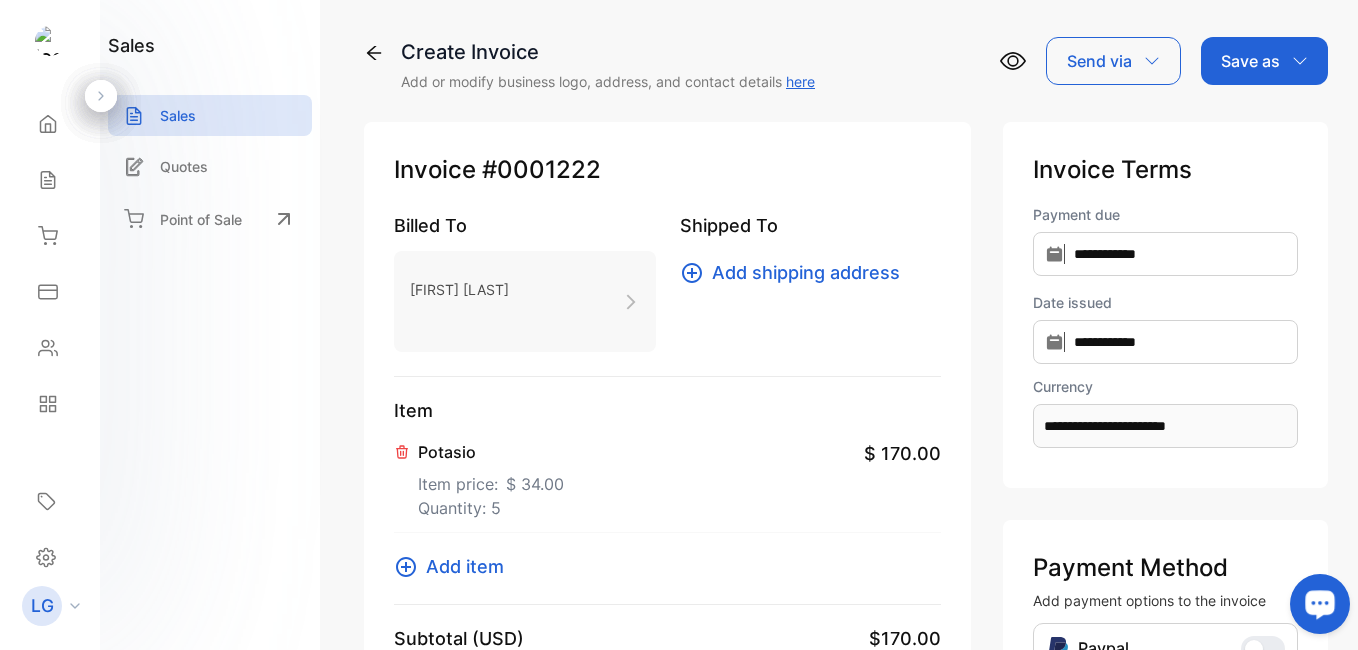 scroll, scrollTop: 513, scrollLeft: 0, axis: vertical 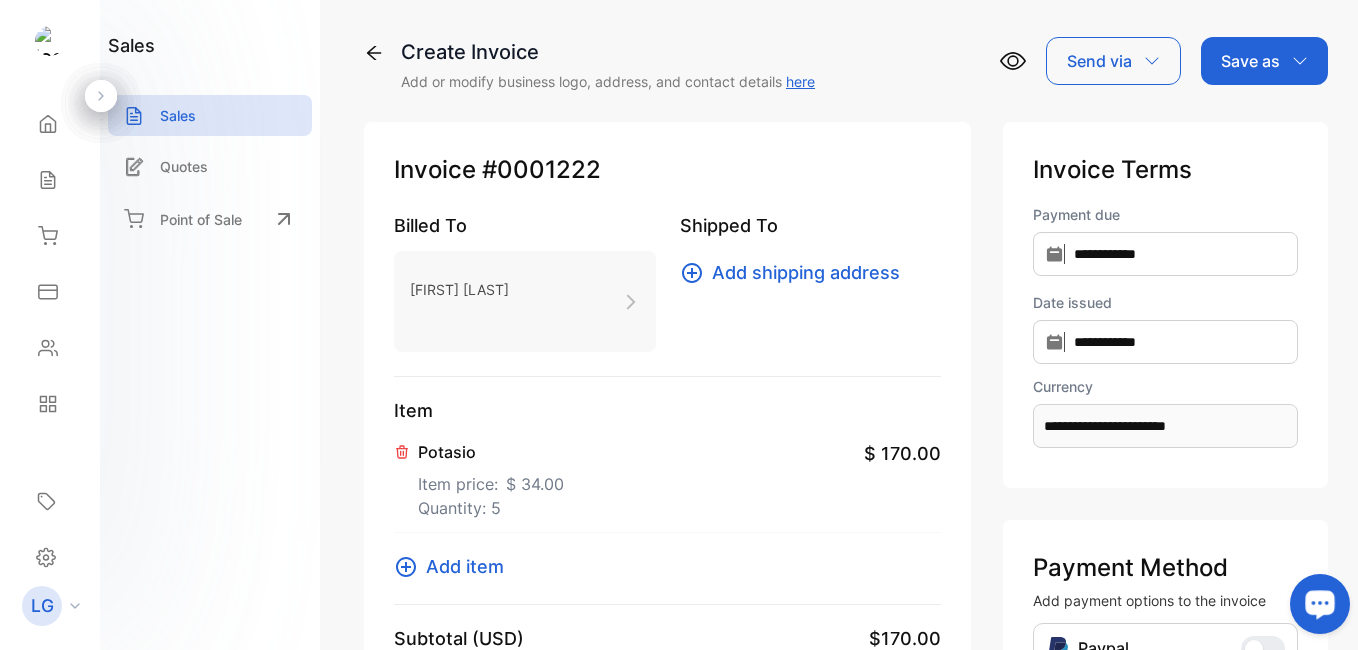 click on "Save as" at bounding box center [1250, 61] 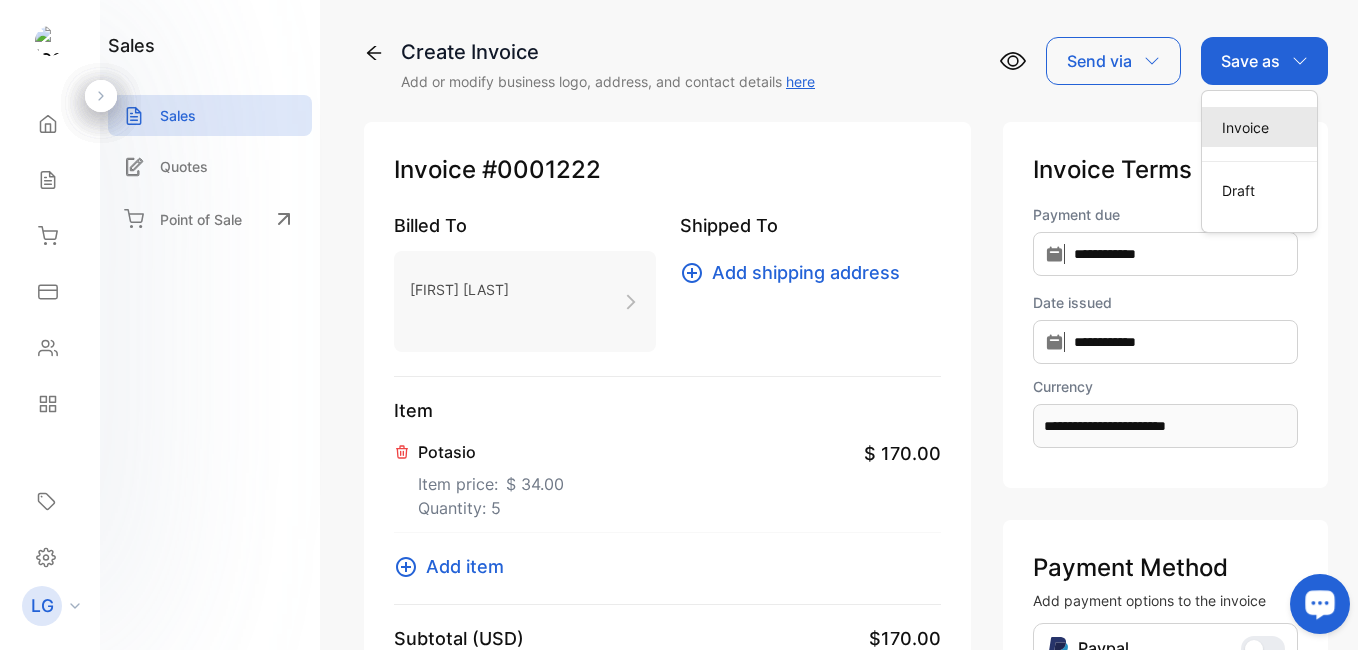click on "Invoice" at bounding box center [1259, 127] 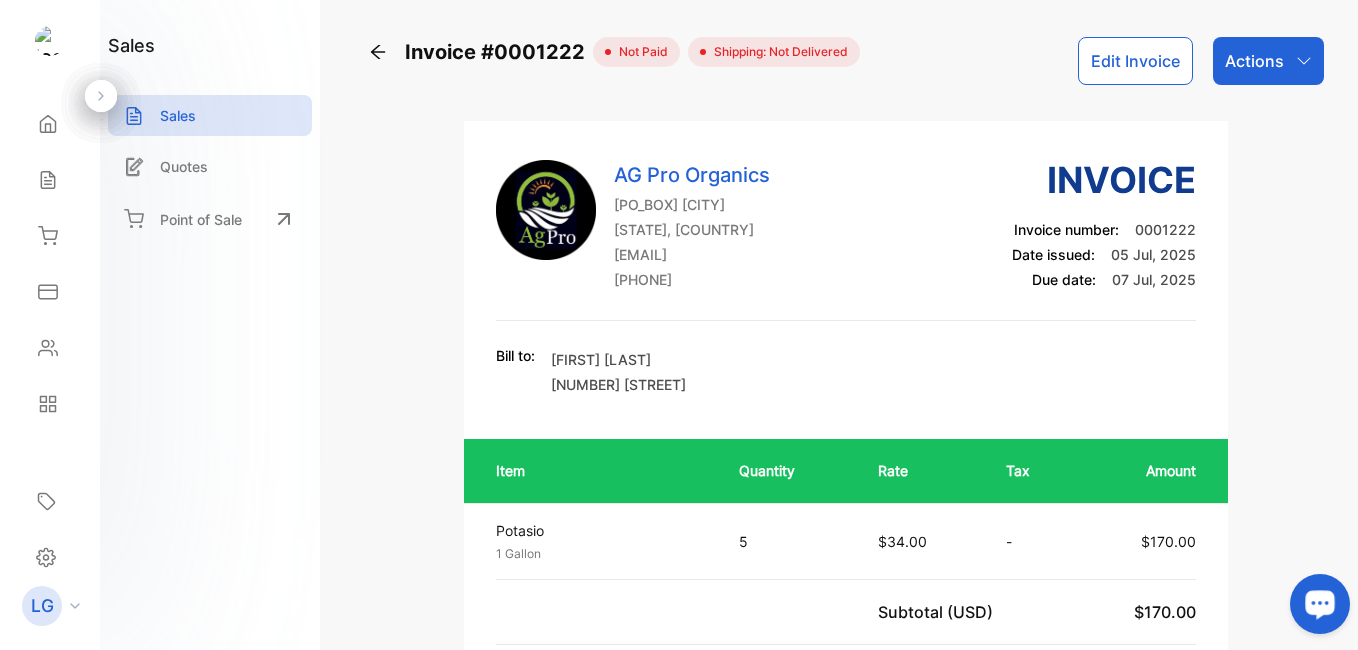 click on "Actions" at bounding box center (1268, 61) 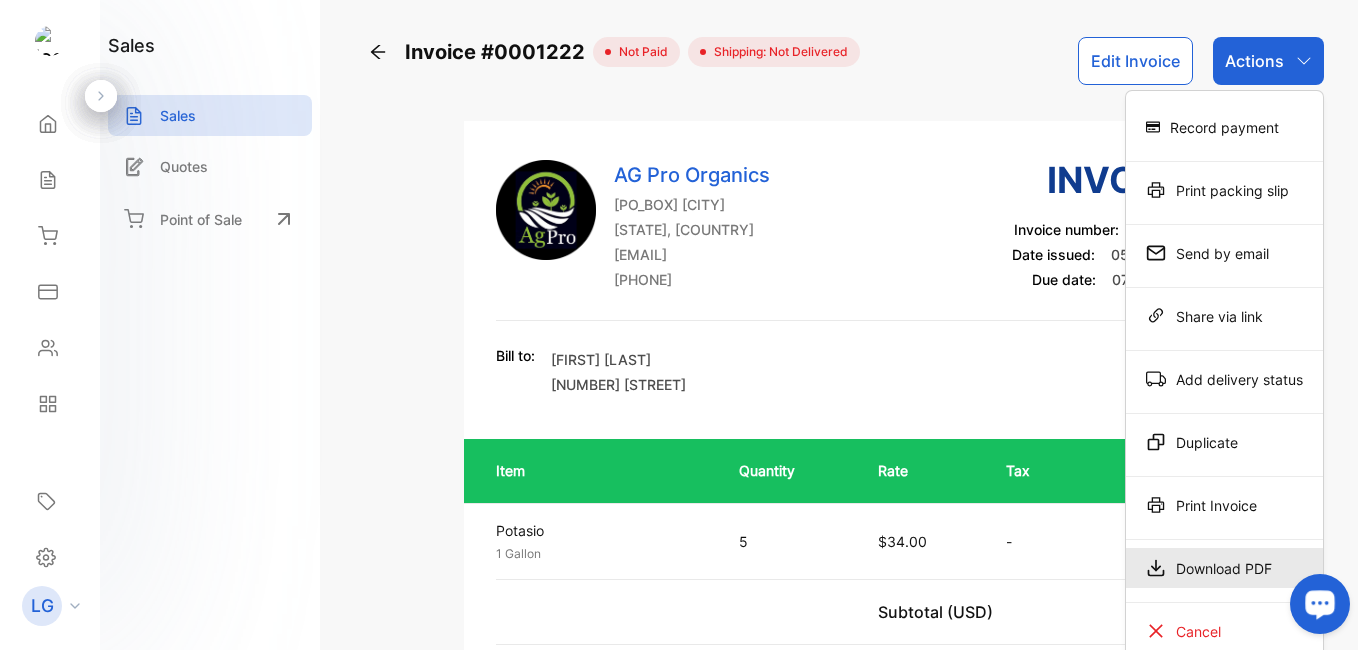 click on "Download PDF" at bounding box center (1224, 127) 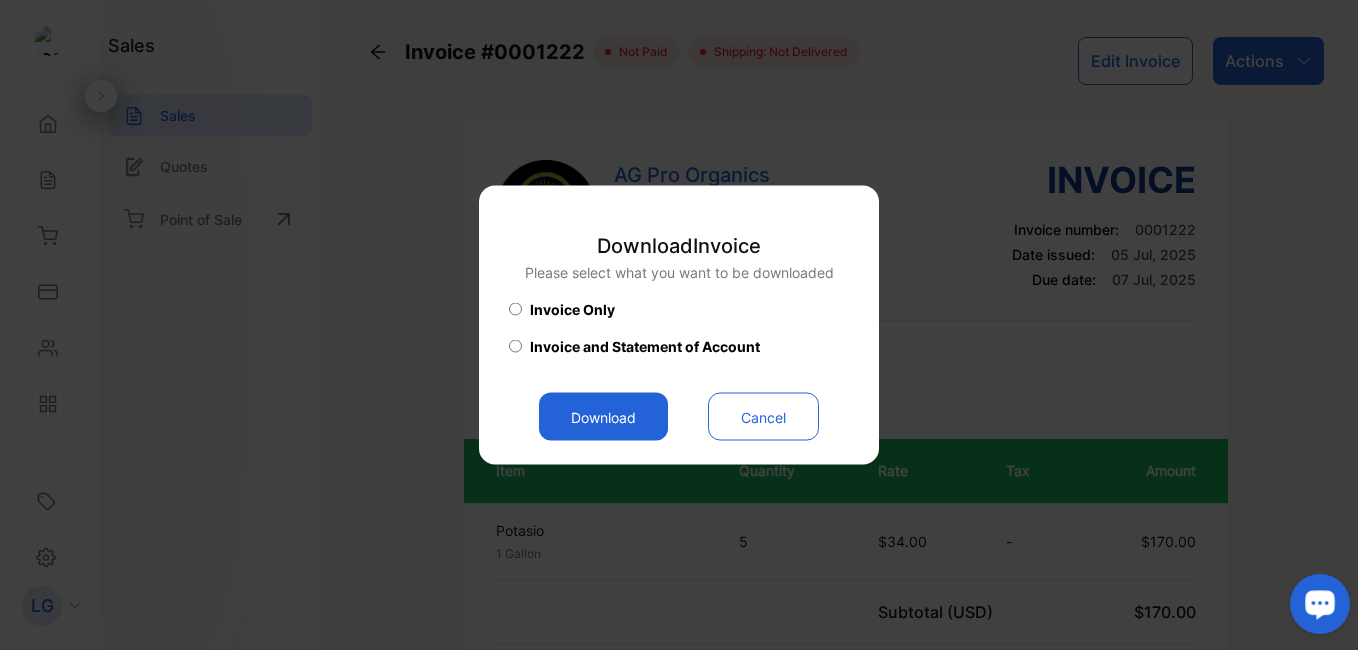 click on "Download" at bounding box center (603, 417) 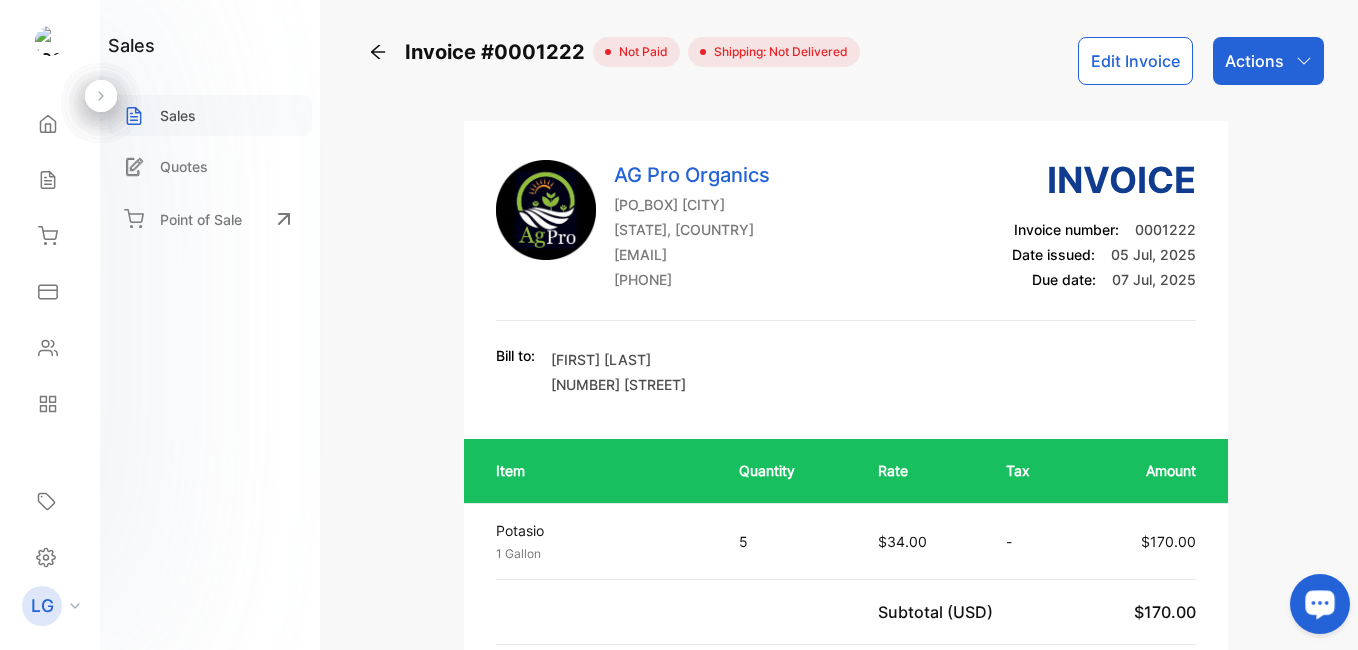 click on "Sales" at bounding box center [178, 115] 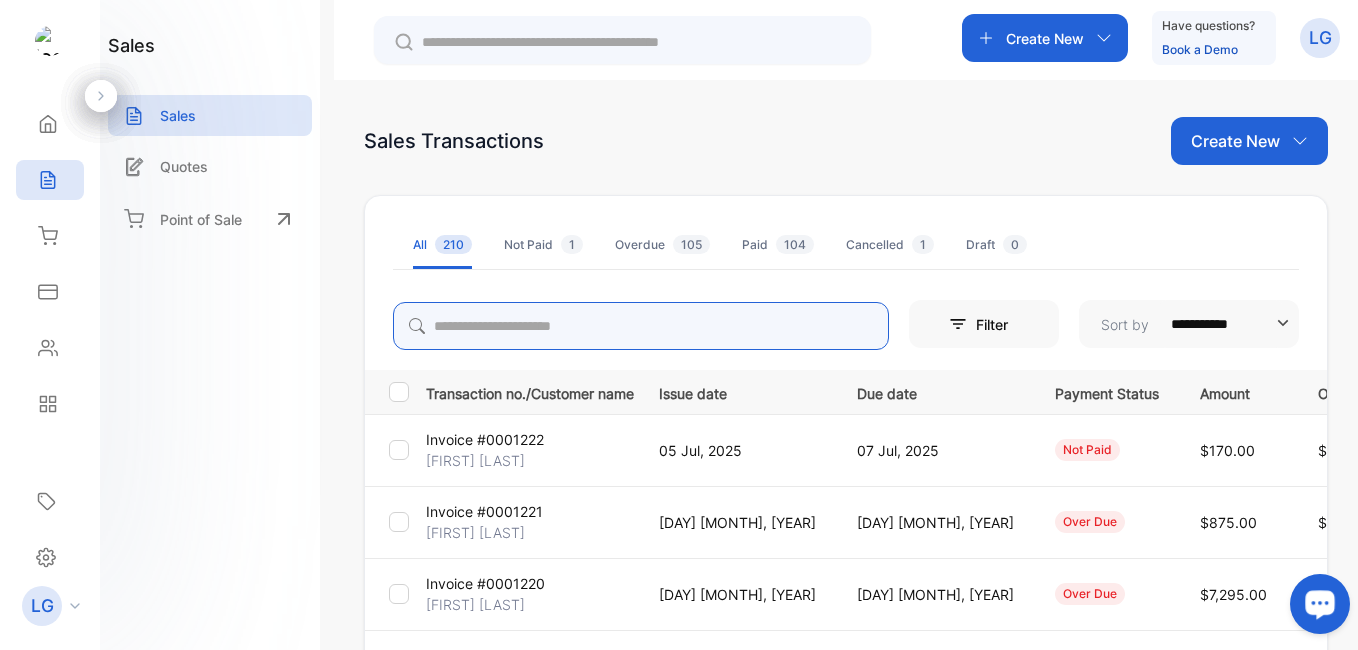 click at bounding box center [641, 326] 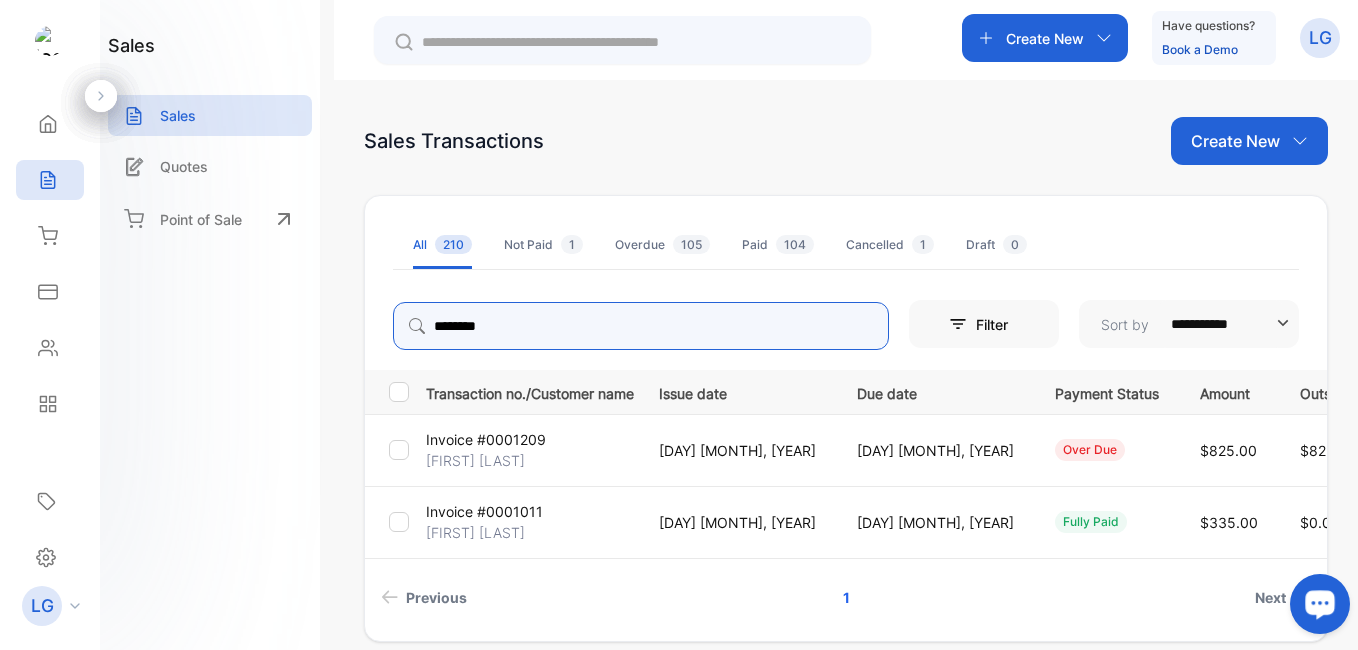click on "********" at bounding box center [641, 326] 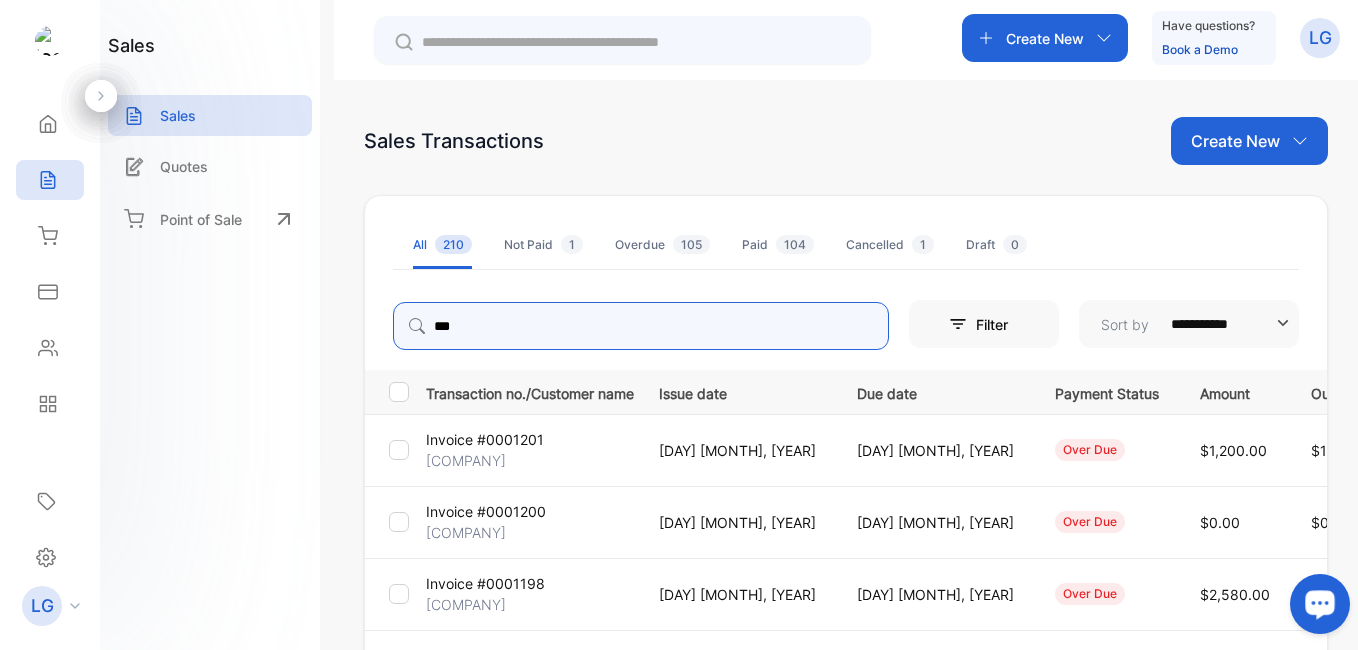 type on "***" 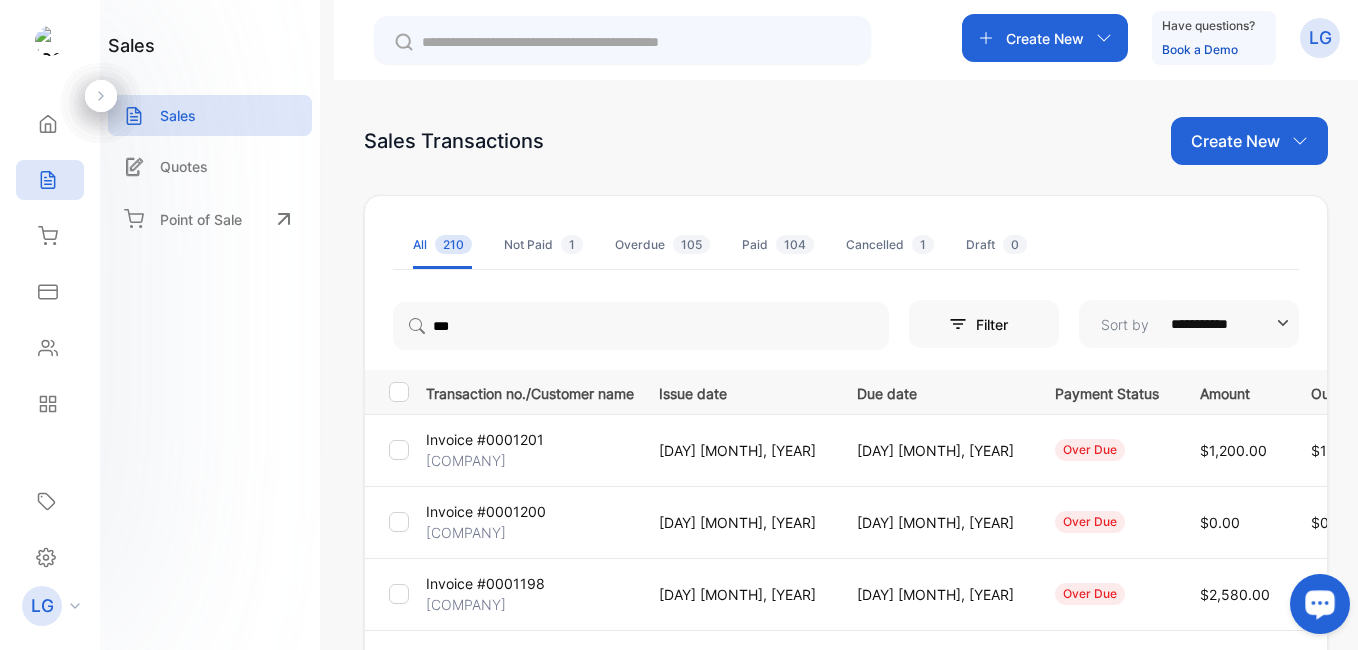 click on "[COMPANY]" at bounding box center [466, 460] 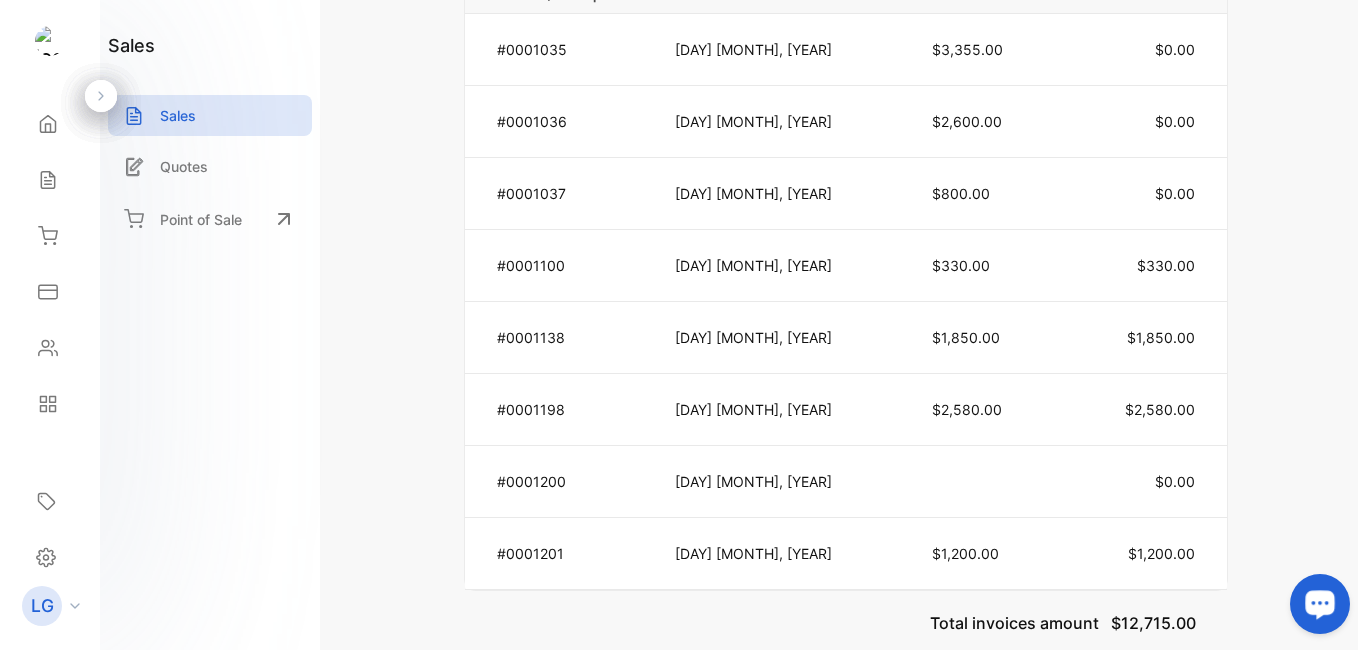 scroll, scrollTop: 1160, scrollLeft: 0, axis: vertical 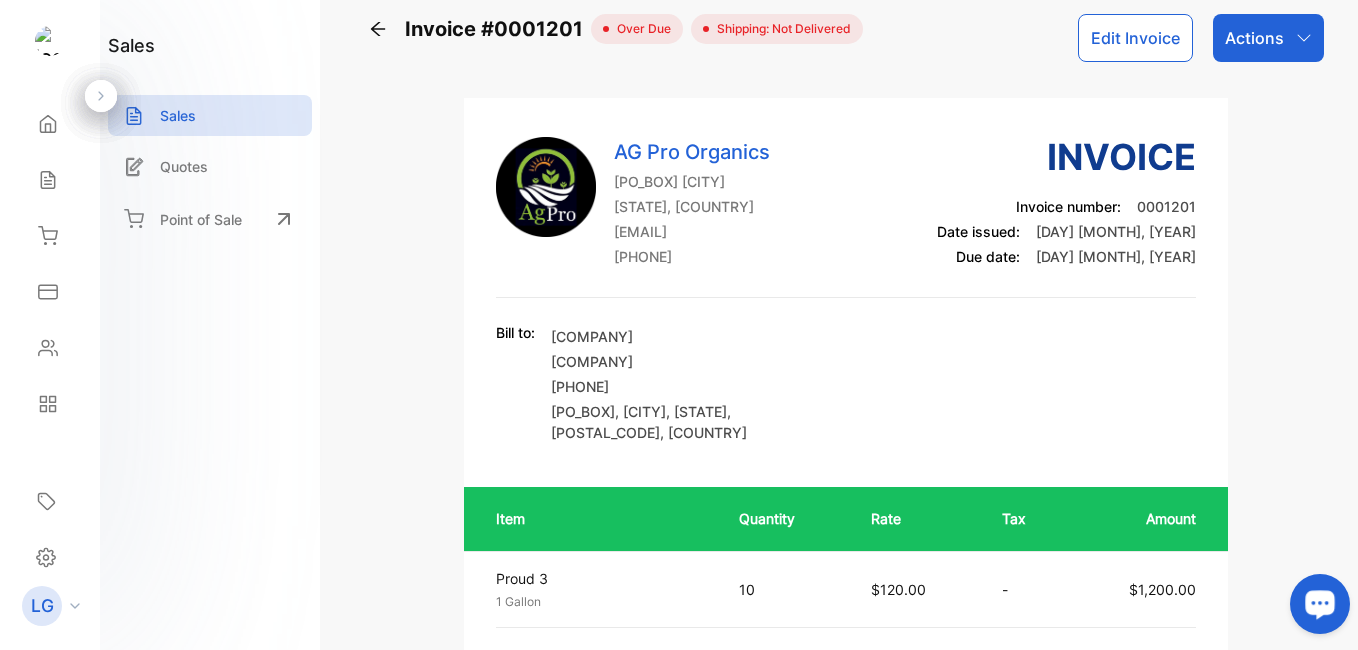click at bounding box center (378, 29) 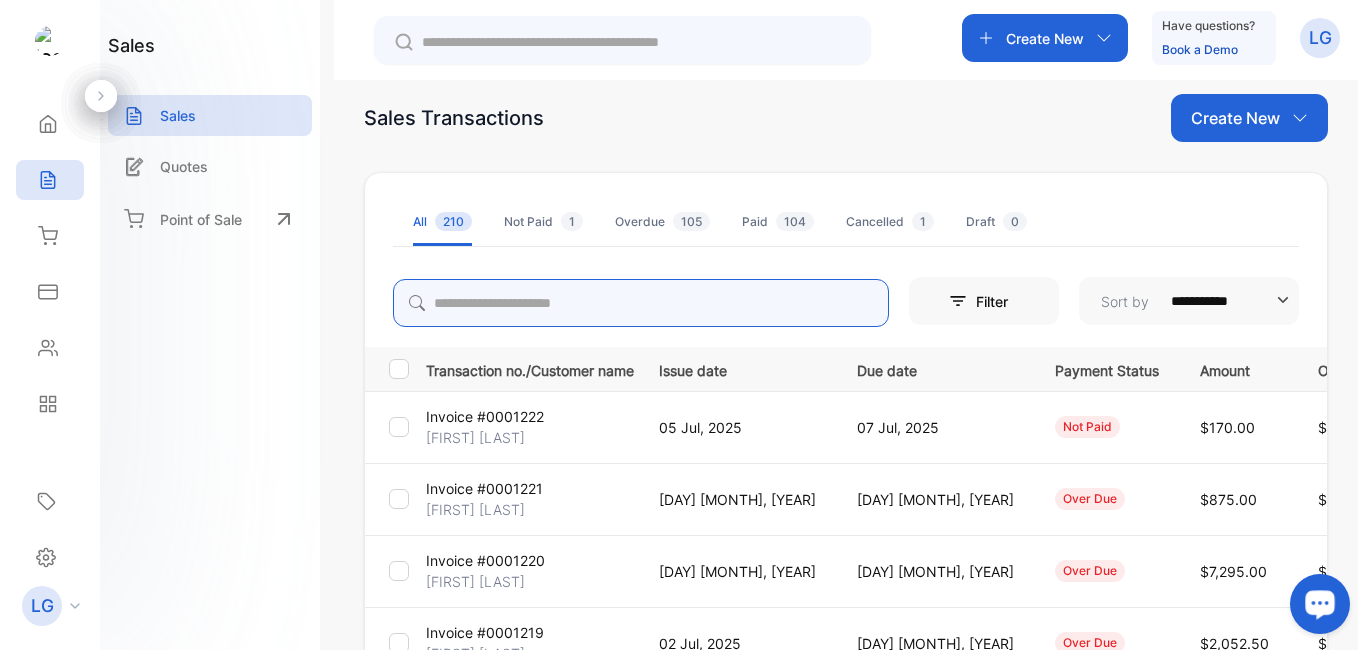 click at bounding box center [641, 303] 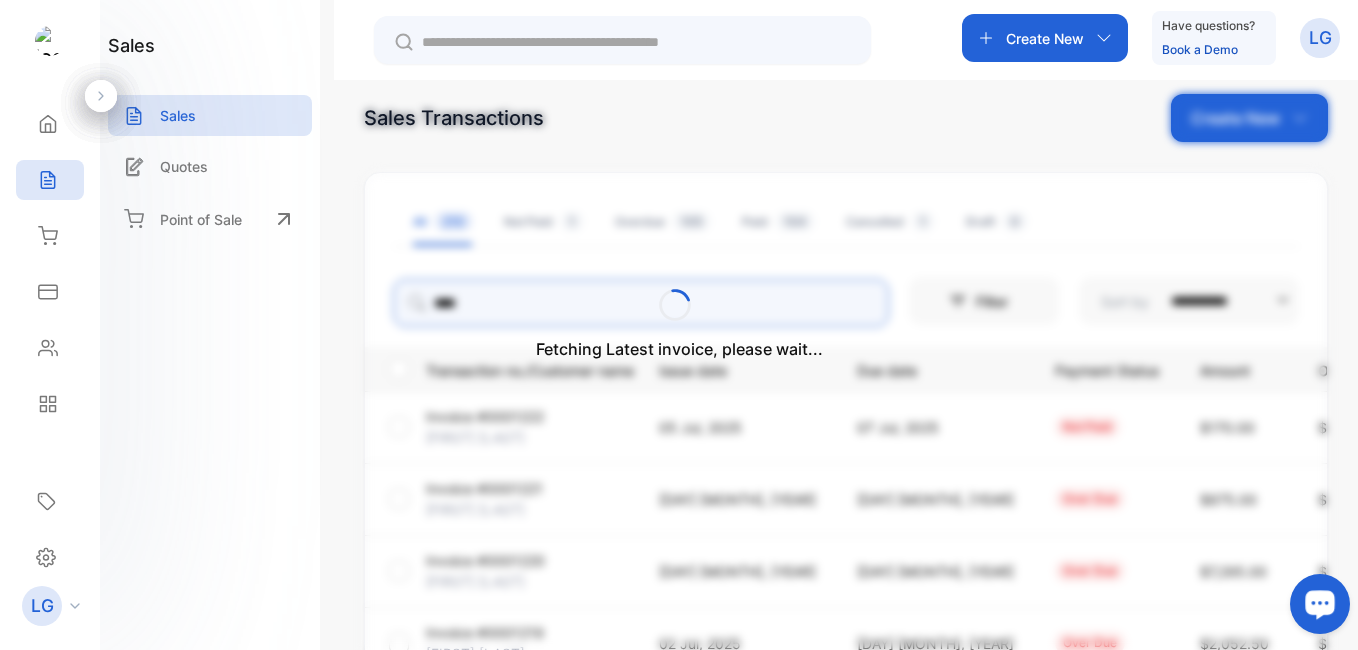 scroll, scrollTop: 13, scrollLeft: 0, axis: vertical 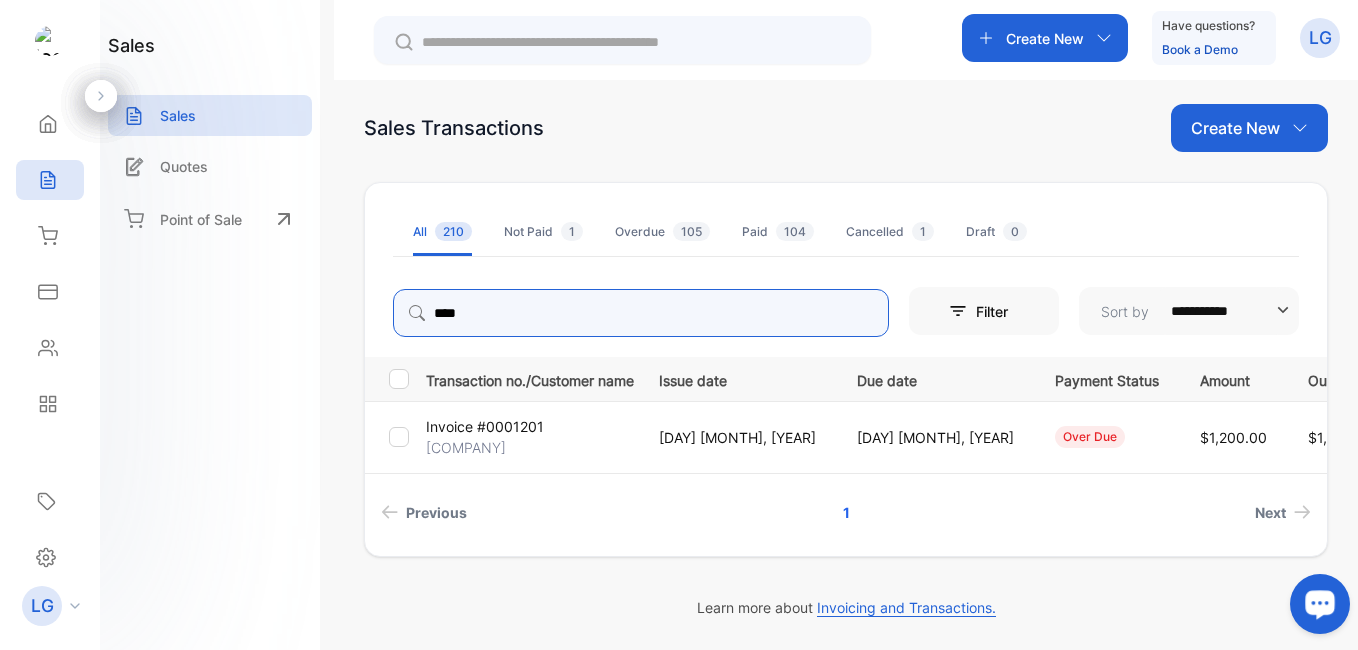 type on "****" 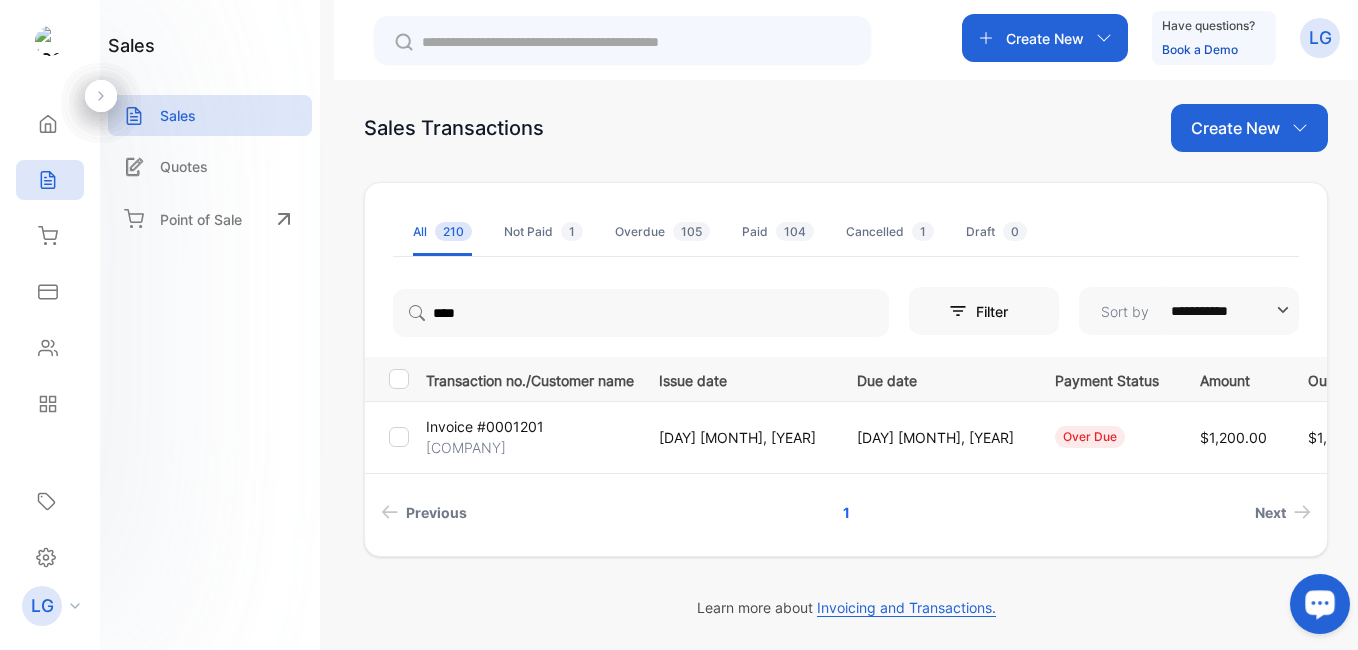 click on "[COMPANY]" at bounding box center (466, 447) 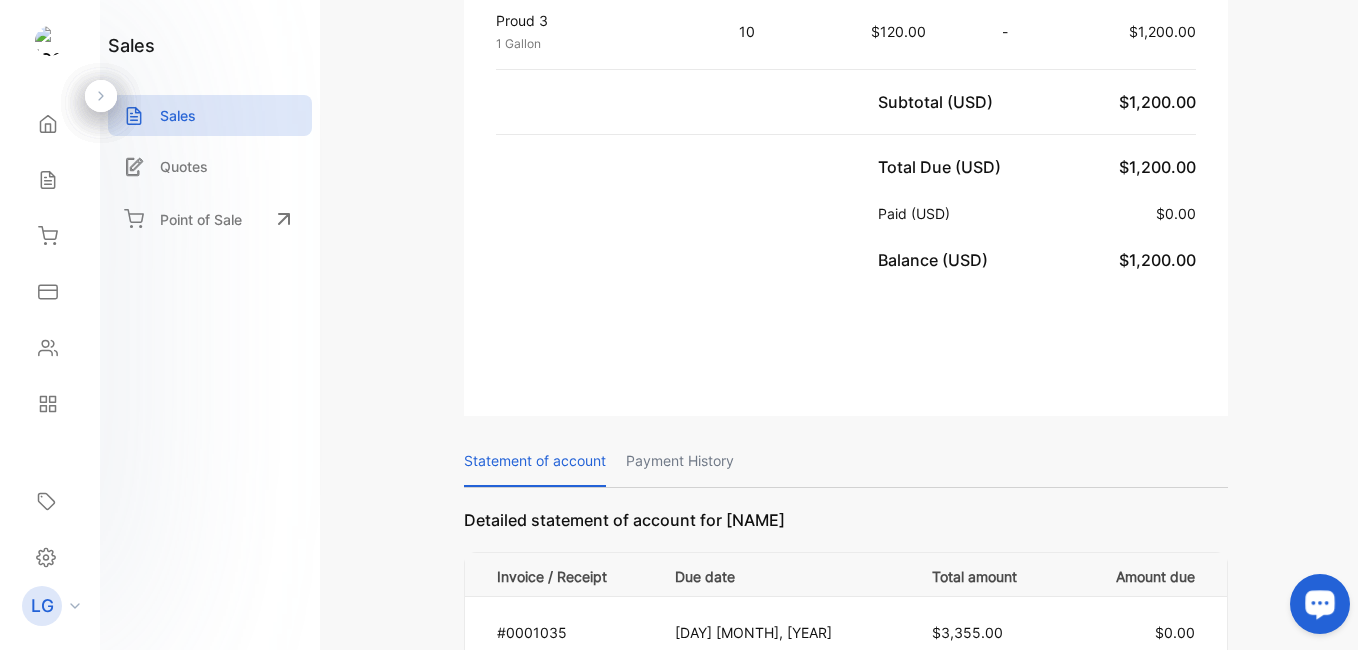scroll, scrollTop: 1150, scrollLeft: 0, axis: vertical 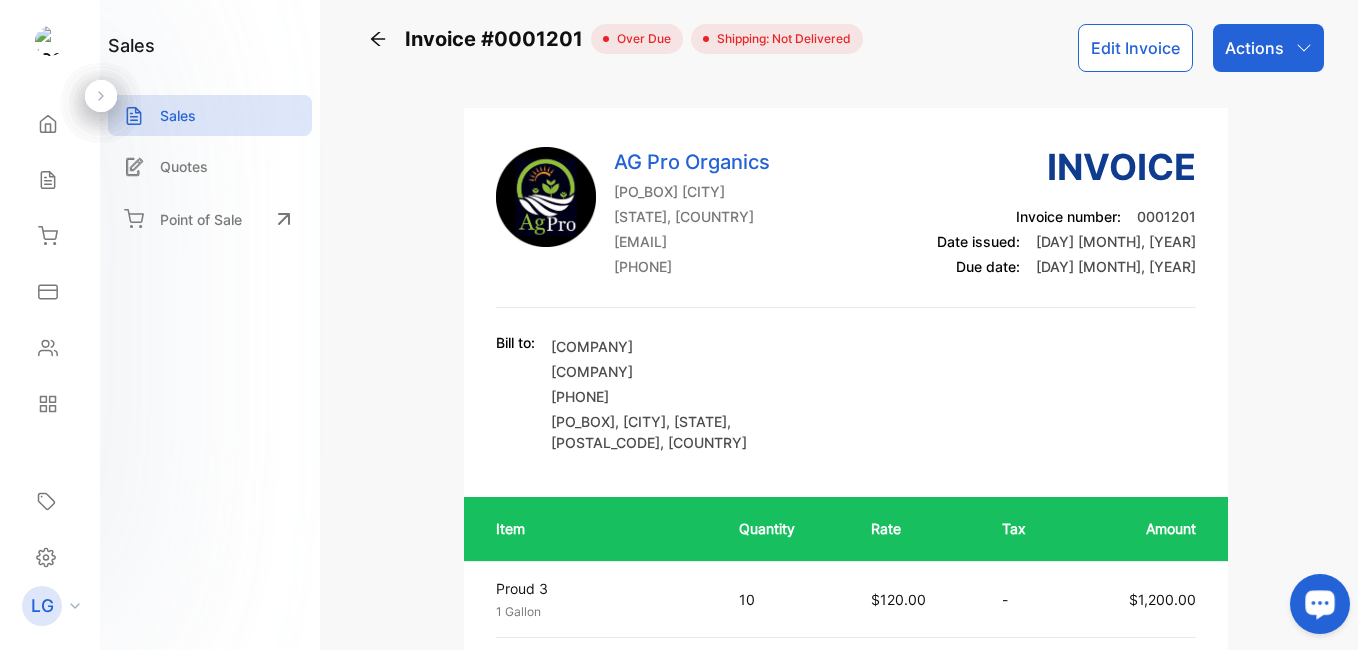 click on "Actions" at bounding box center (1254, 48) 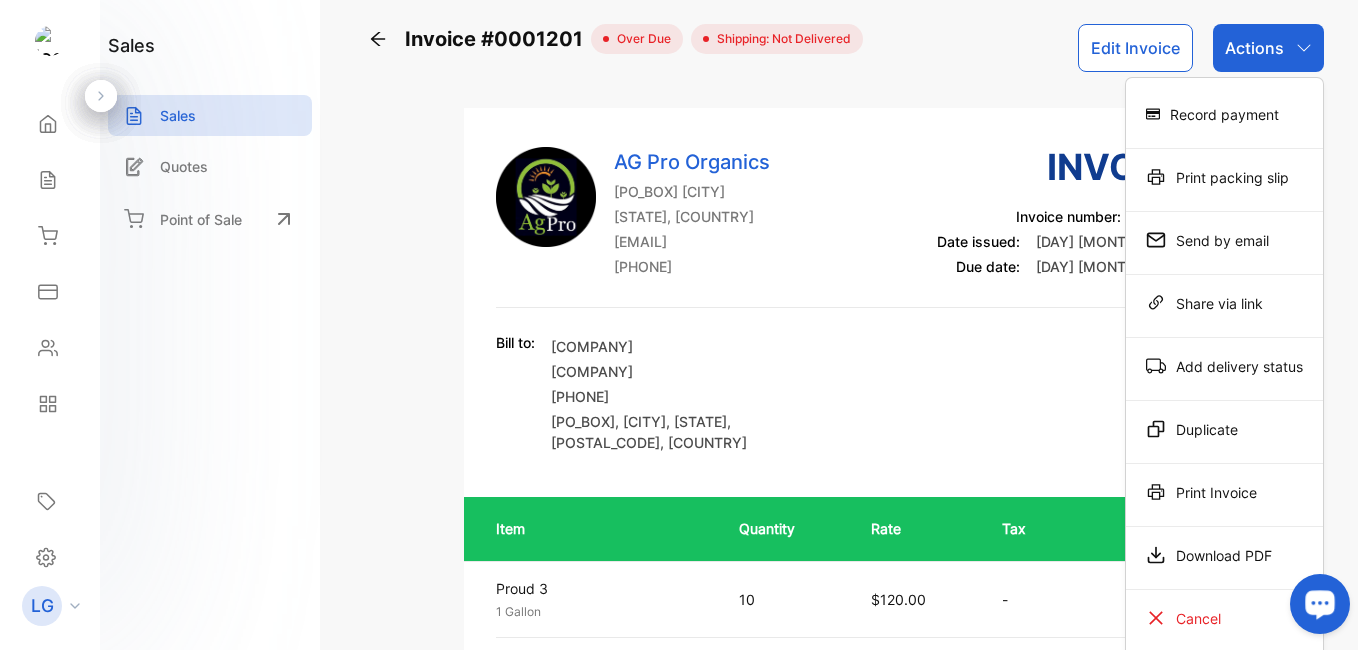 click on "Record payment" at bounding box center [1224, 117] 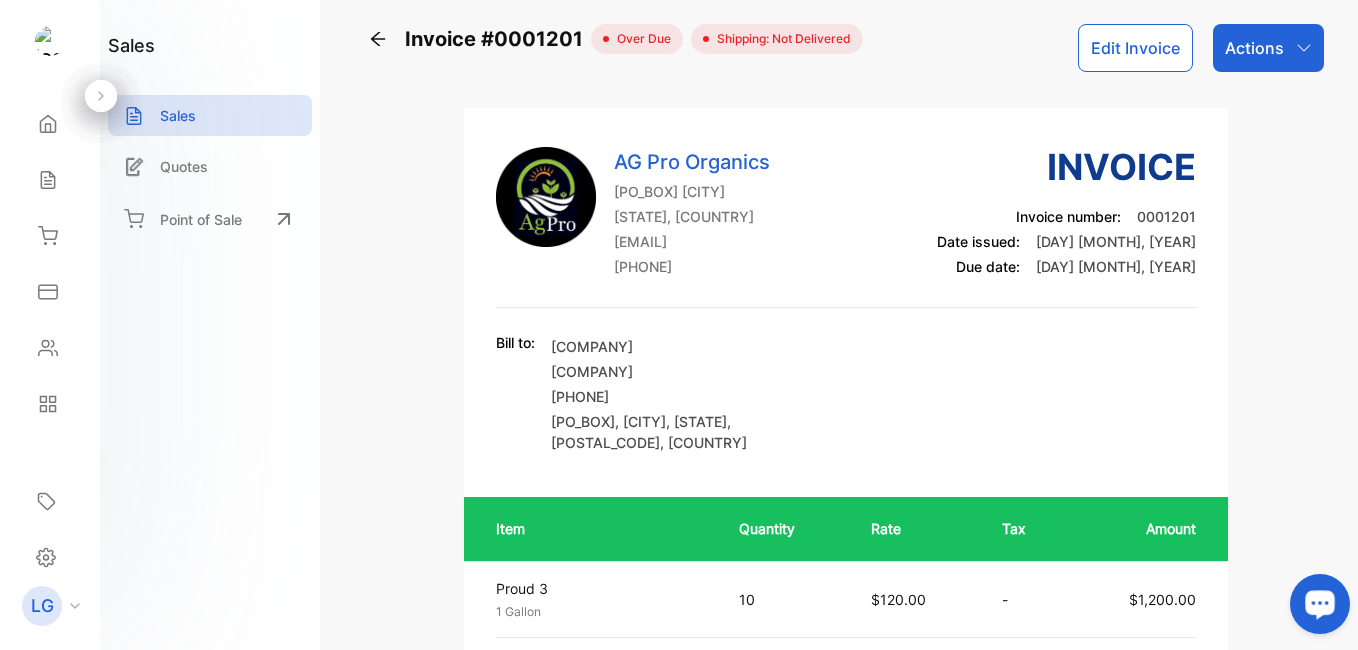 click on "Actions" at bounding box center [1268, 48] 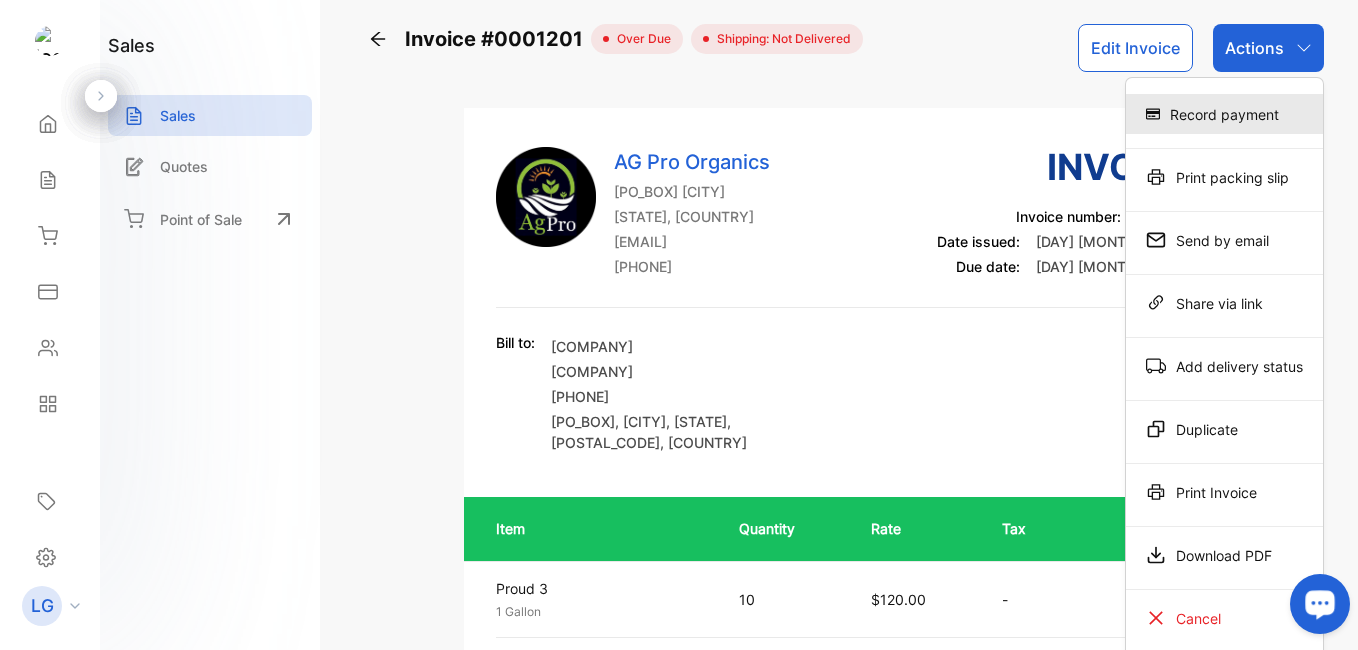 click on "Record payment" at bounding box center (1224, 114) 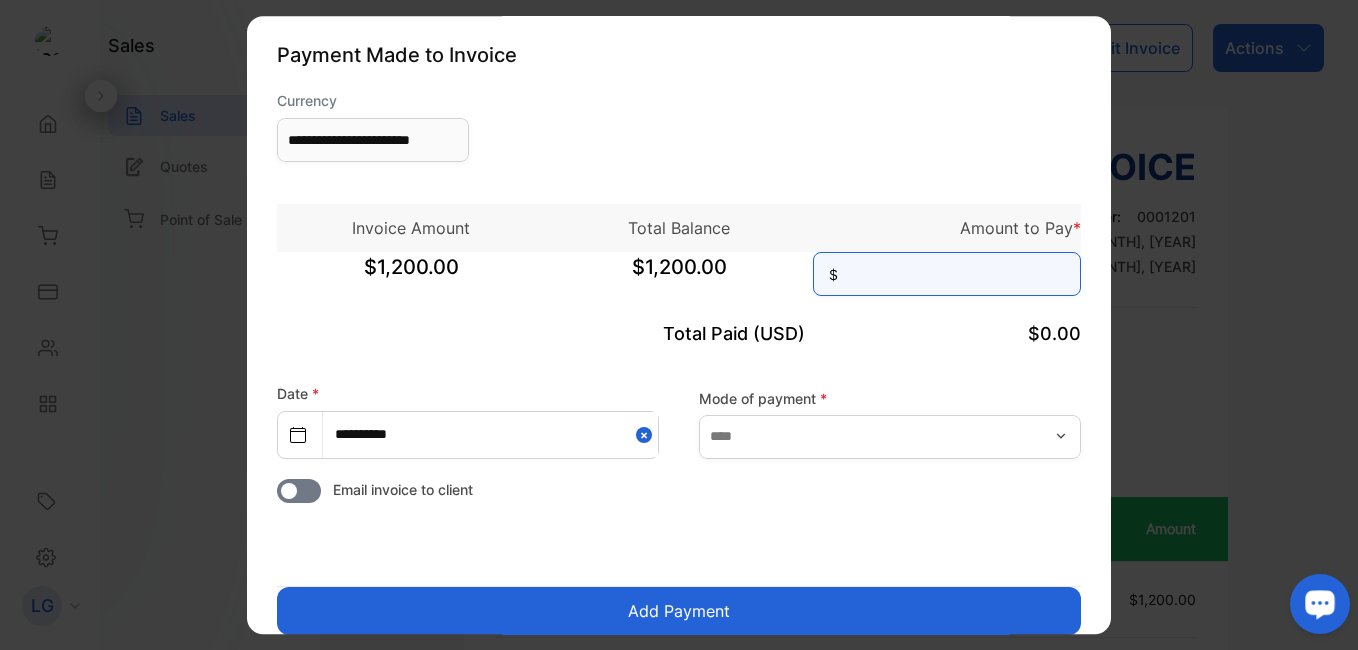 click at bounding box center (947, 274) 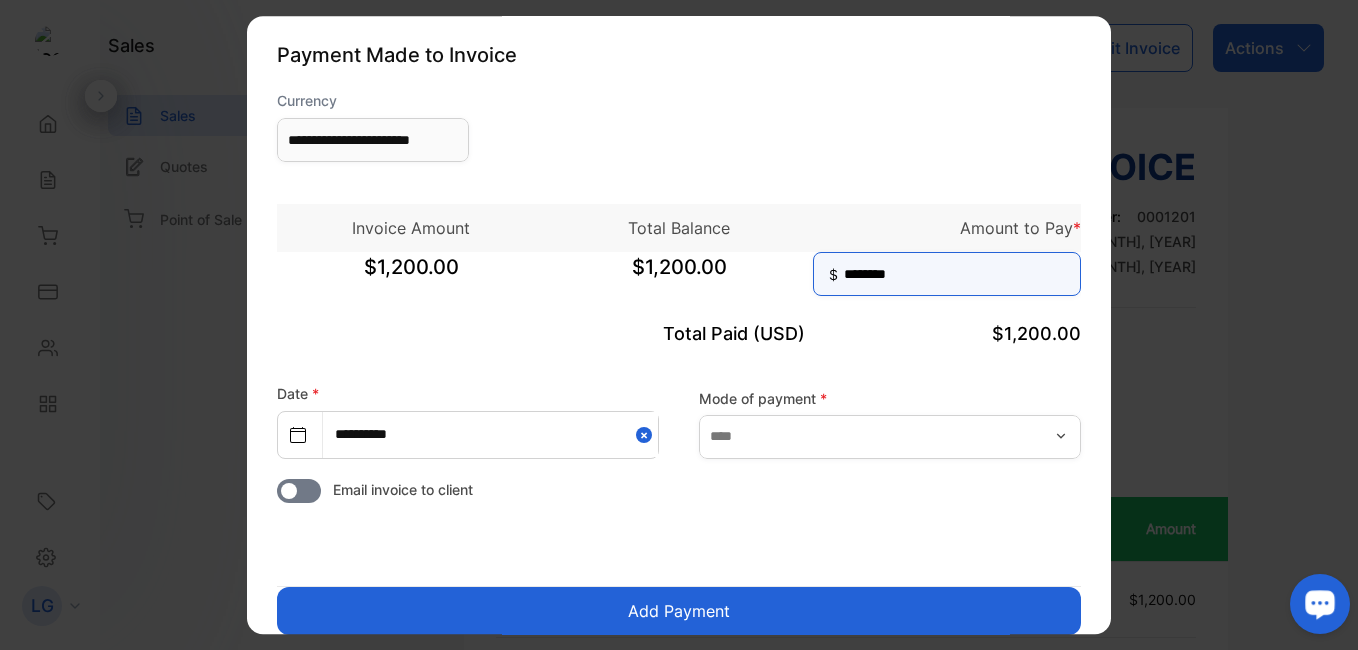 type on "********" 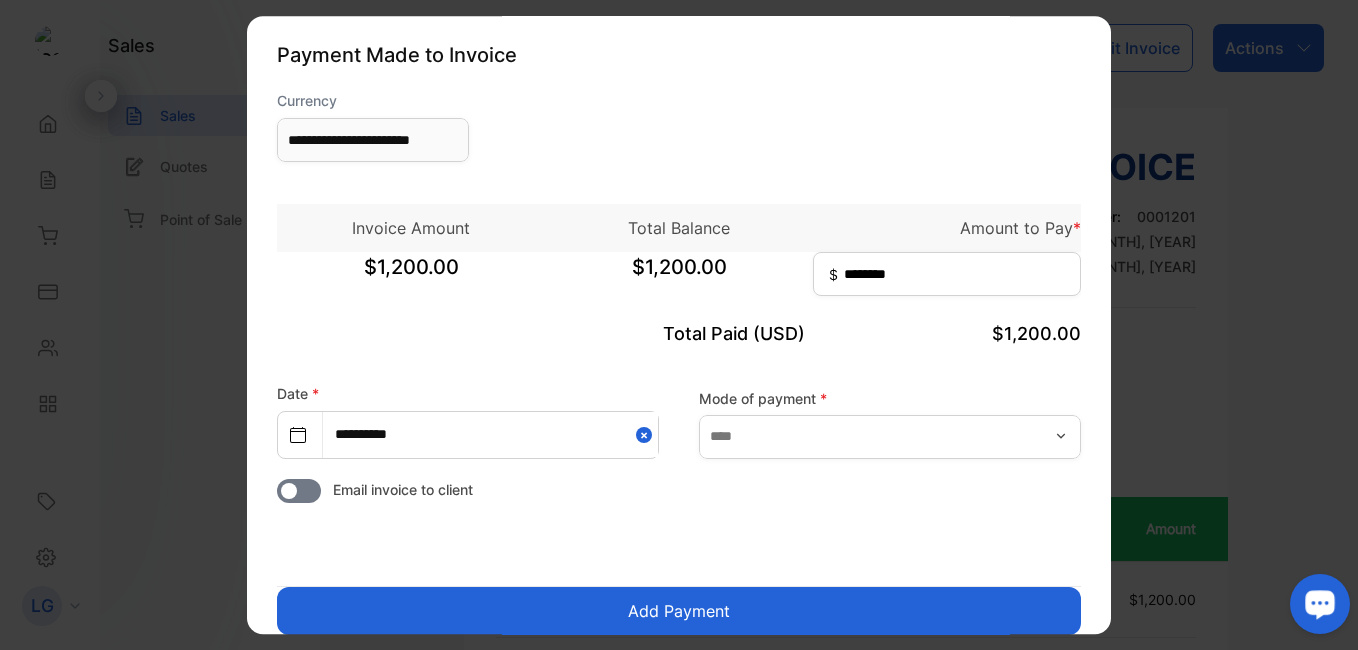 click on "Add Payment" at bounding box center [679, 611] 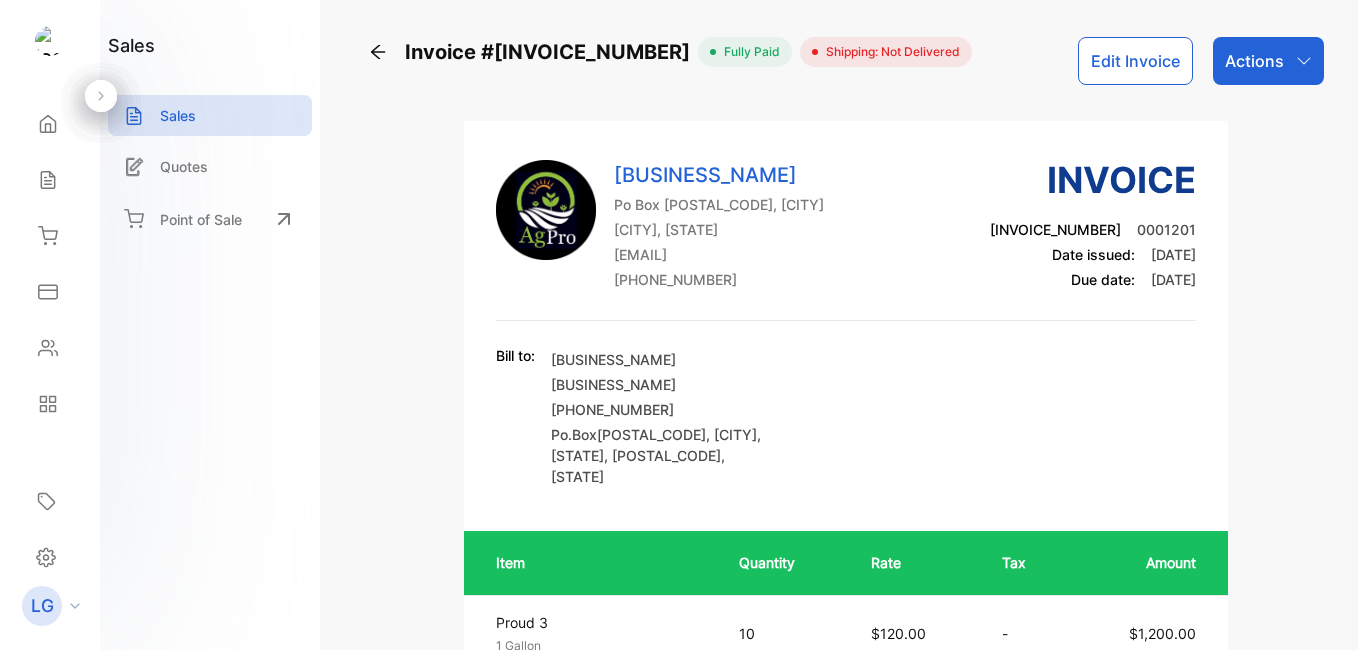 scroll, scrollTop: 0, scrollLeft: 0, axis: both 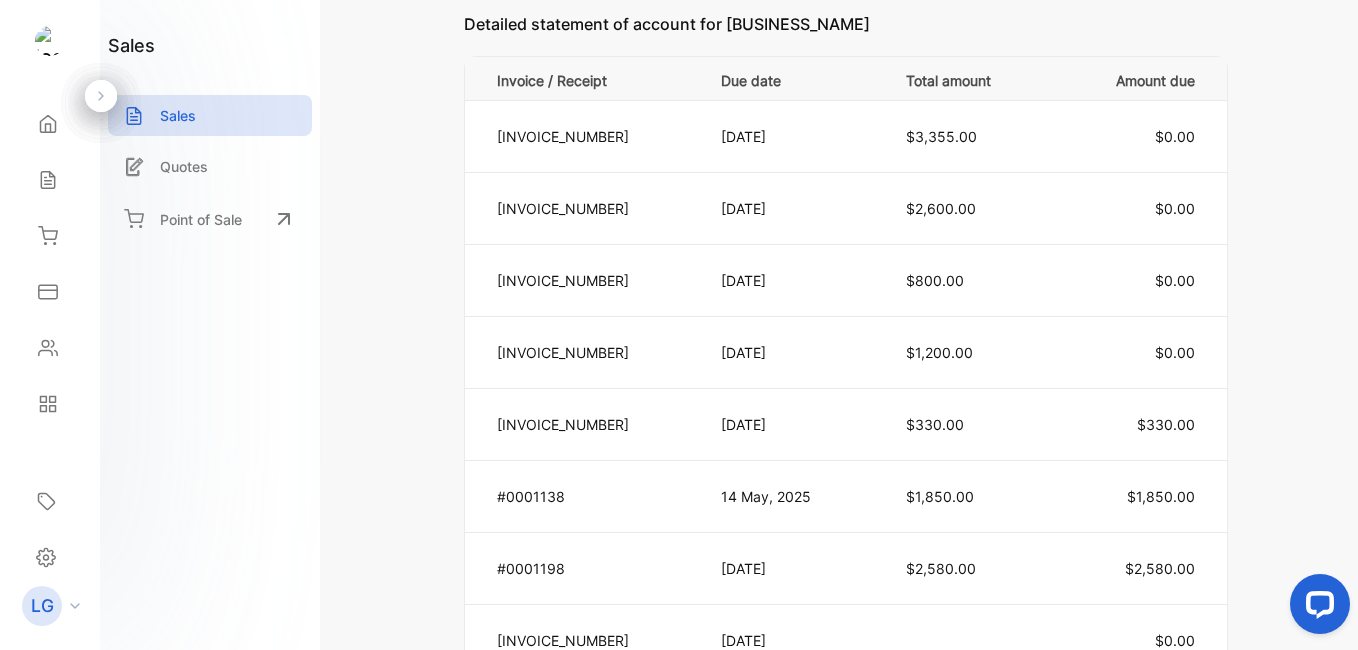click on "$330.00" at bounding box center [941, 136] 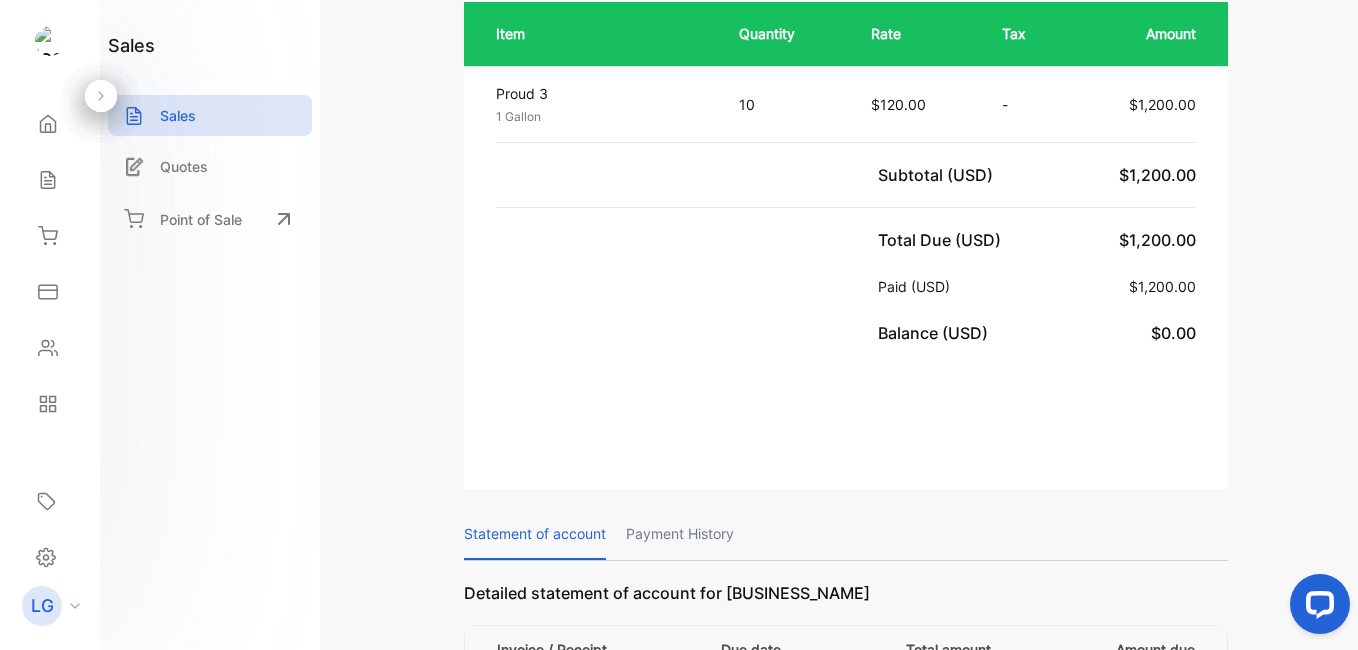 scroll, scrollTop: 0, scrollLeft: 0, axis: both 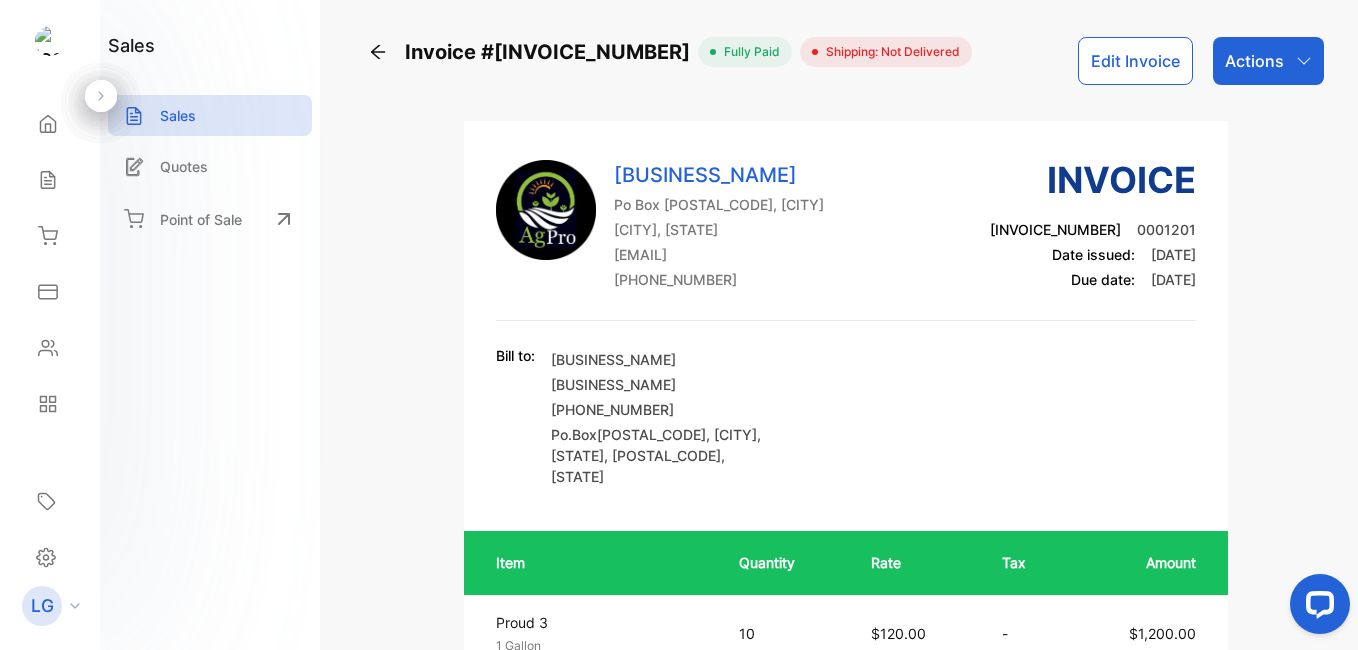 click at bounding box center (378, 52) 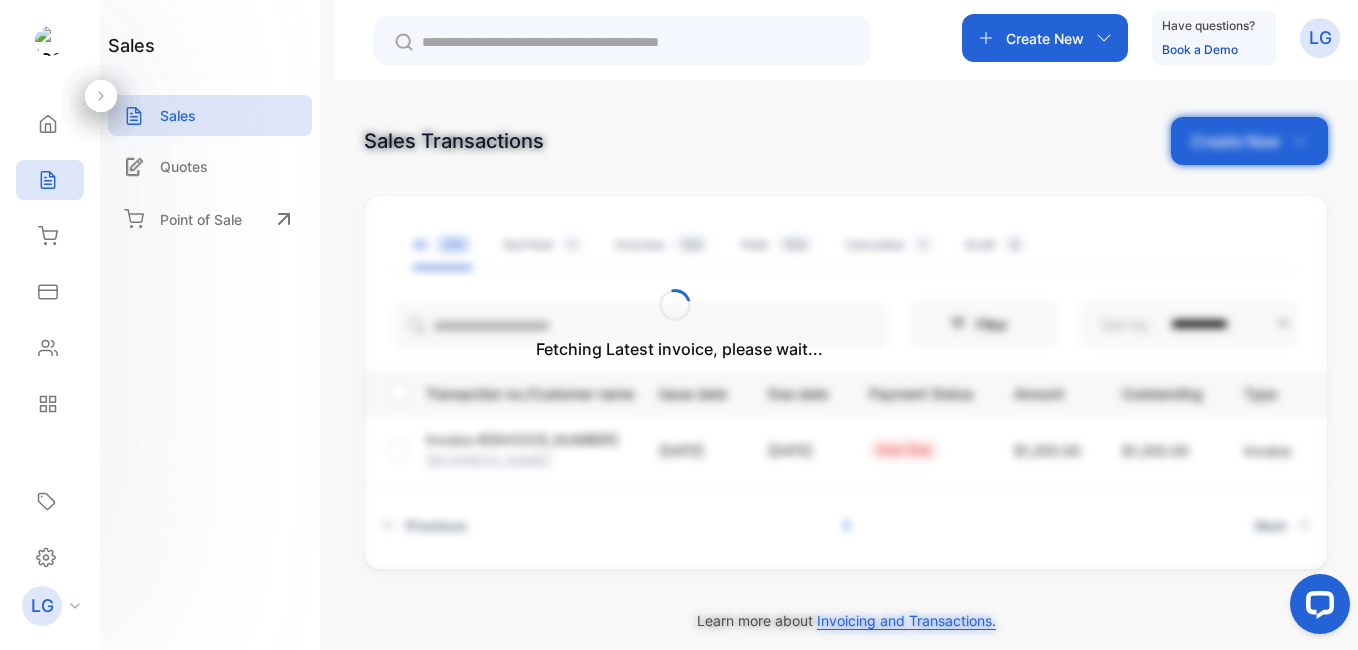 click on "Fetching Latest invoice, please wait..." at bounding box center [679, 325] 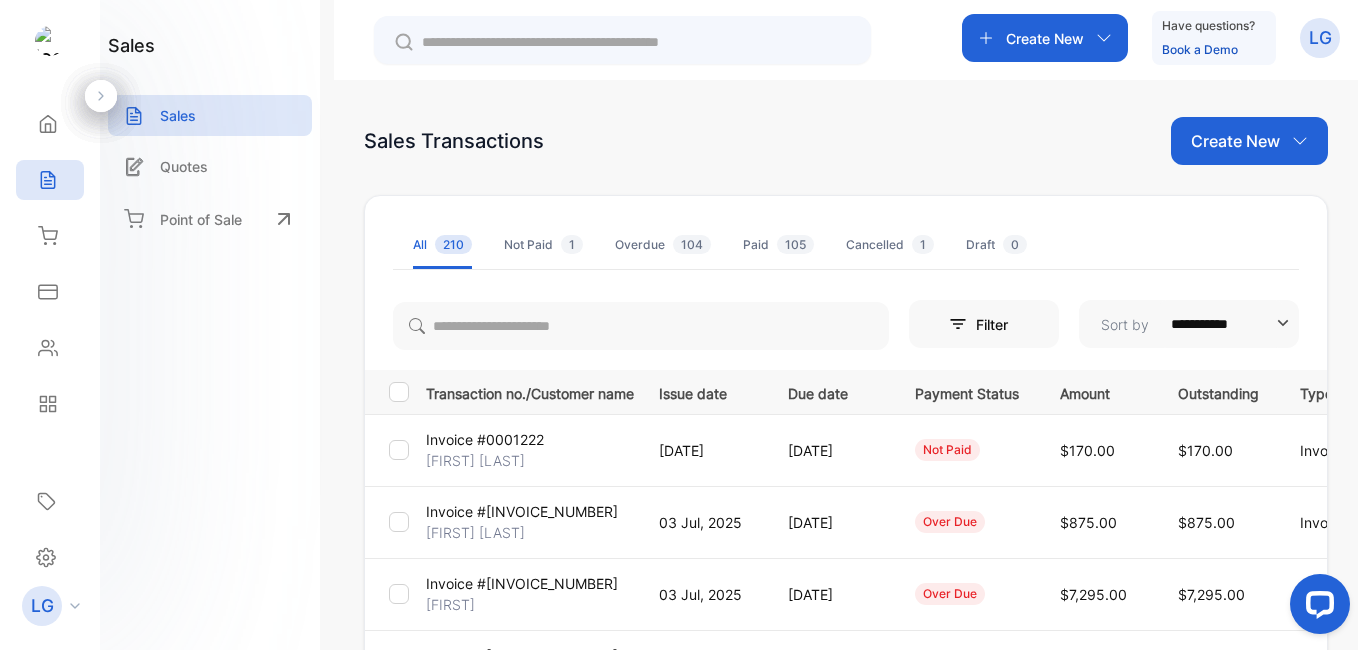 click at bounding box center (636, 42) 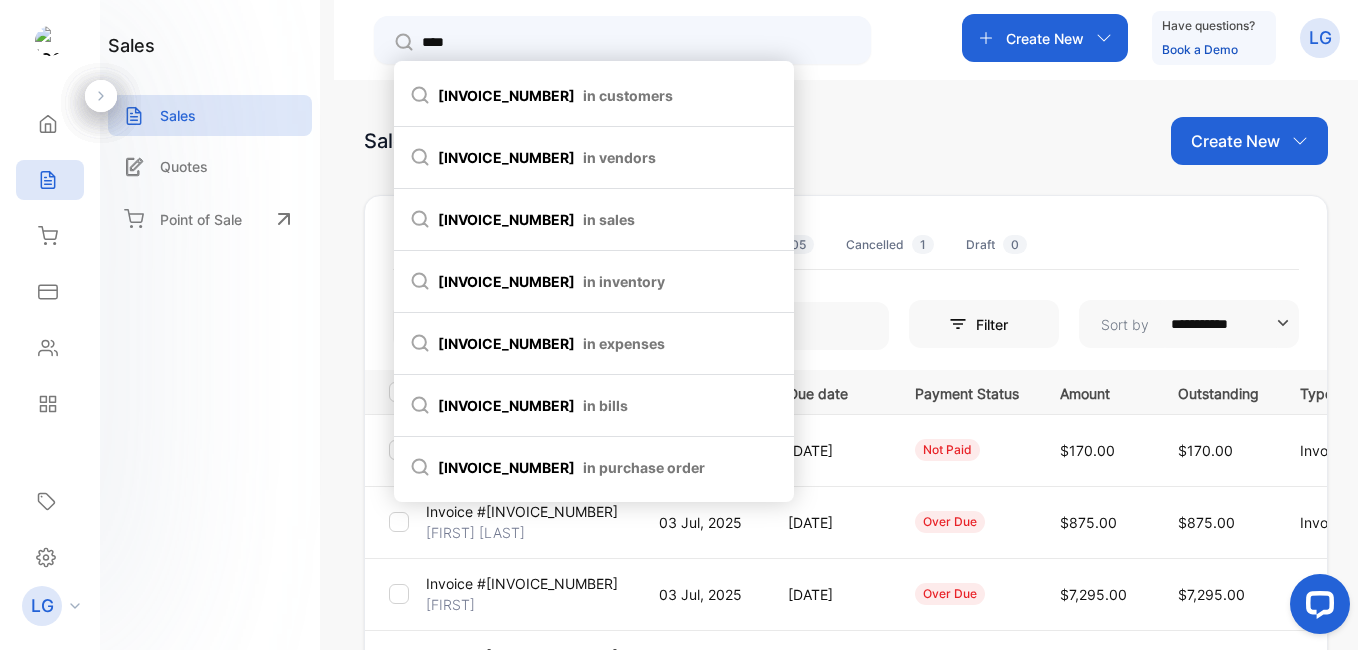 type on "****" 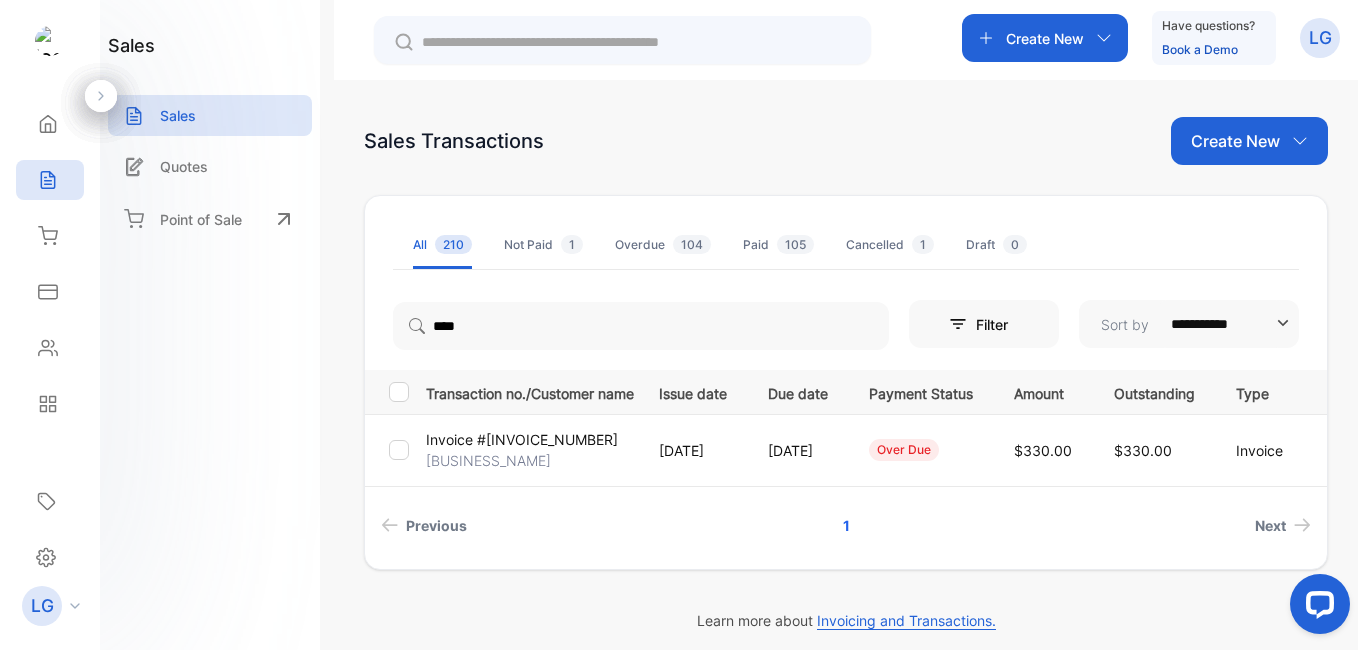 click on "Invoice #0001100" at bounding box center [522, 439] 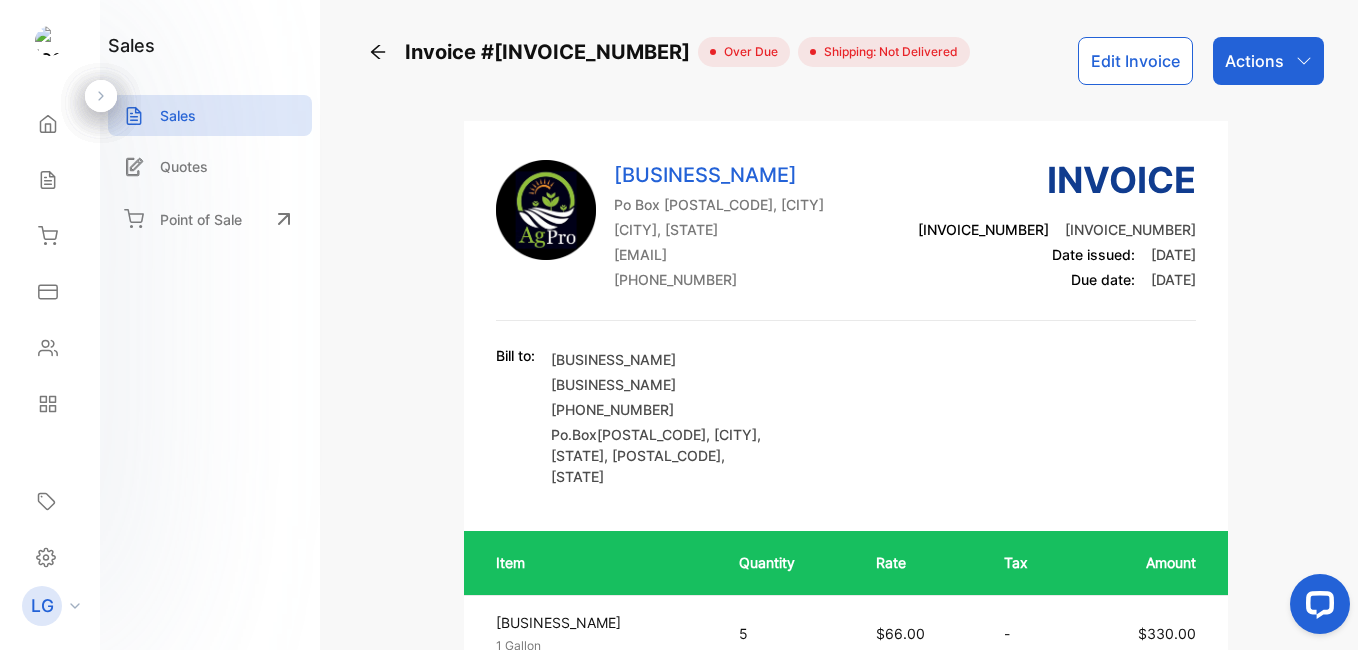 scroll, scrollTop: 569, scrollLeft: 0, axis: vertical 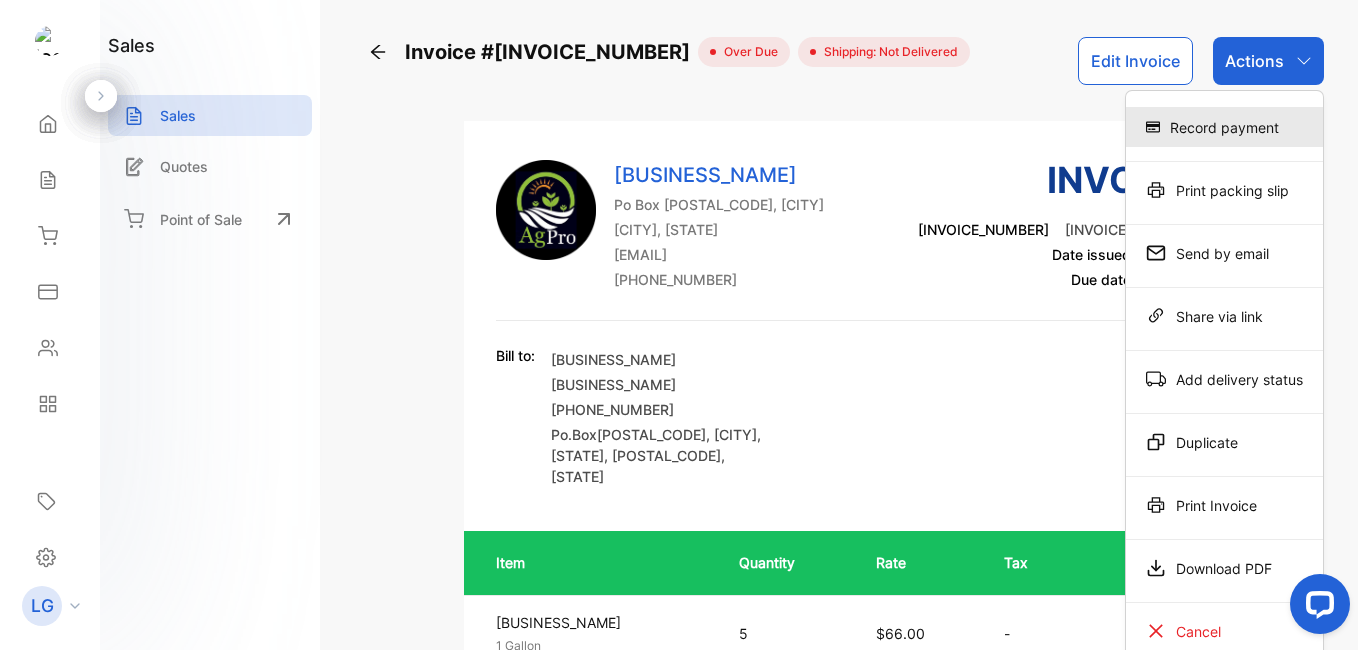 click on "Record payment" at bounding box center [1224, 127] 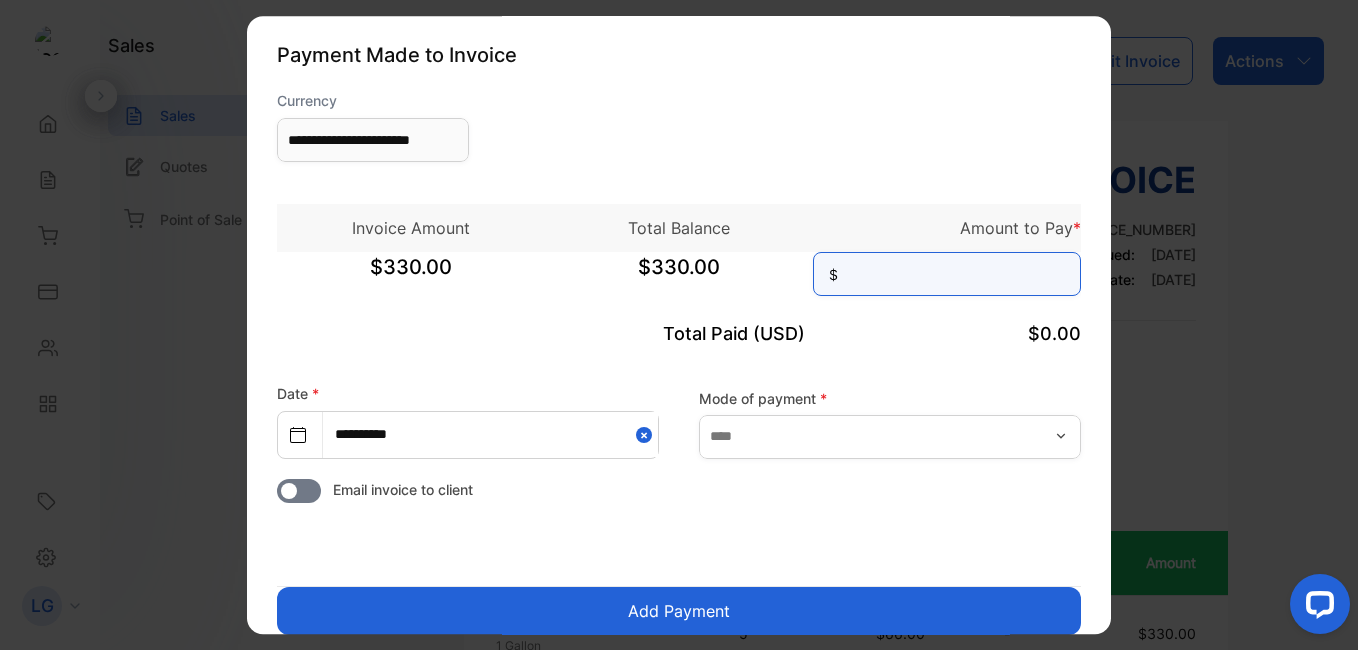 click at bounding box center (947, 274) 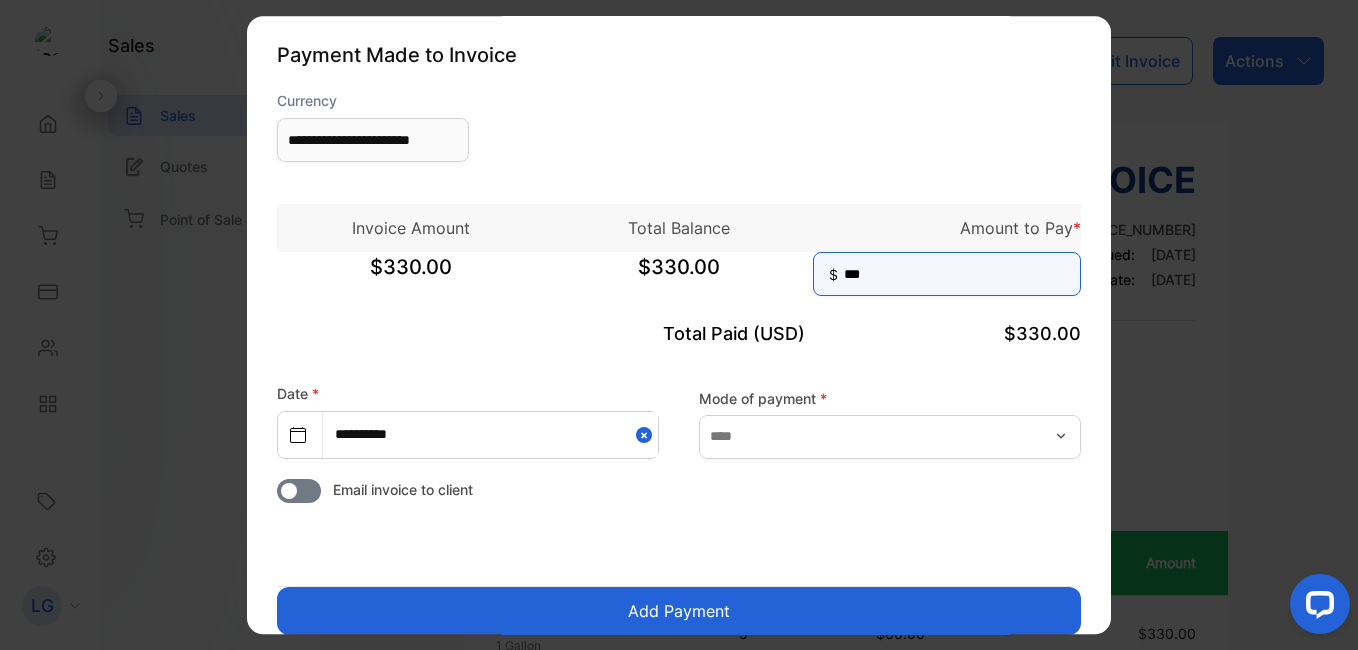 type on "***" 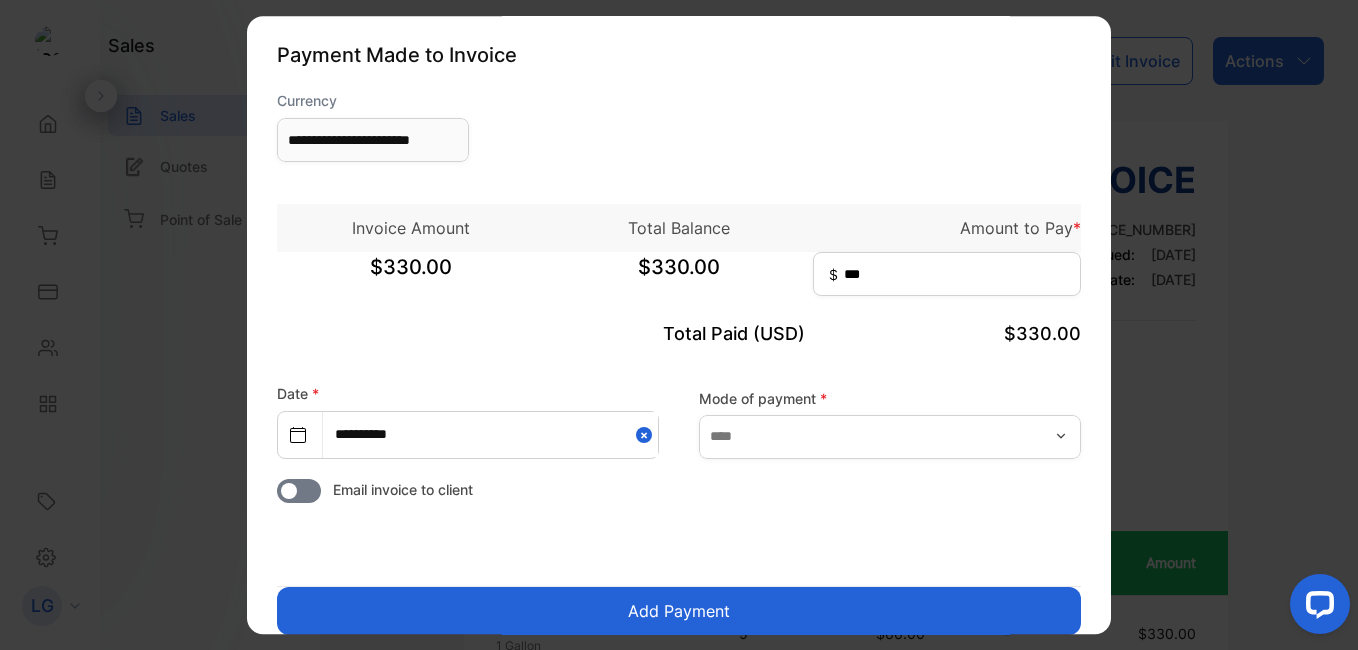click on "Add Payment" at bounding box center [679, 611] 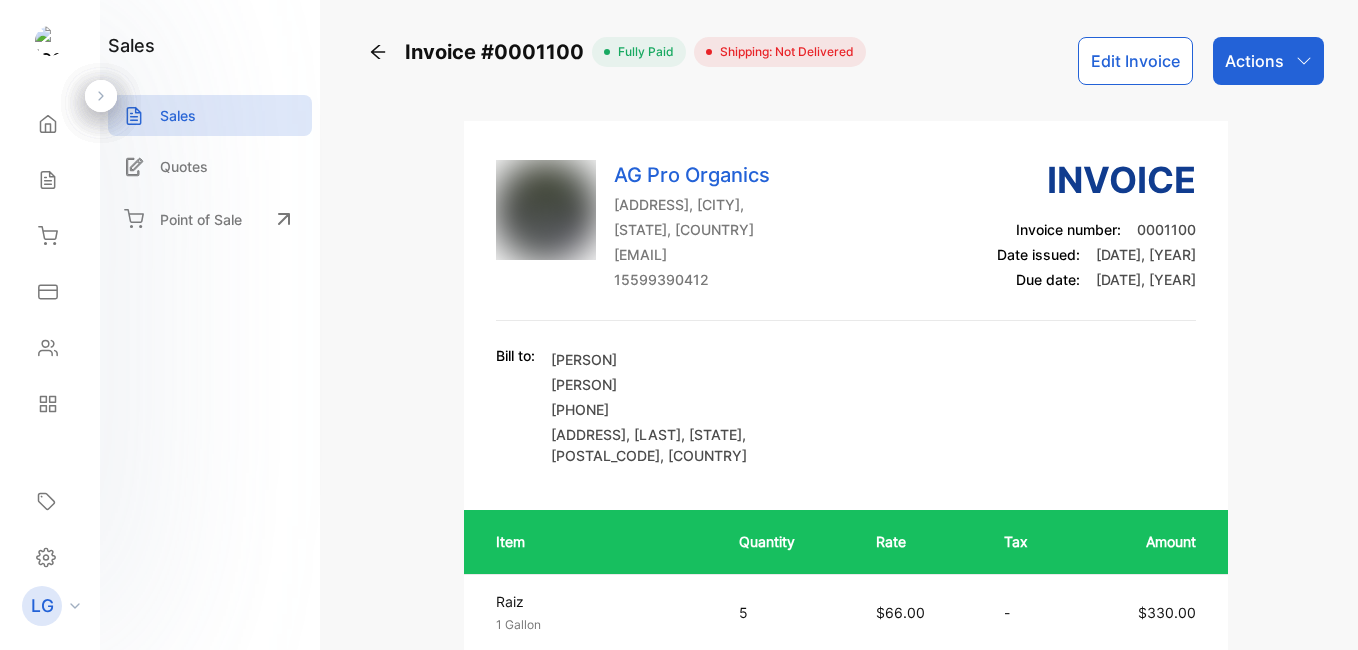 scroll, scrollTop: 0, scrollLeft: 0, axis: both 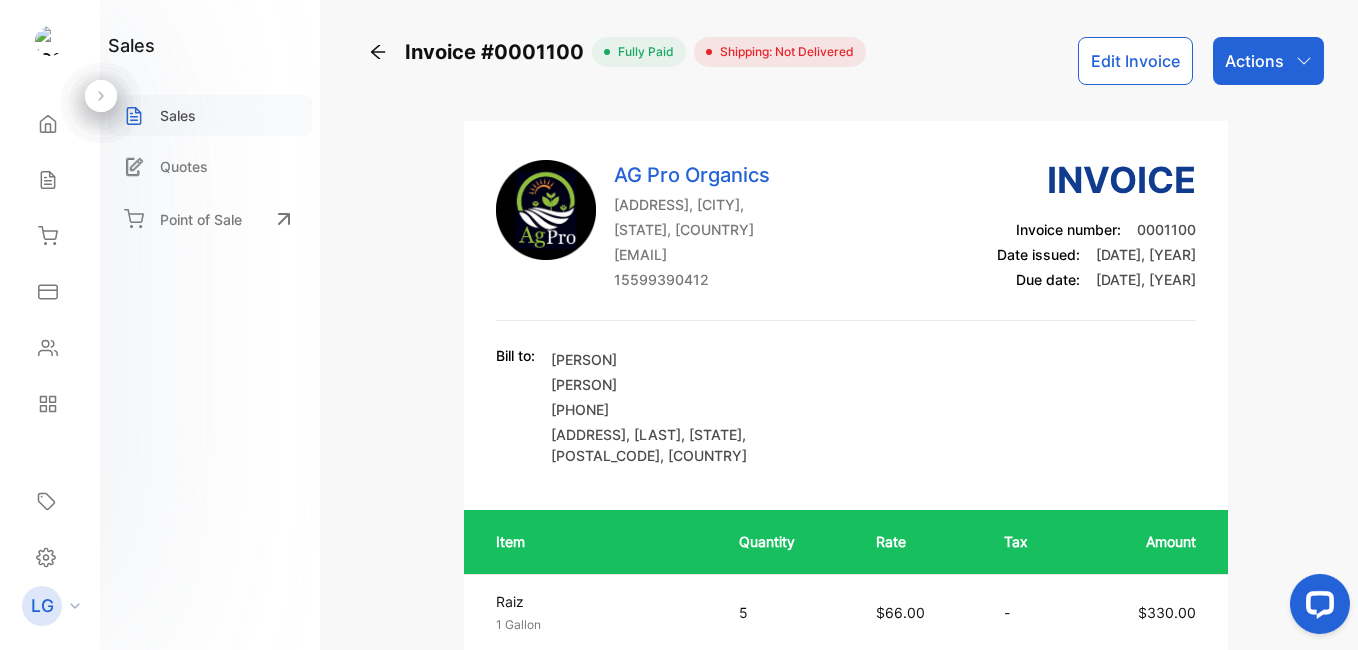 click on "Sales" at bounding box center [178, 115] 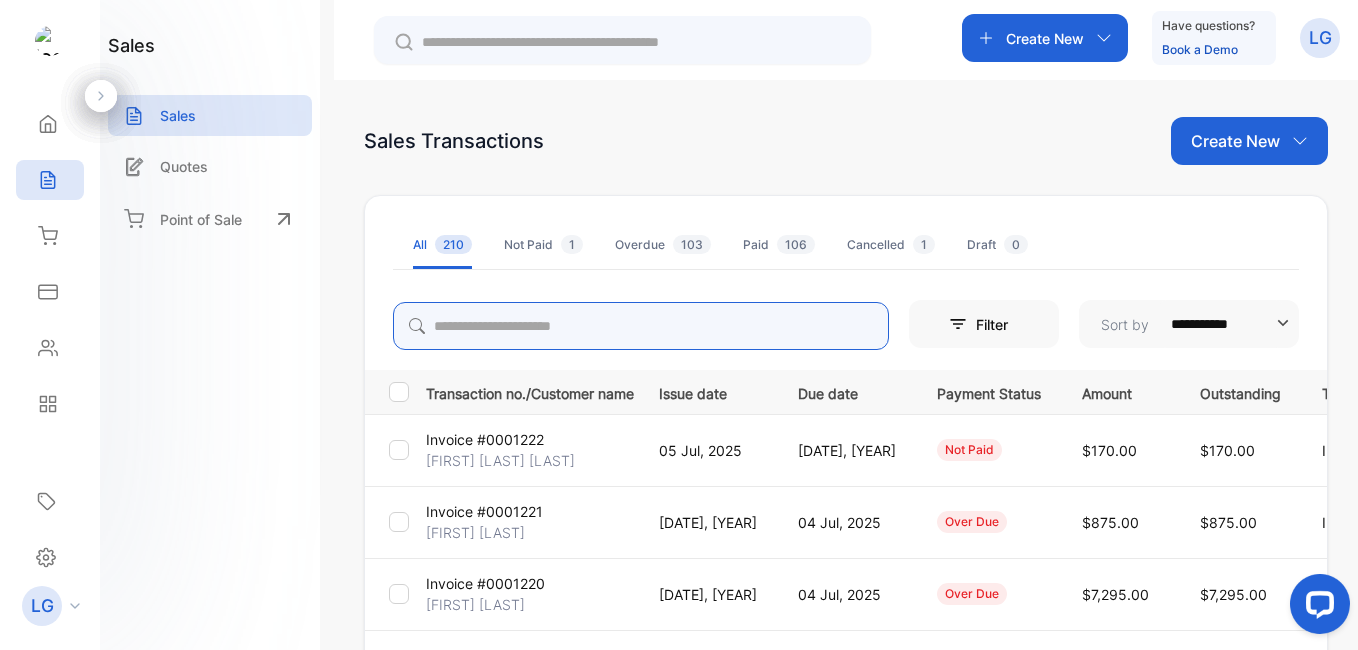 click at bounding box center [641, 326] 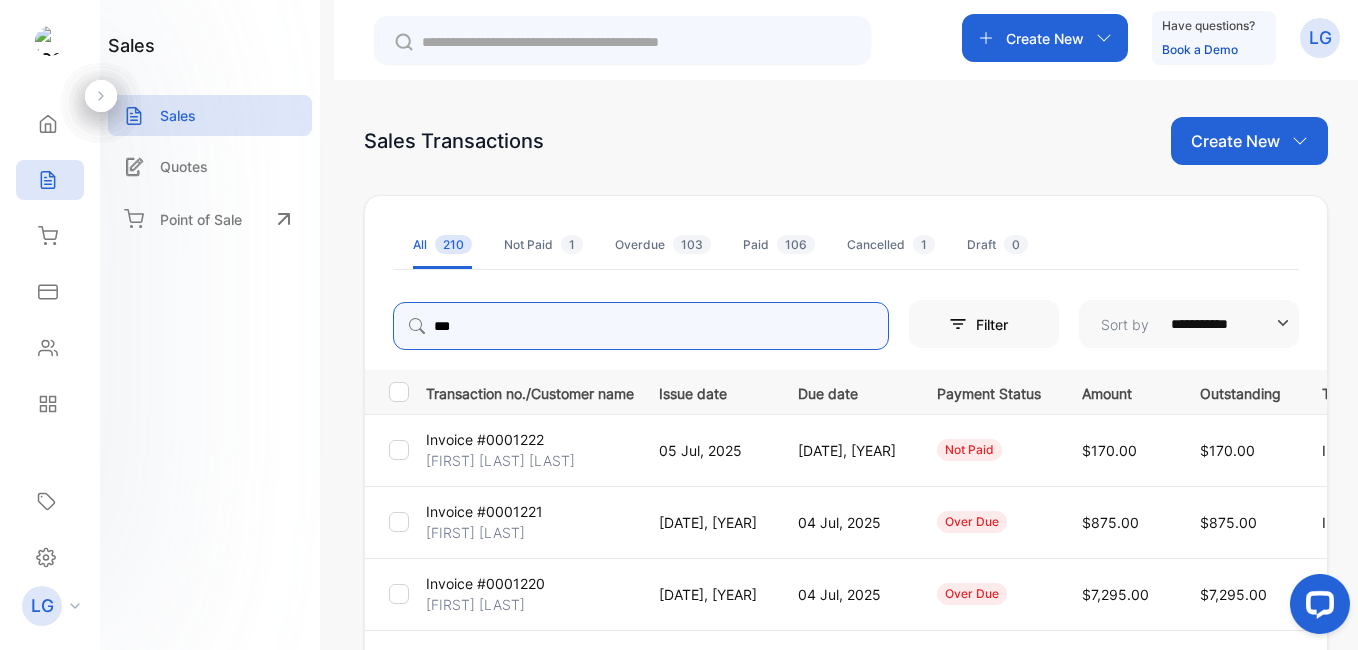 type on "****" 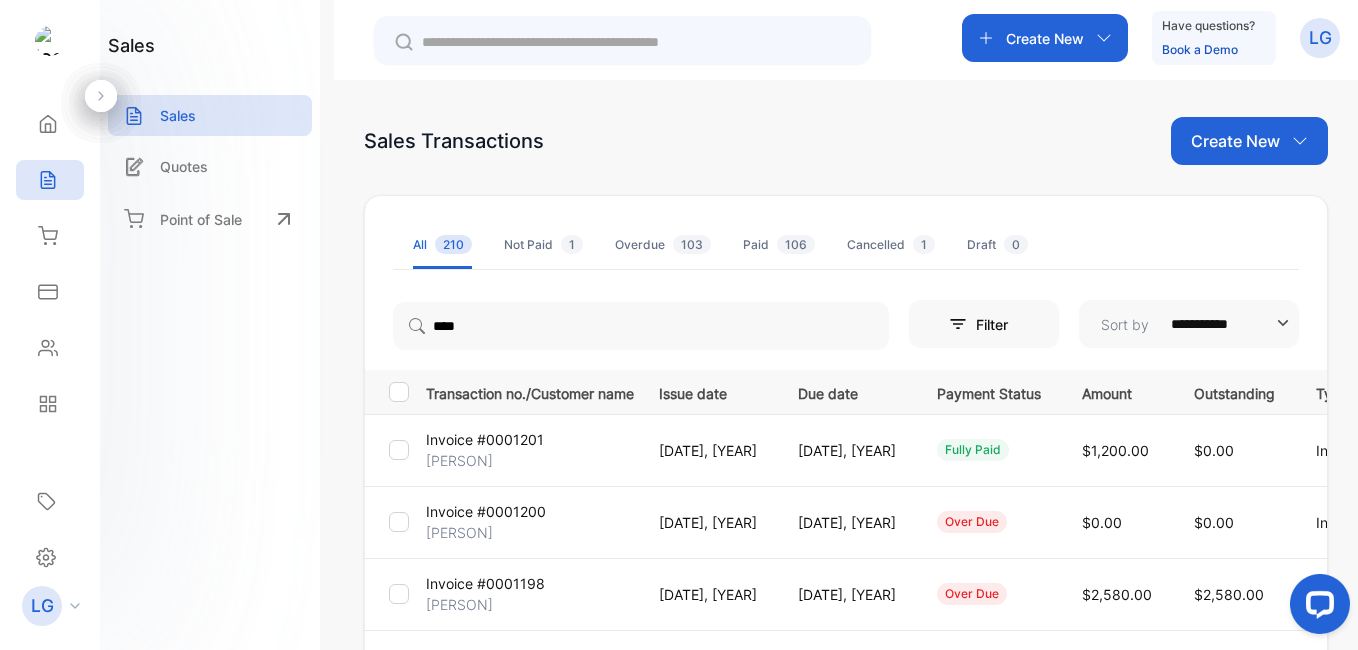 click on "**********" at bounding box center [846, 405] 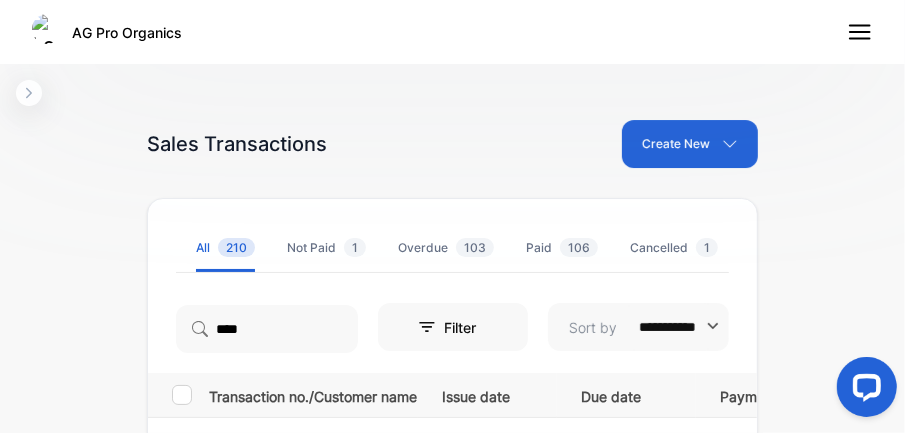 click on "**********" at bounding box center (452, 272) 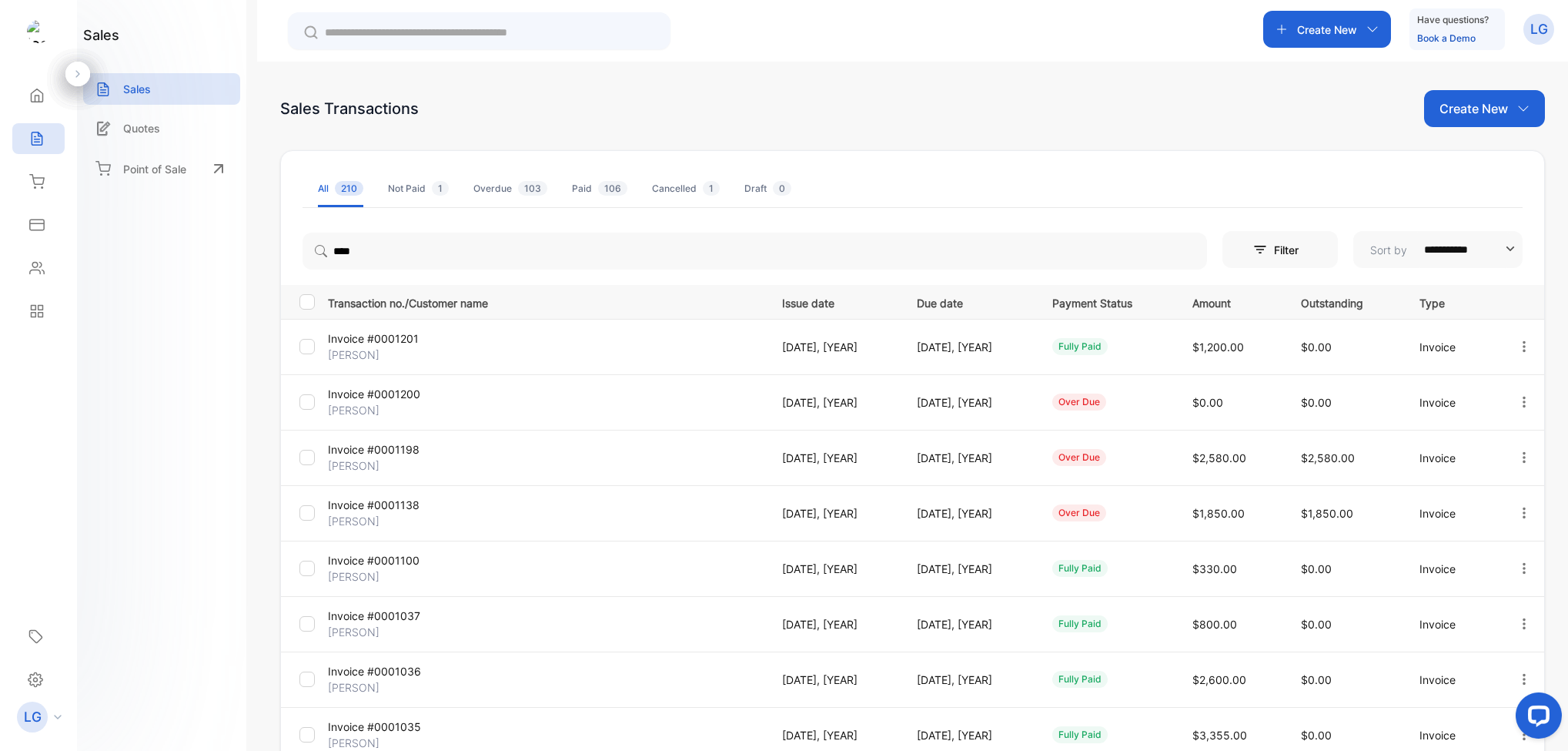 click on "Invoice #0001138" at bounding box center [400, 338] 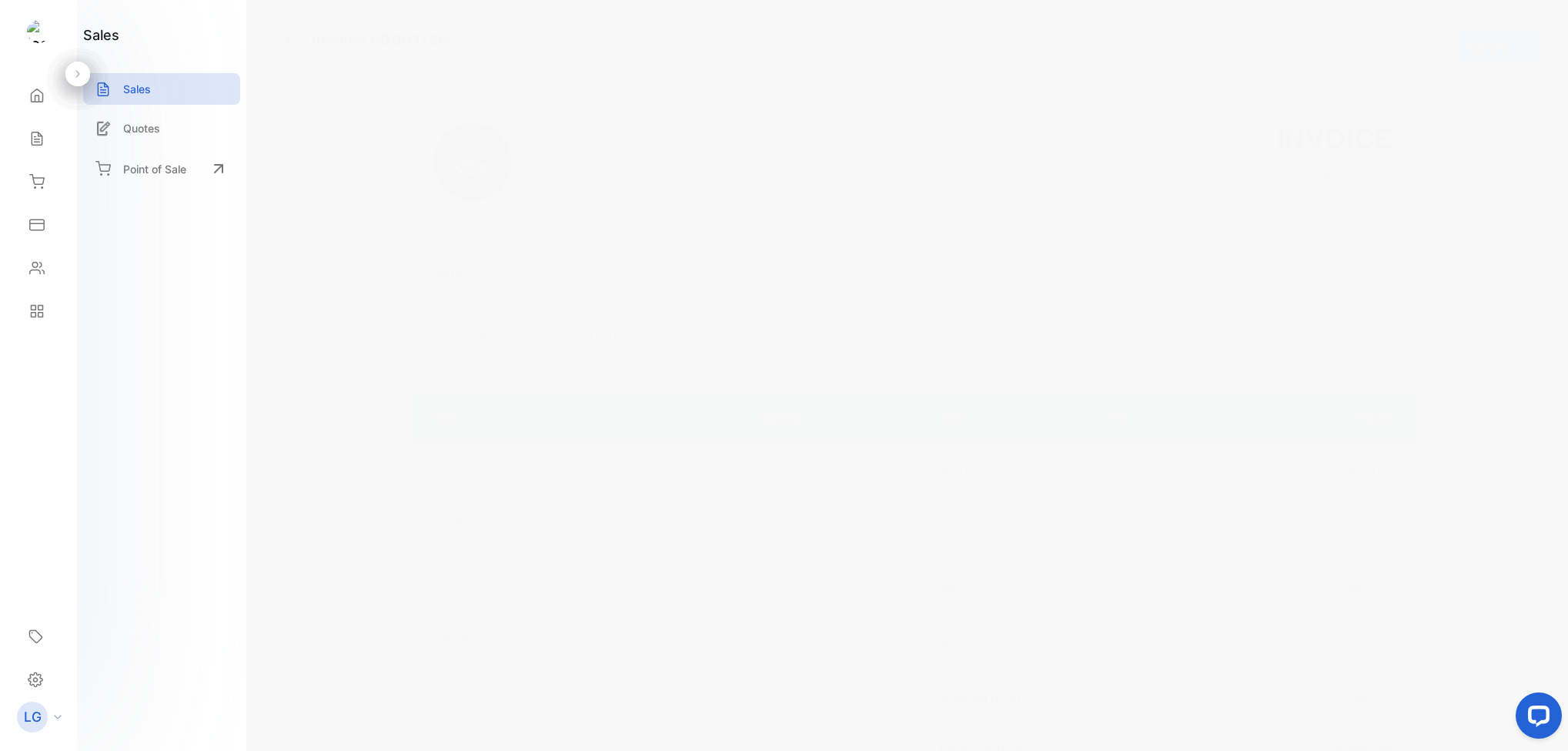 click on "Actions" at bounding box center (1488, 47) 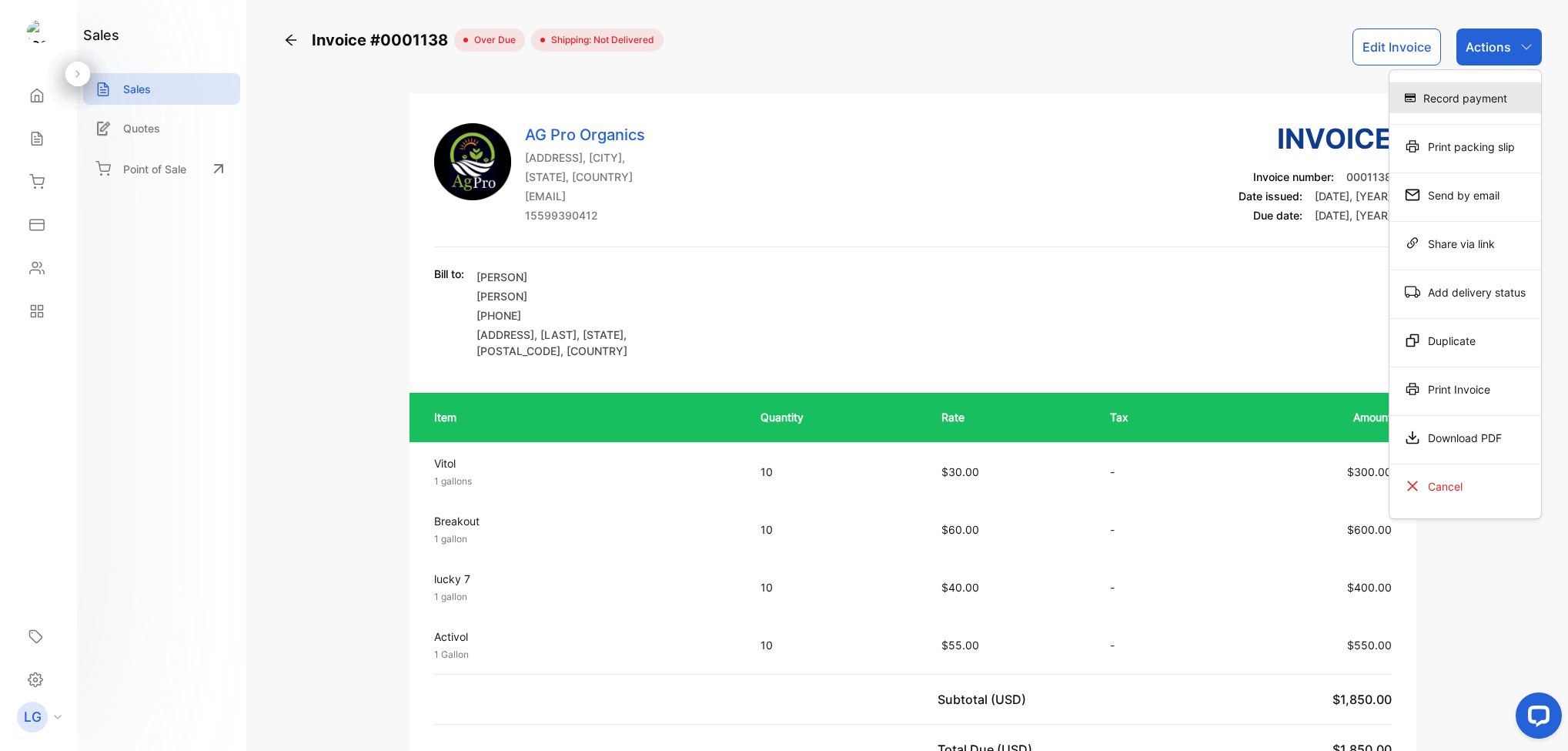 click on "Record payment" at bounding box center (1465, 98) 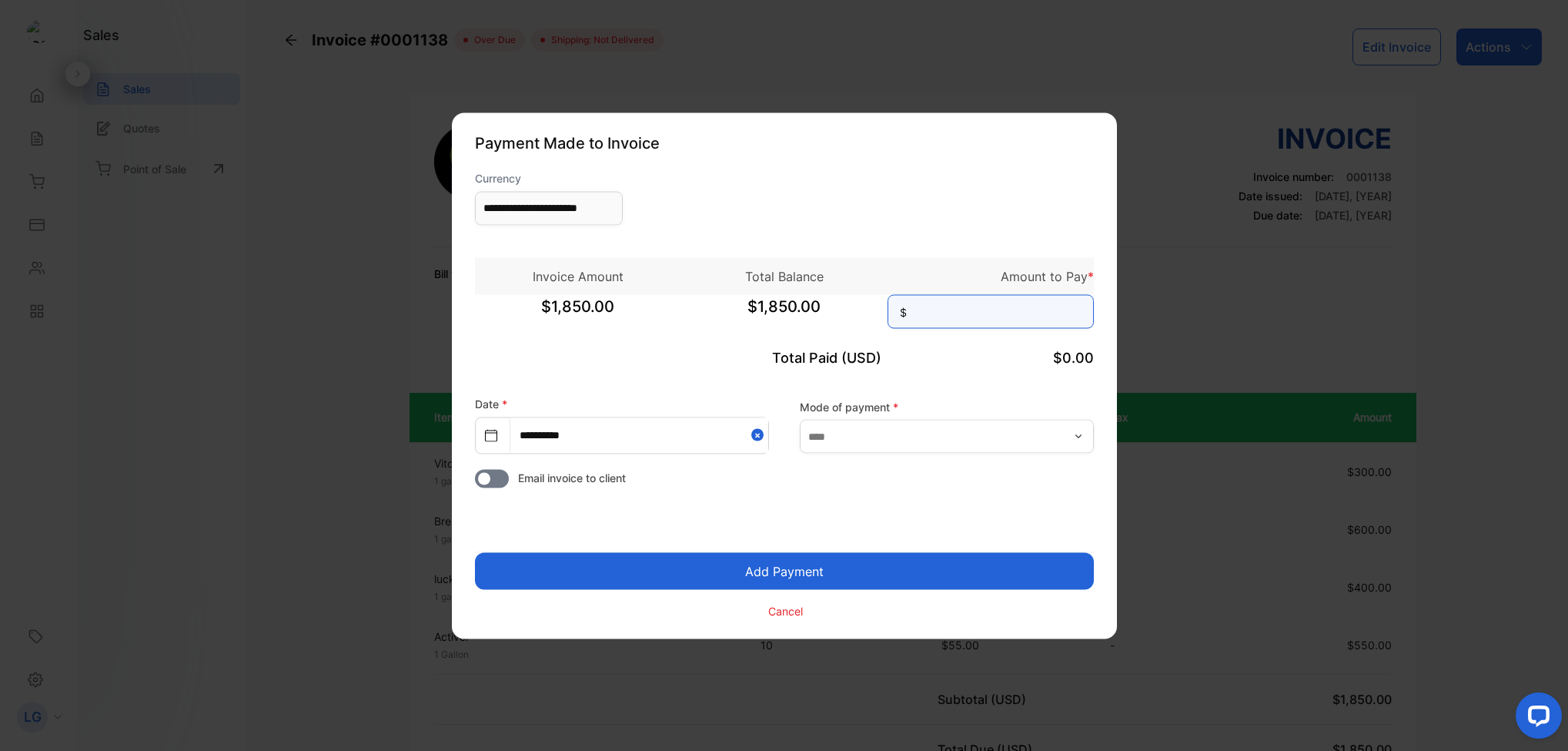 click at bounding box center (991, 311) 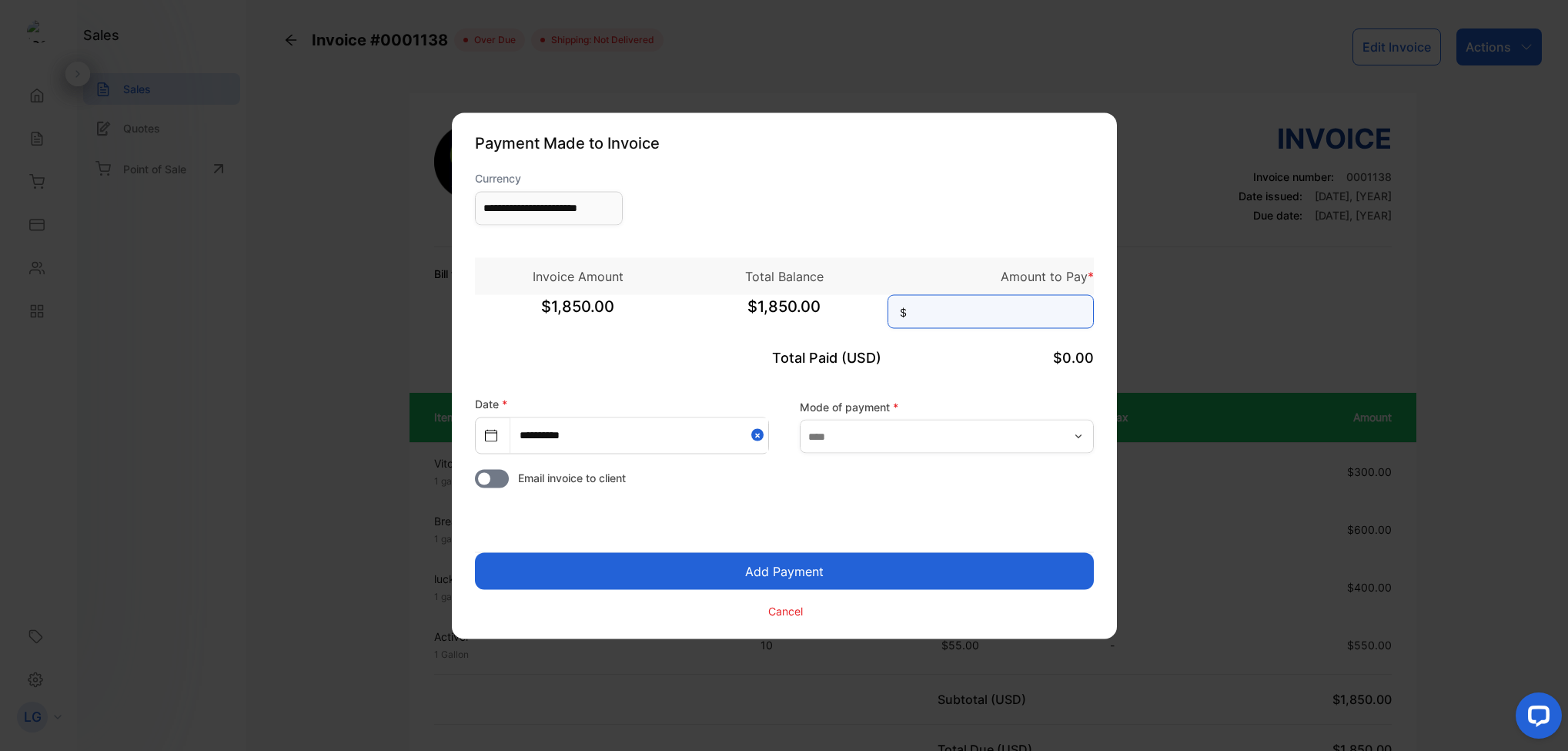 click at bounding box center (991, 311) 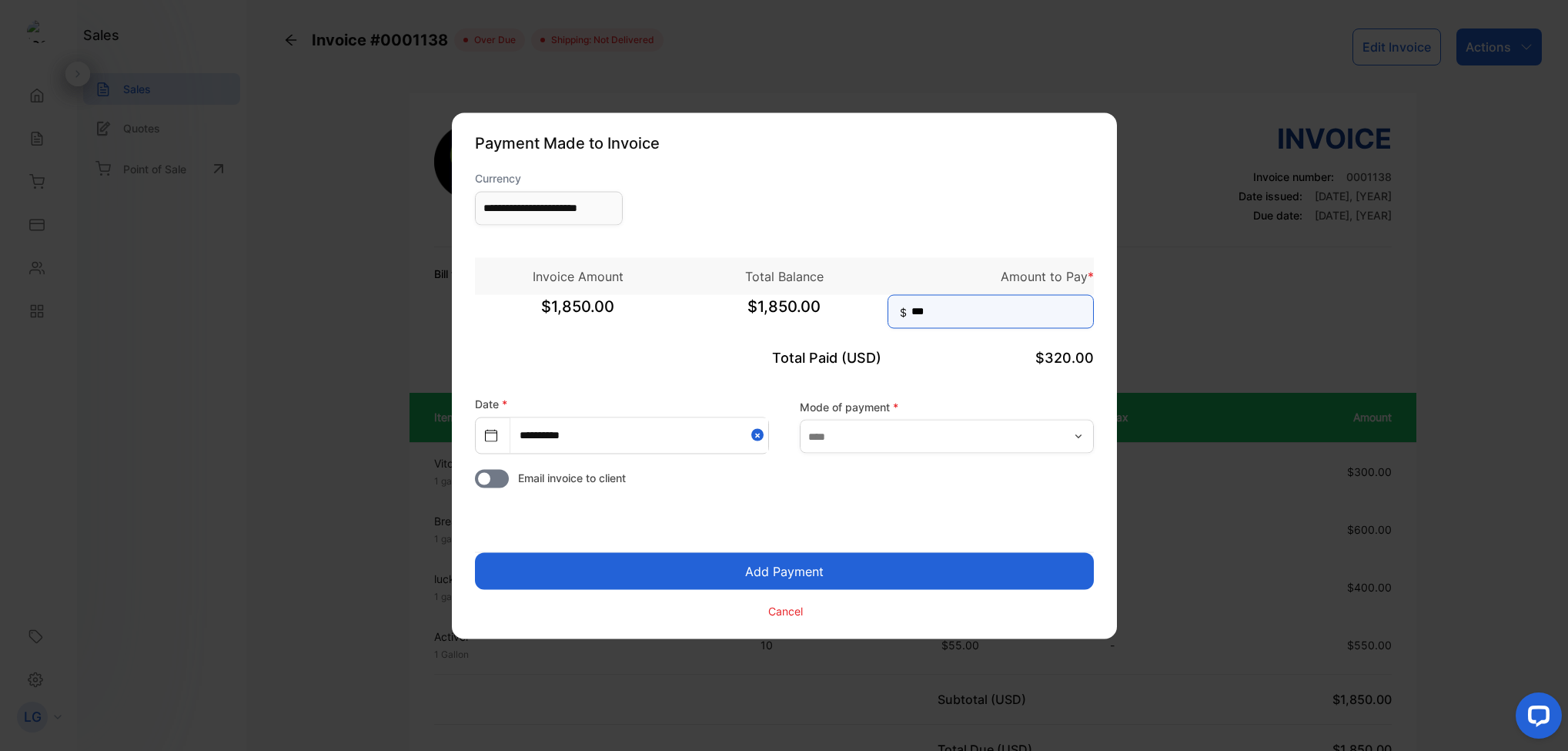 type on "***" 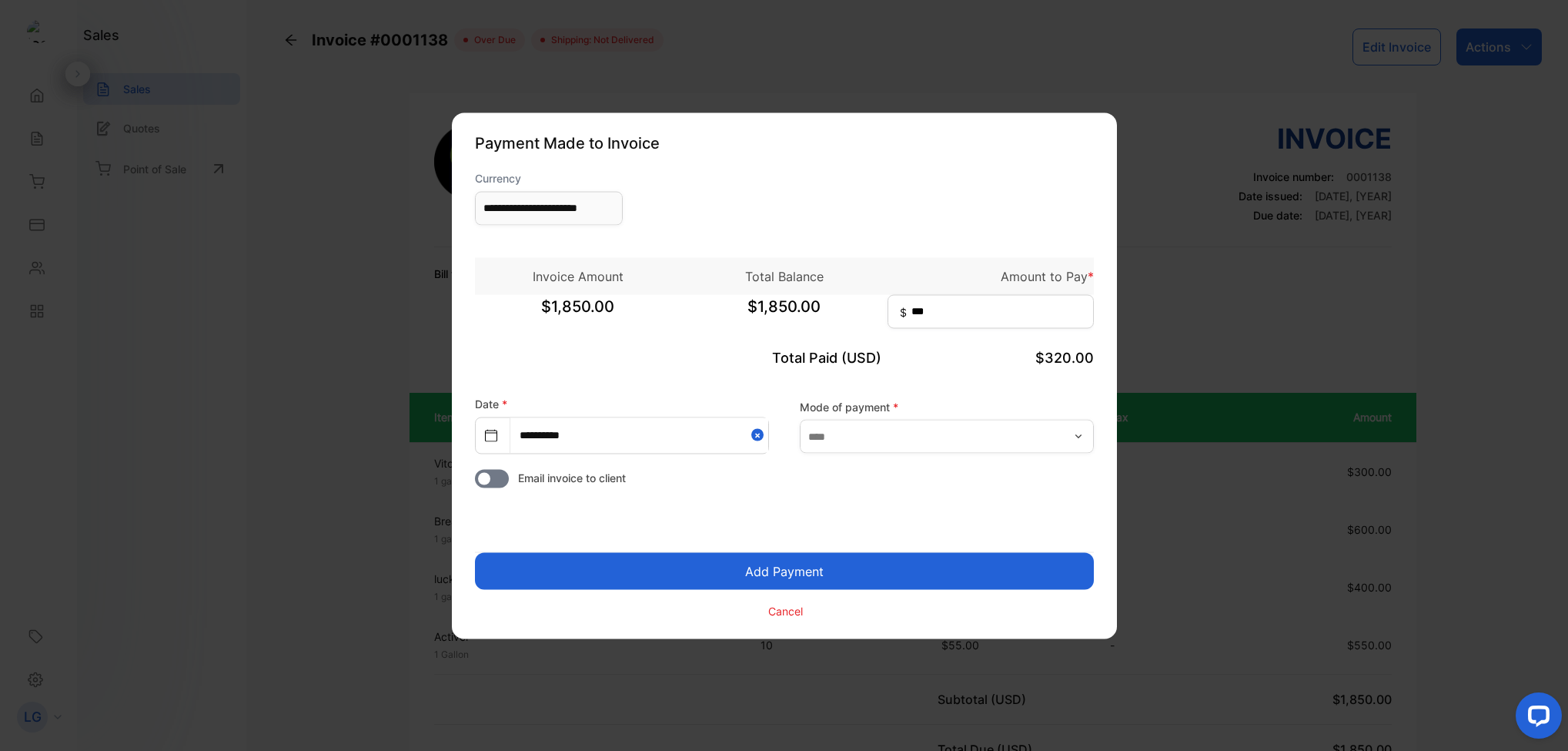 click on "Add Payment" at bounding box center (784, 571) 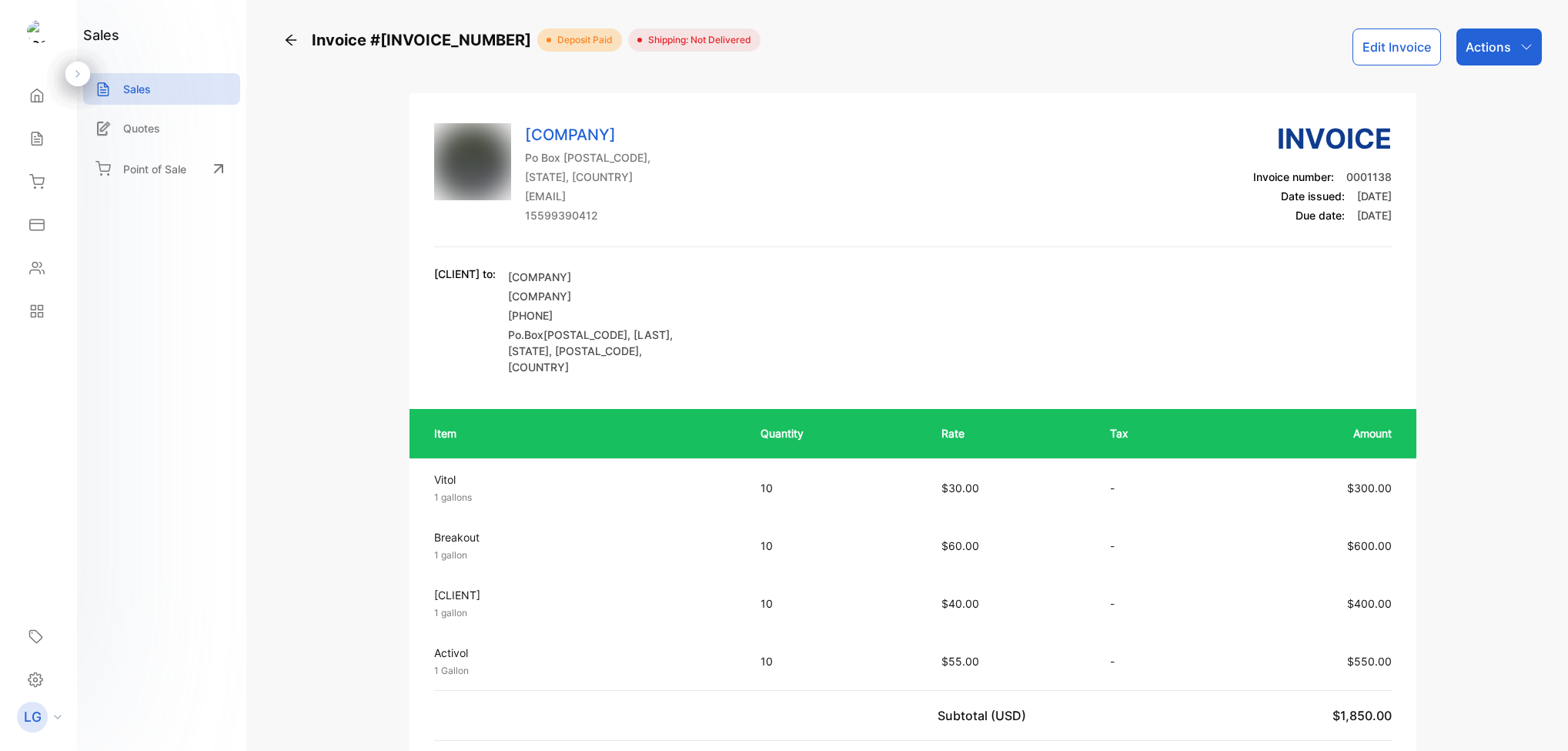 scroll, scrollTop: 0, scrollLeft: 0, axis: both 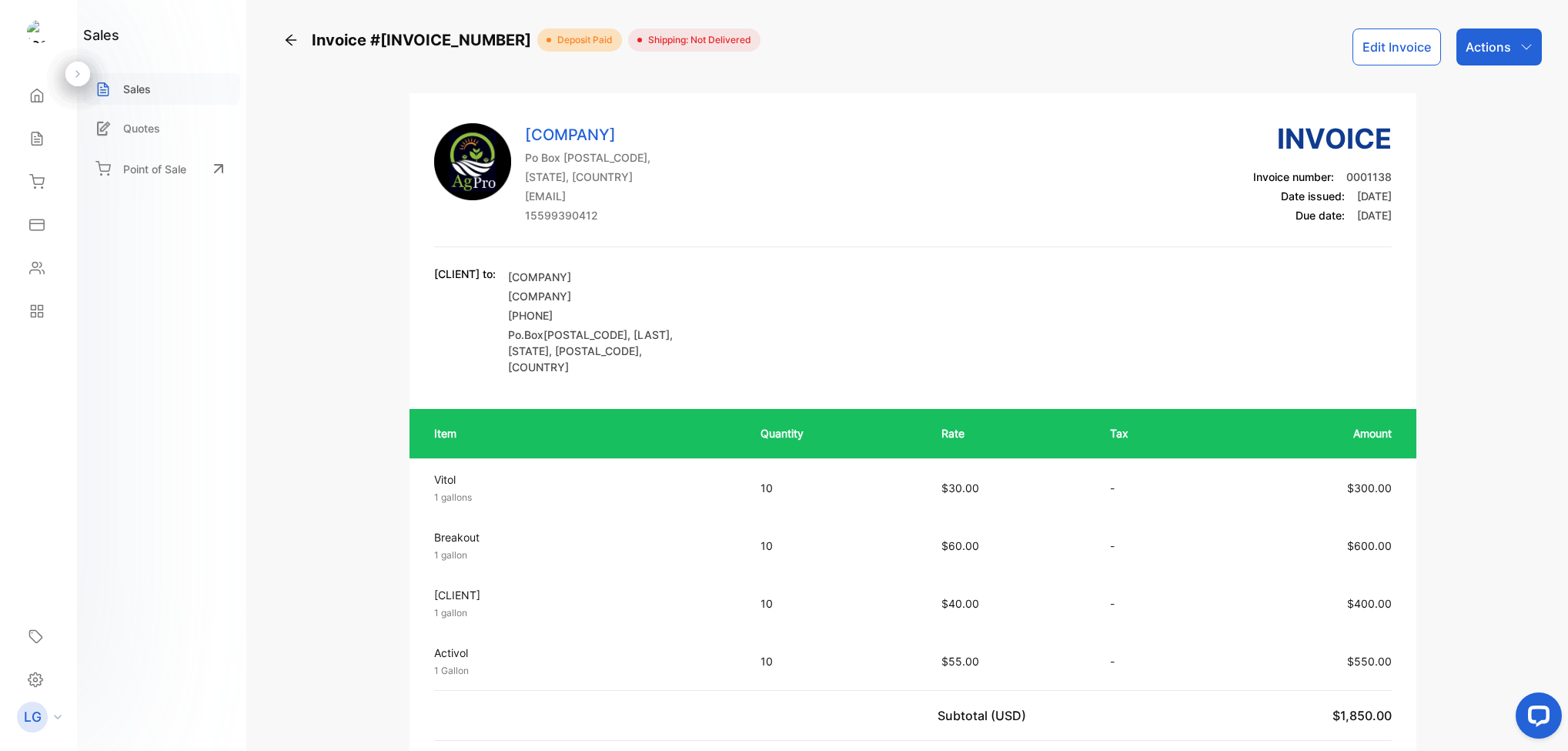 click on "Sales" at bounding box center (162, 89) 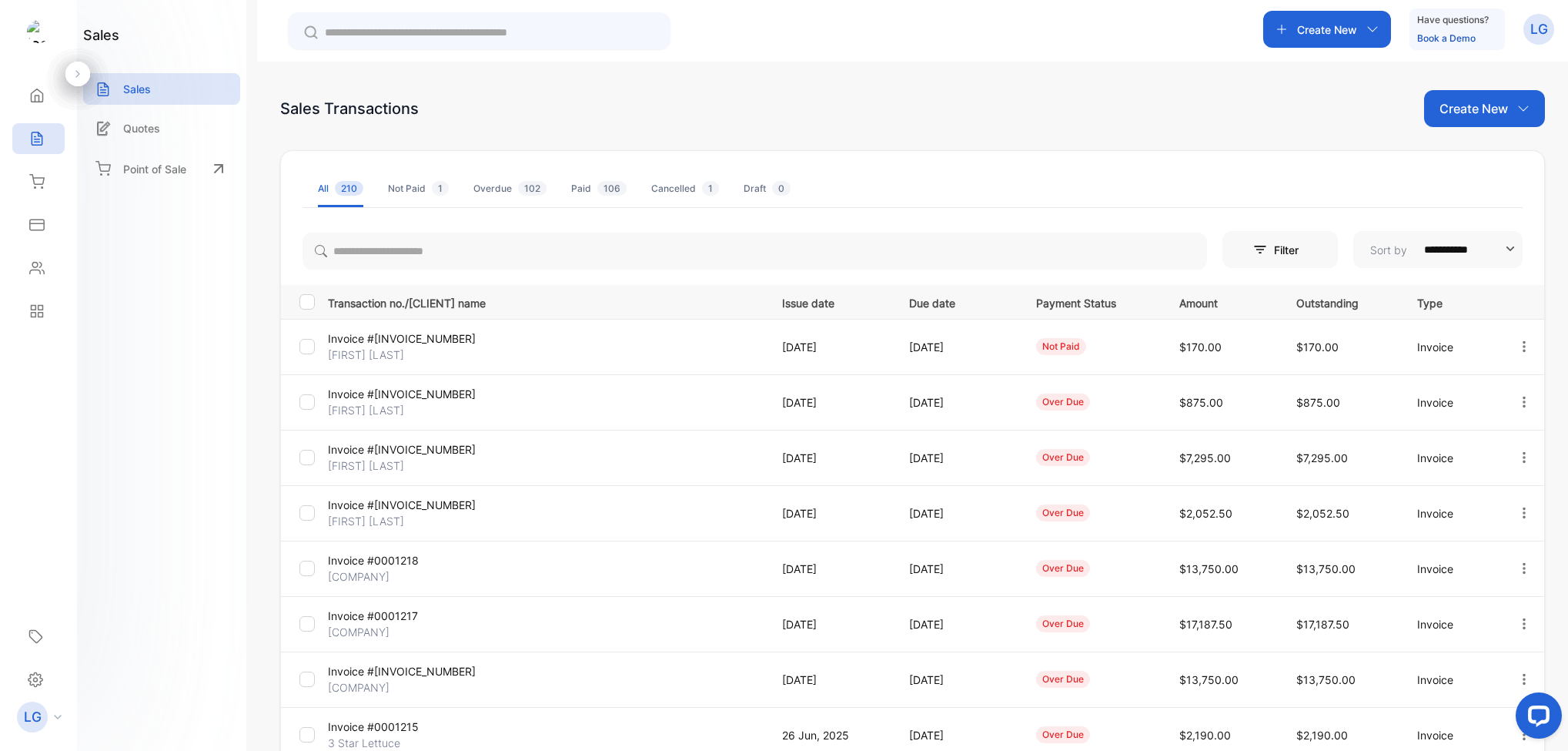 click on "Create New" at bounding box center (1327, 29) 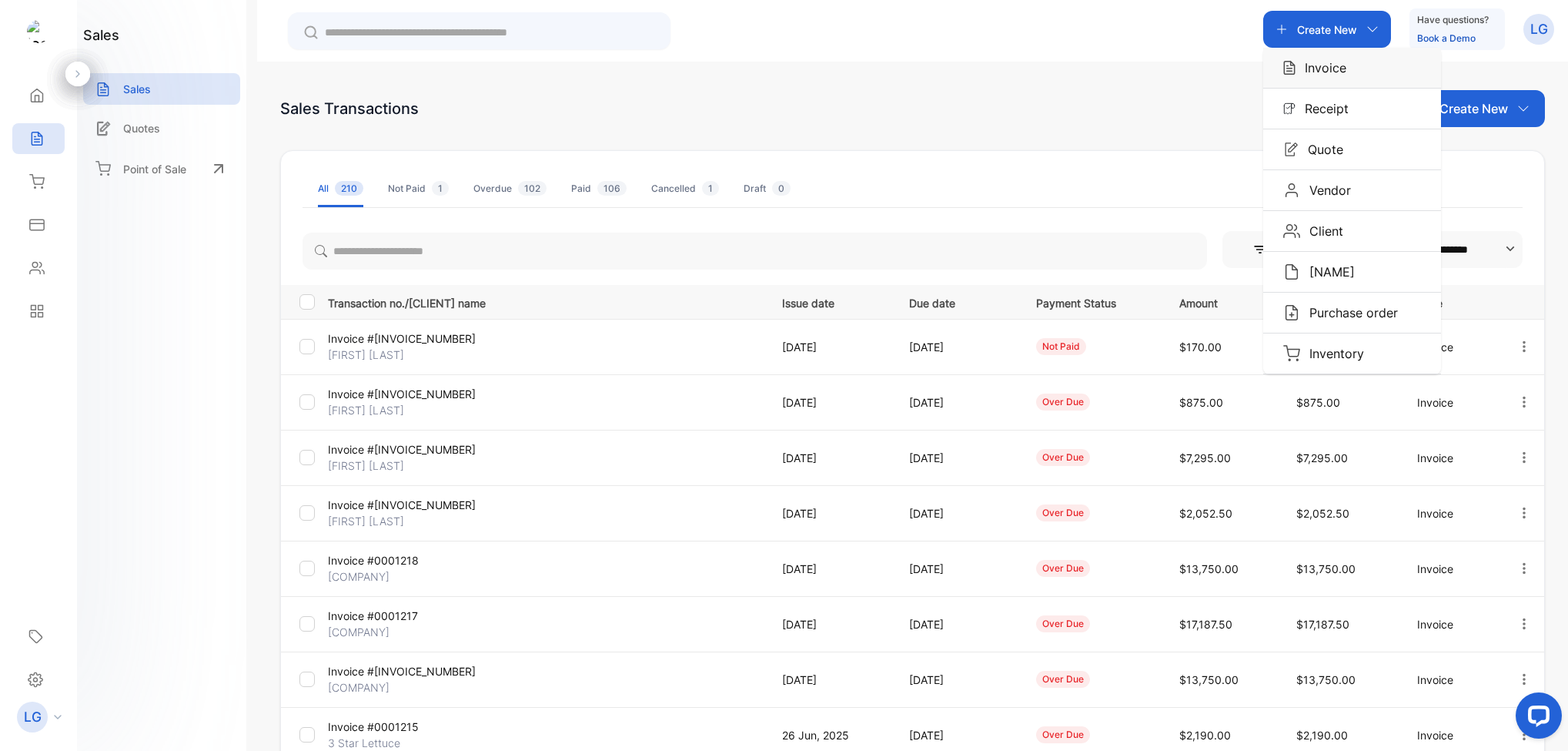 click on "Invoice" at bounding box center (1352, 68) 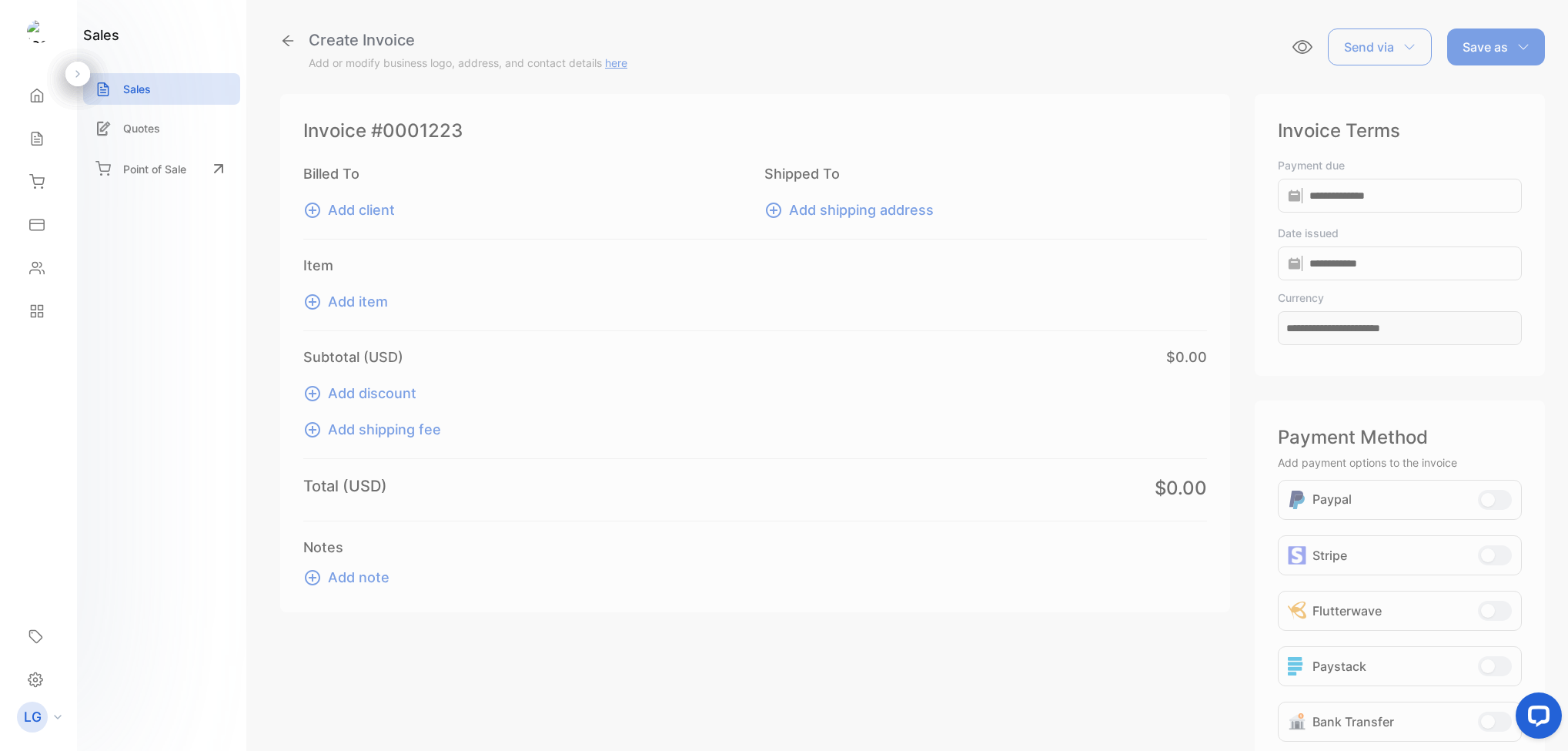 click on "Add client" at bounding box center (361, 210) 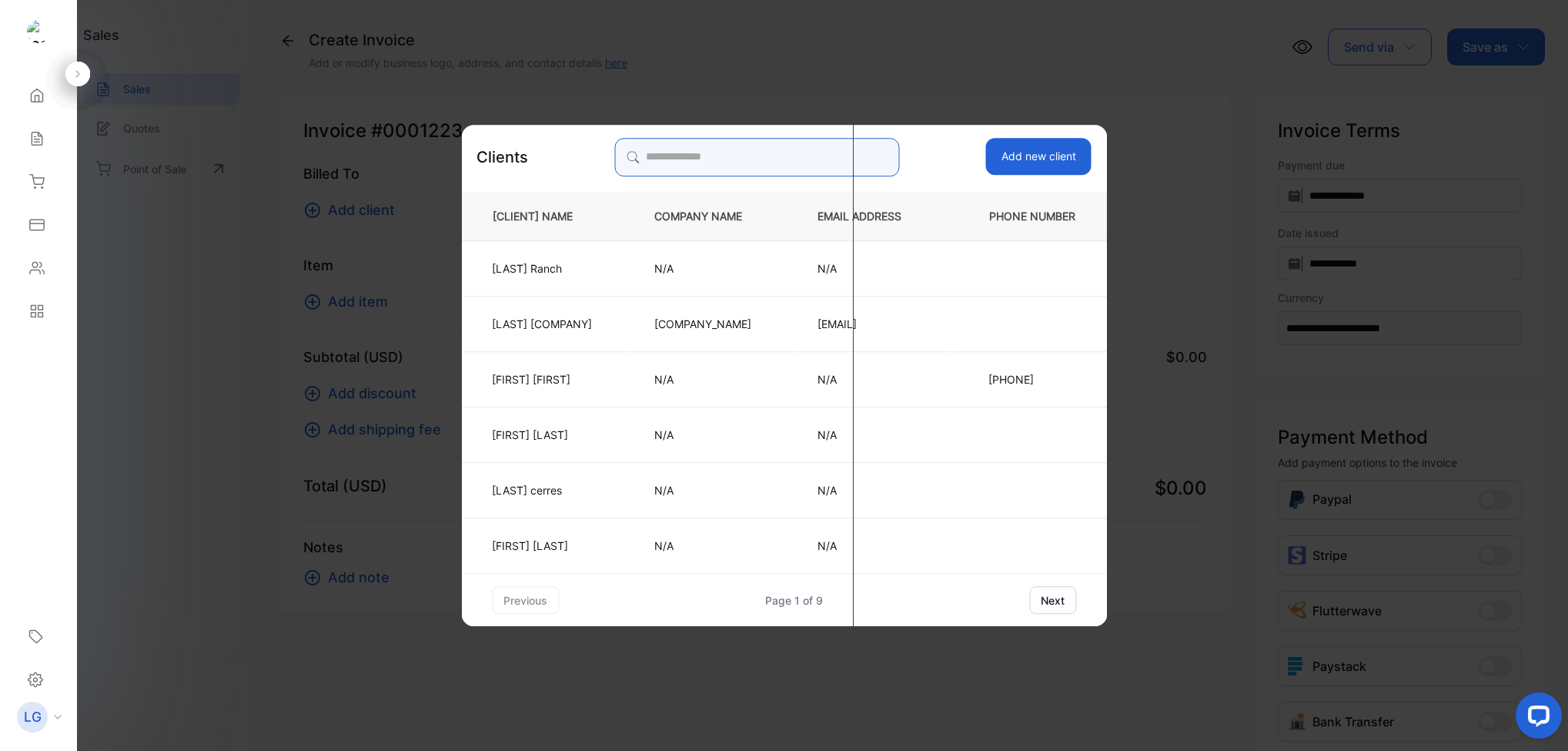click at bounding box center [757, 157] 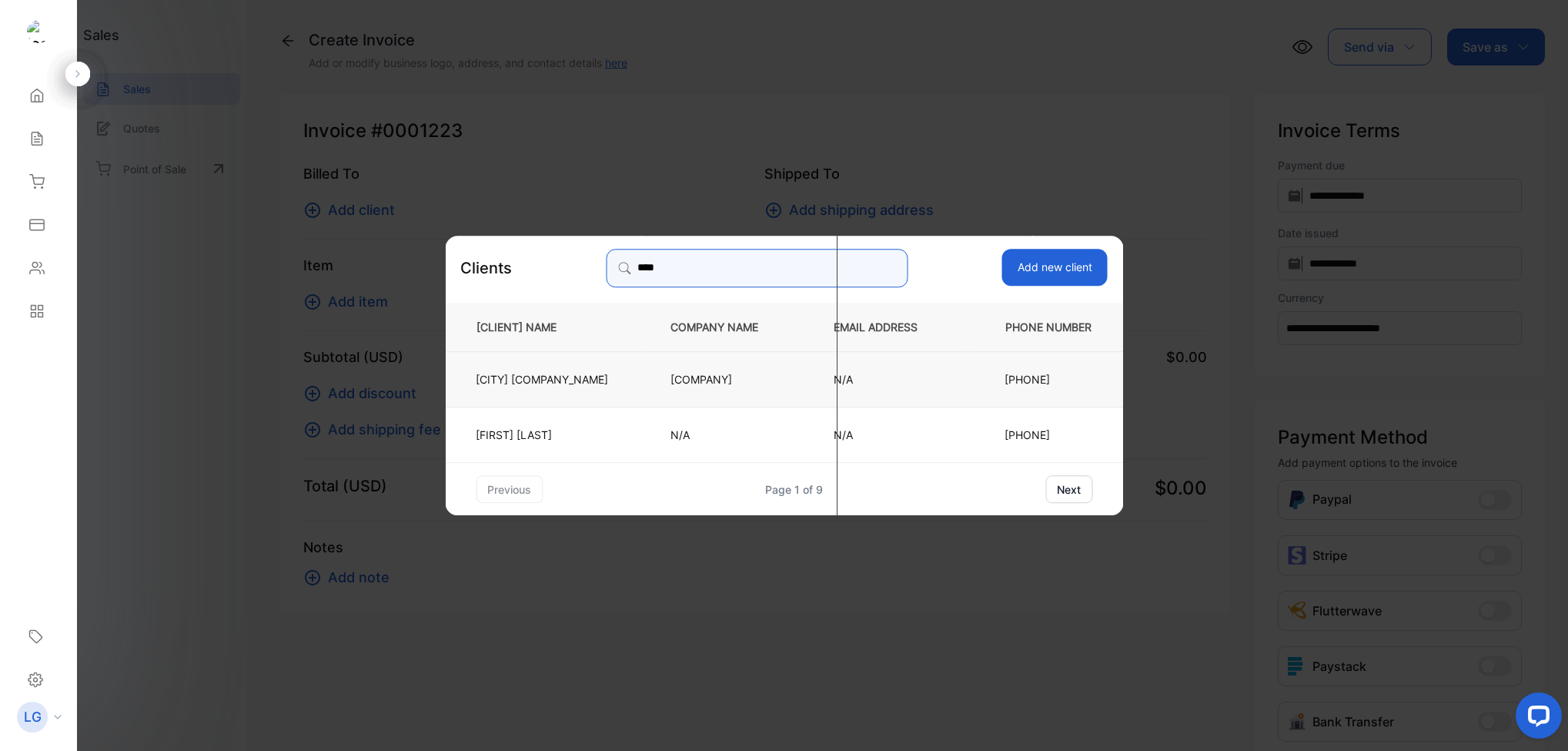 type on "****" 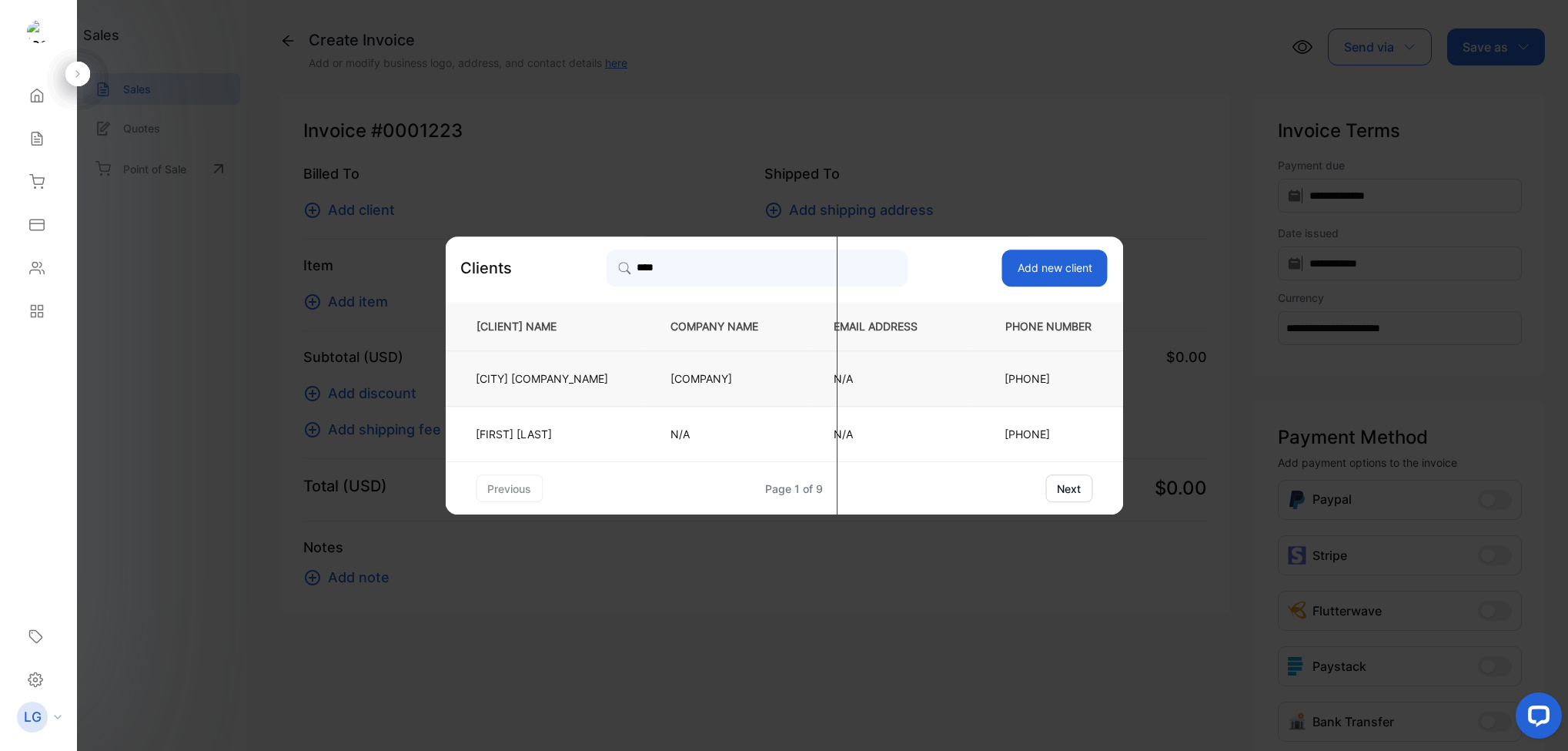 click on "[COMPANY]" at bounding box center [545, 379] 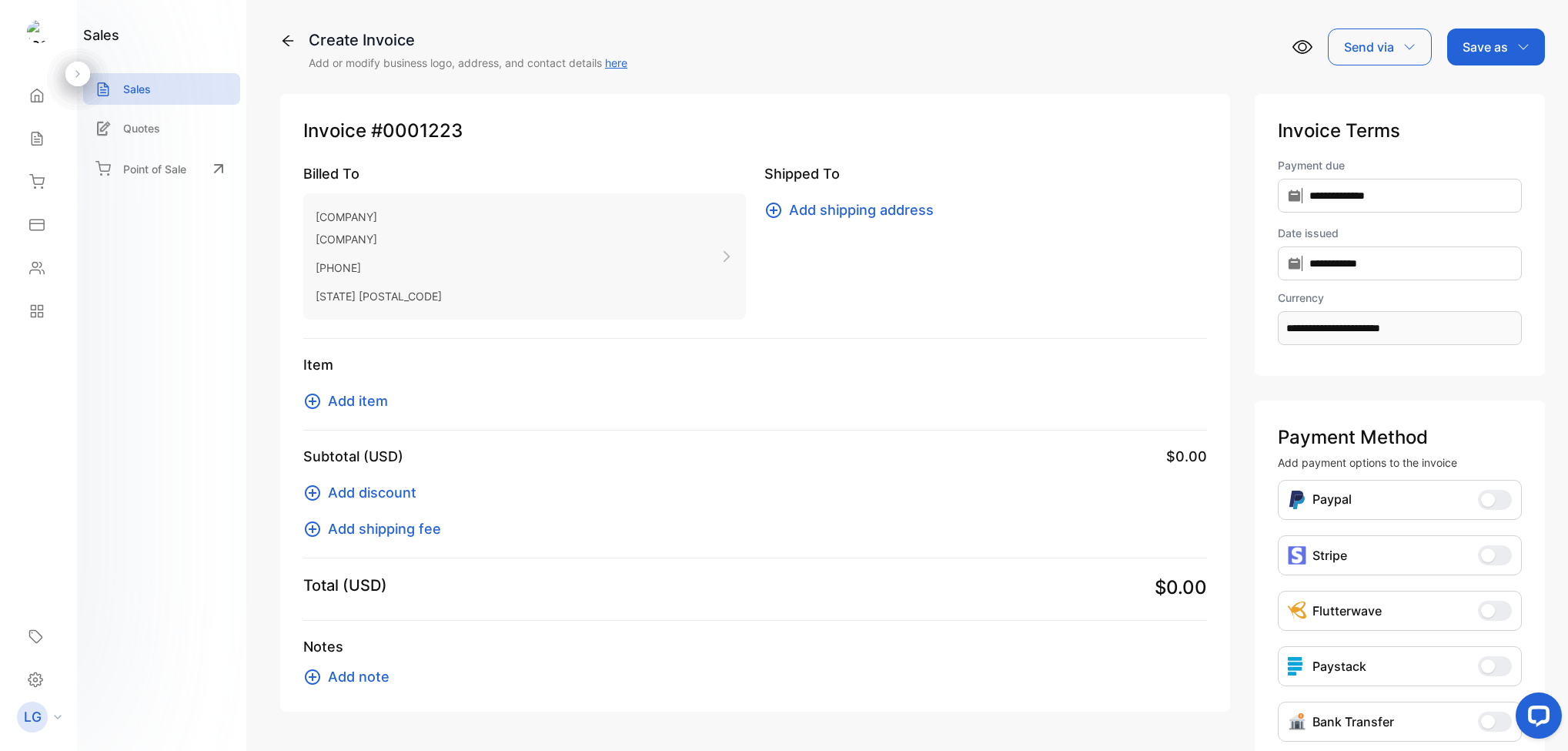 click on "Add item" at bounding box center (358, 401) 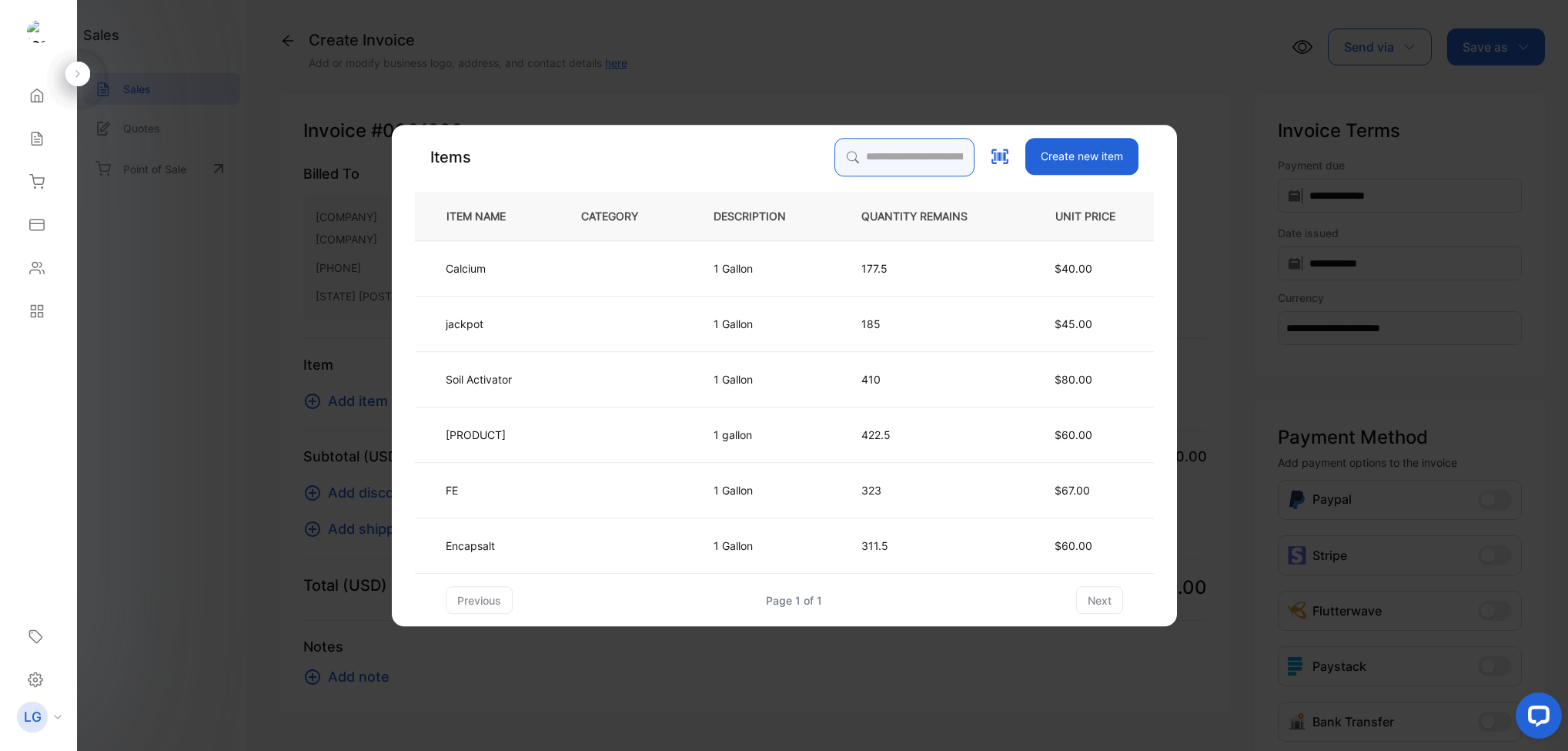 click at bounding box center (904, 157) 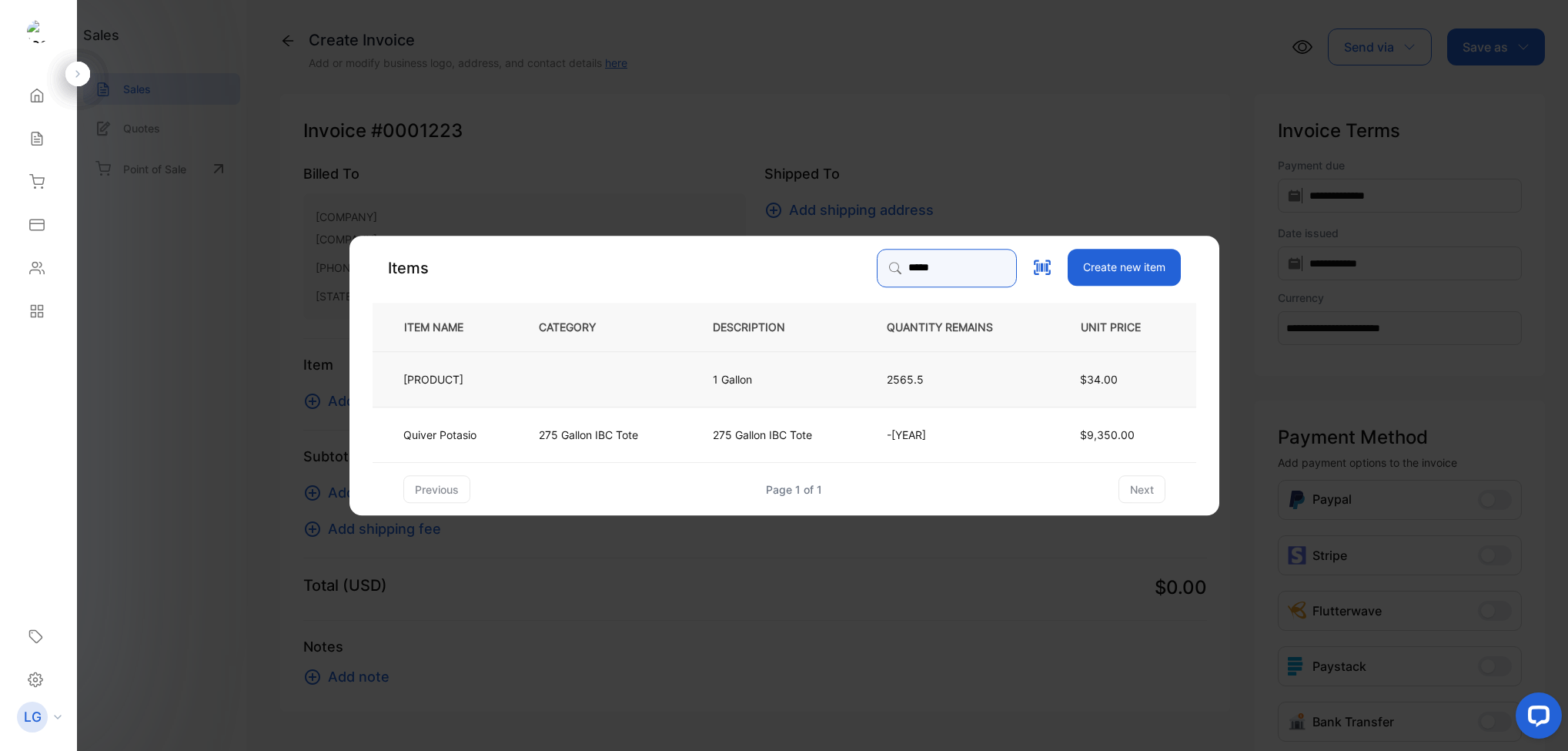 type on "*****" 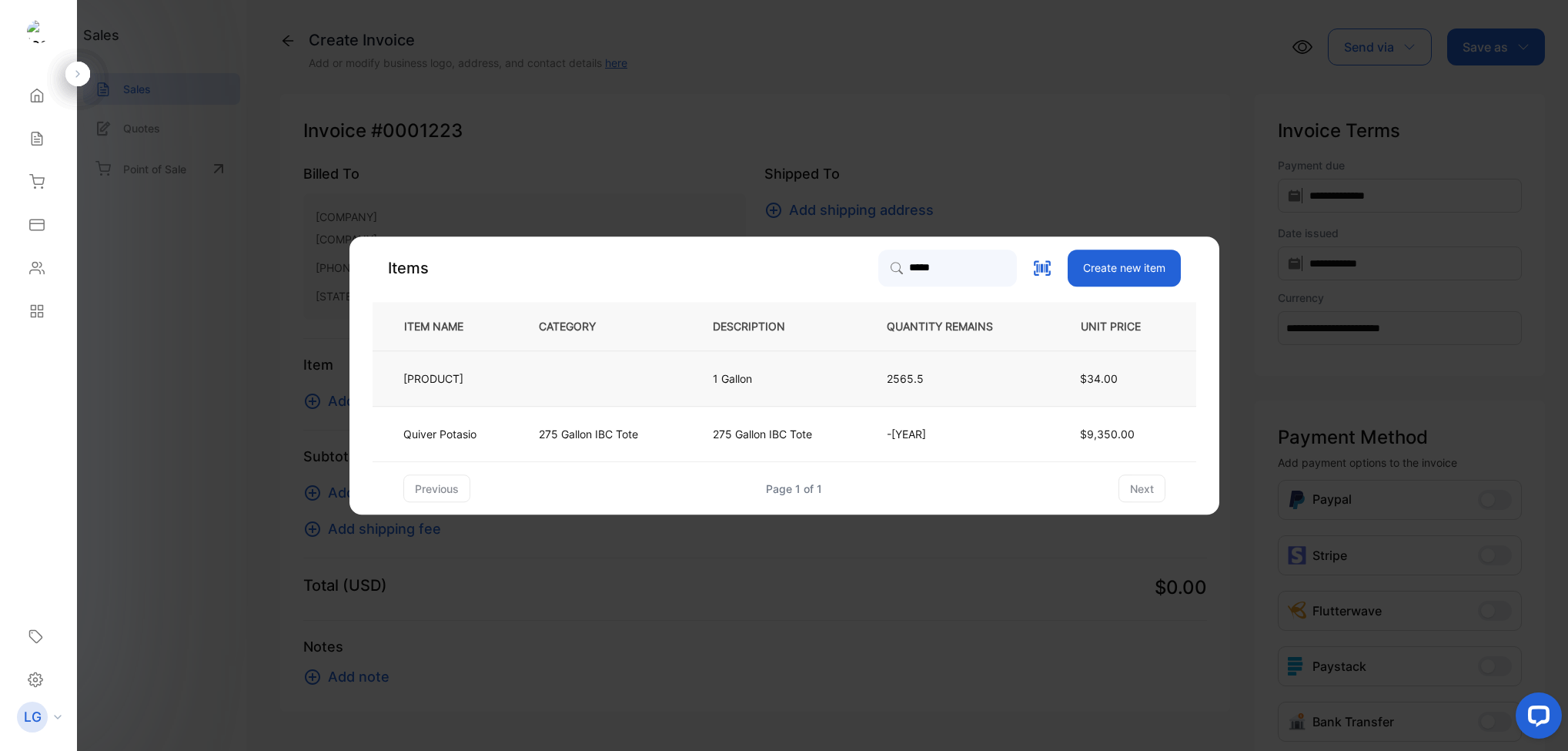 click at bounding box center (600, 379) 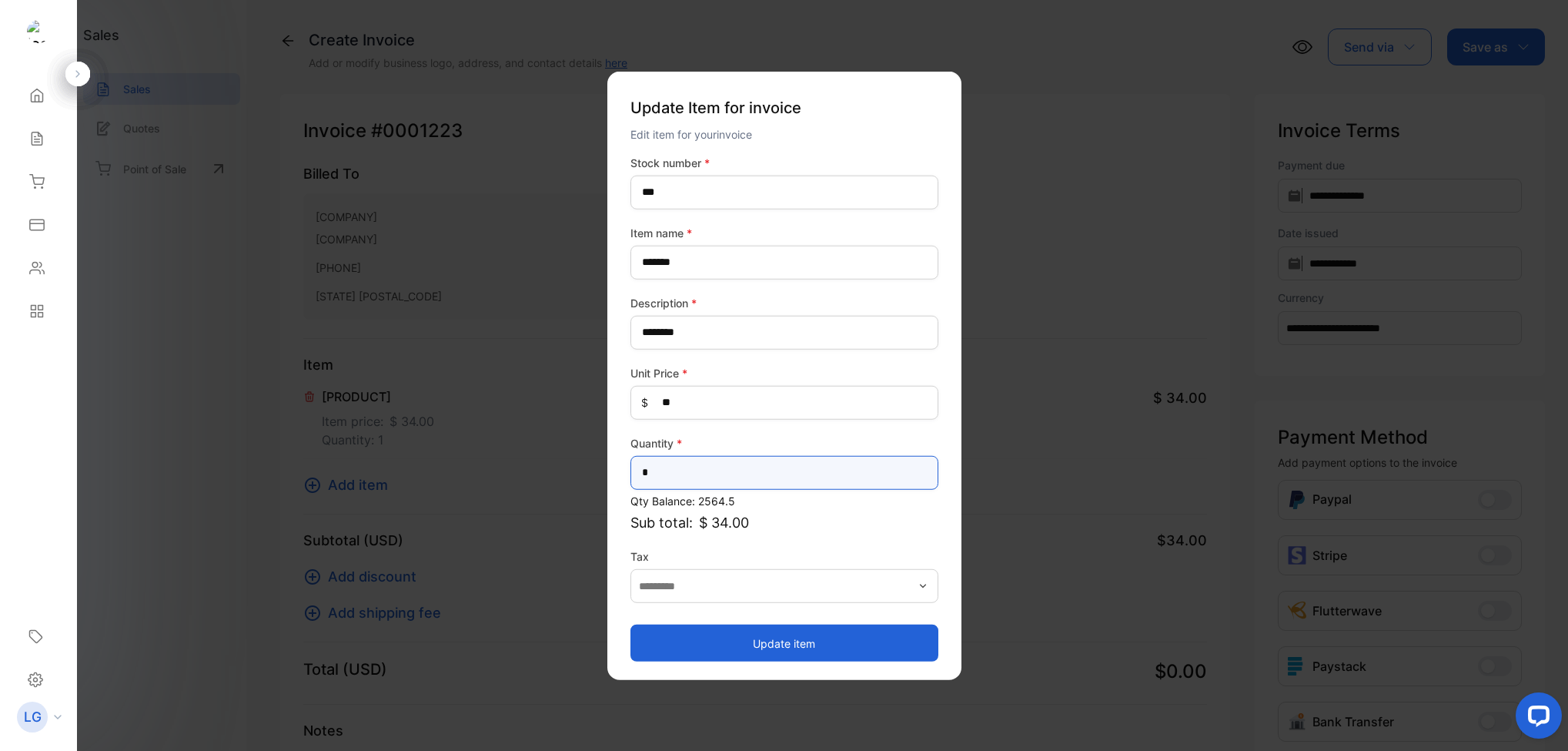 click on "*" at bounding box center (784, 472) 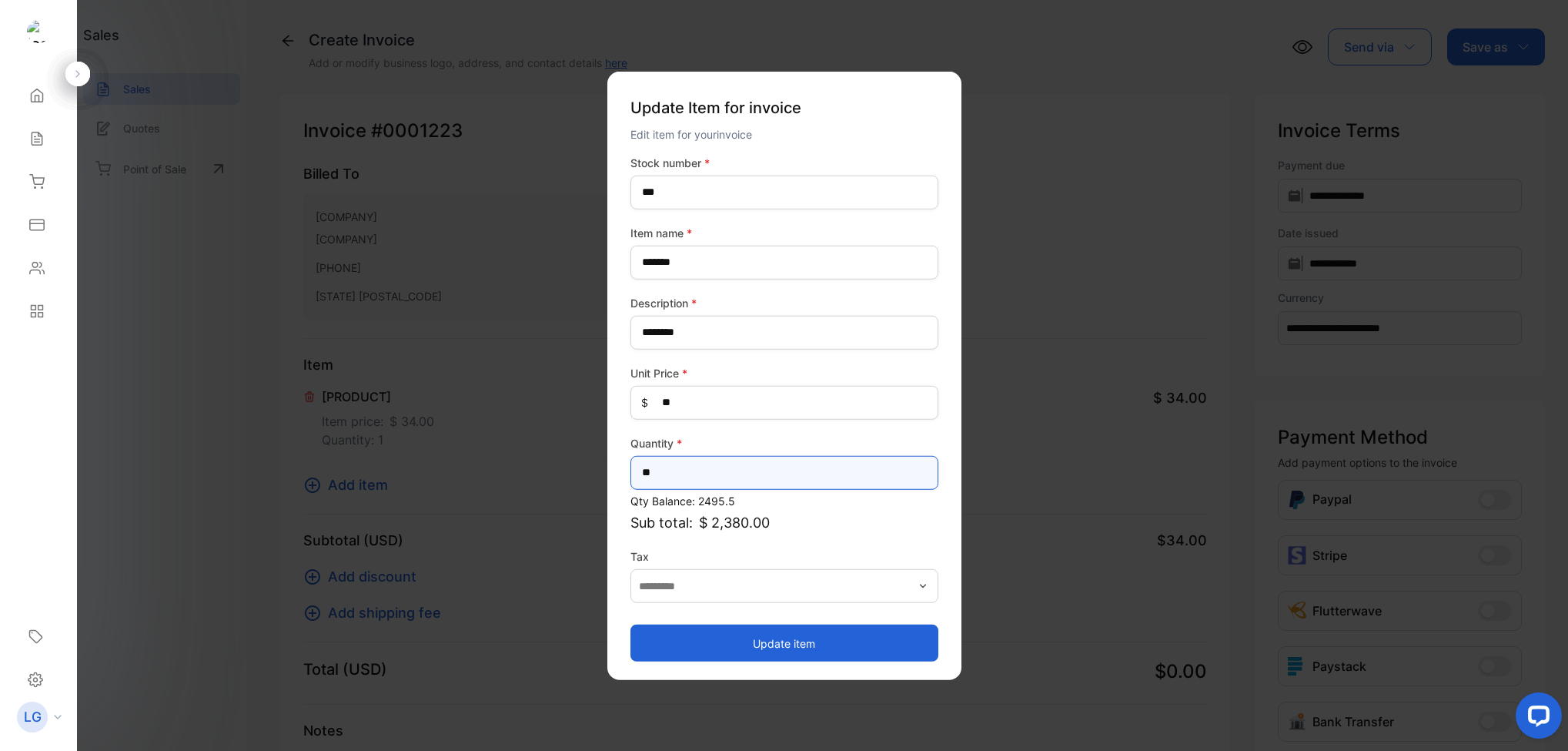 type on "**" 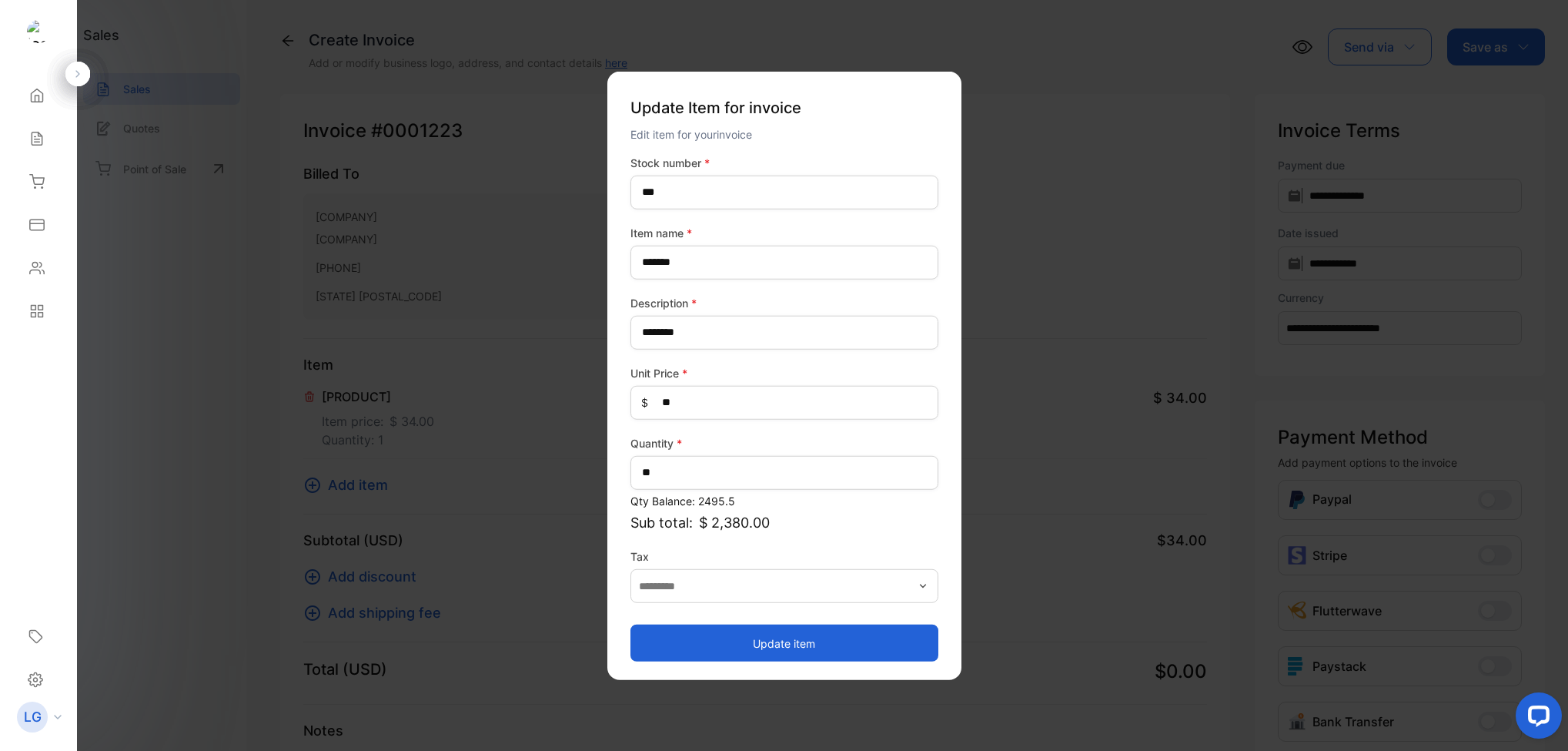click on "Update item" at bounding box center [784, 643] 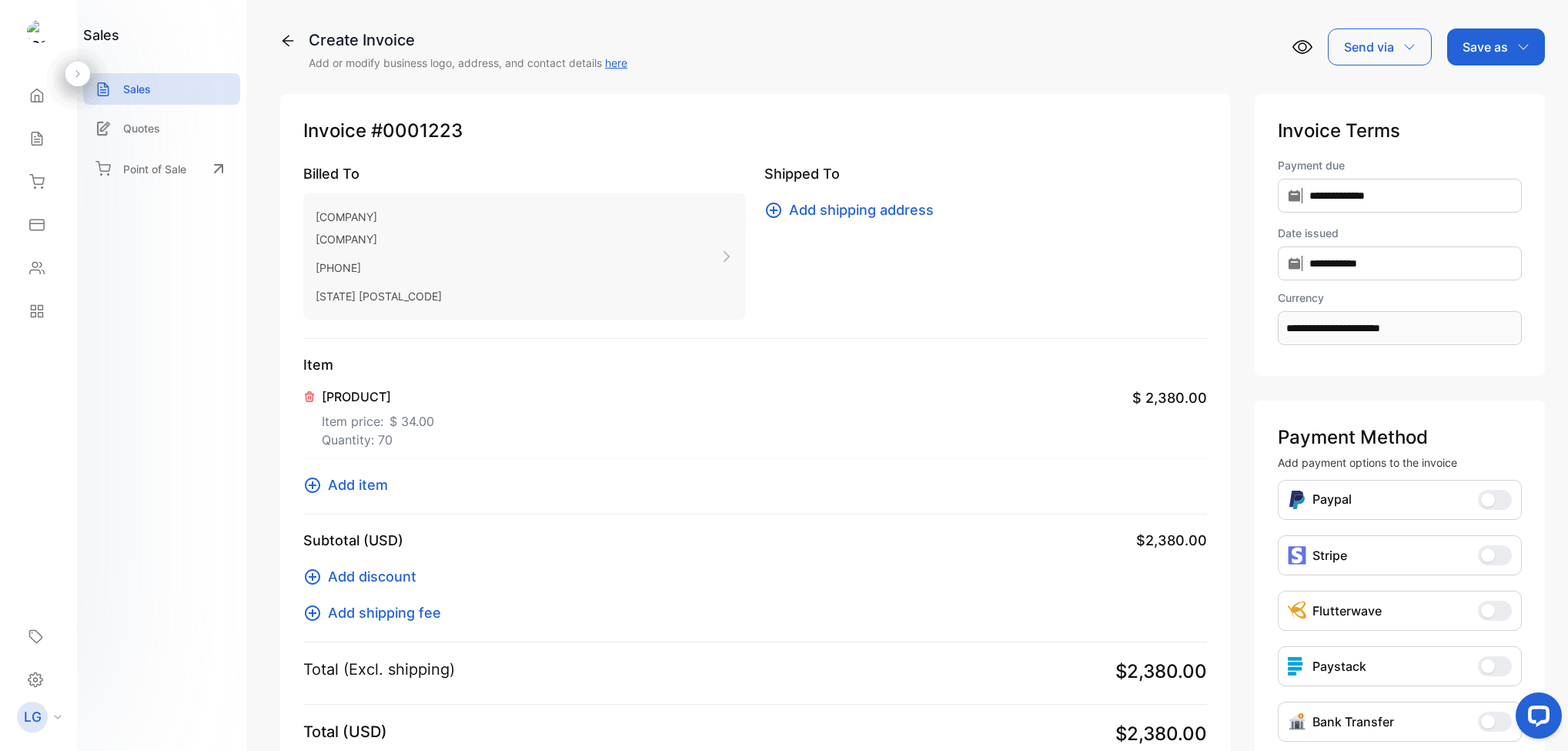 click on "Add item" at bounding box center (358, 484) 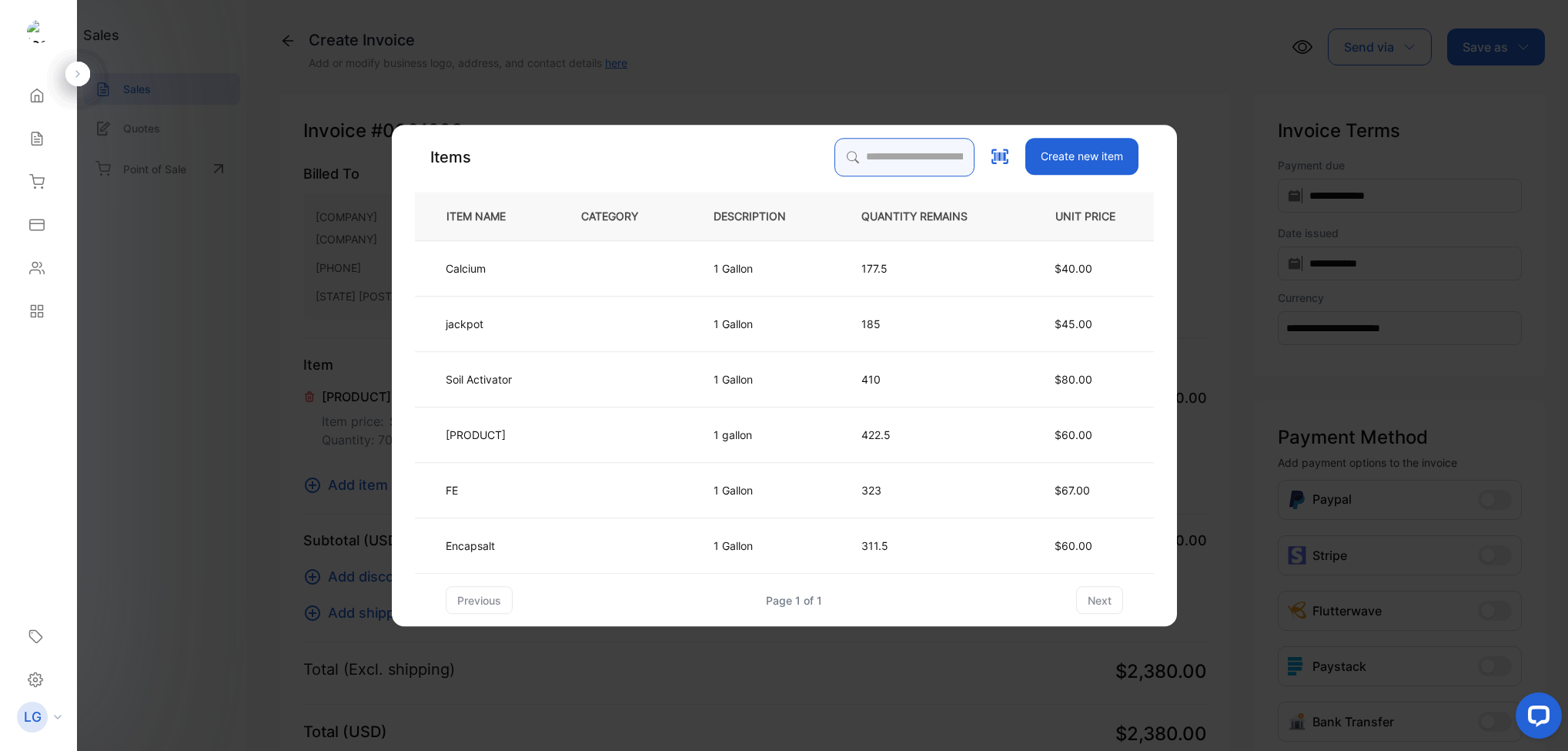 click at bounding box center [904, 157] 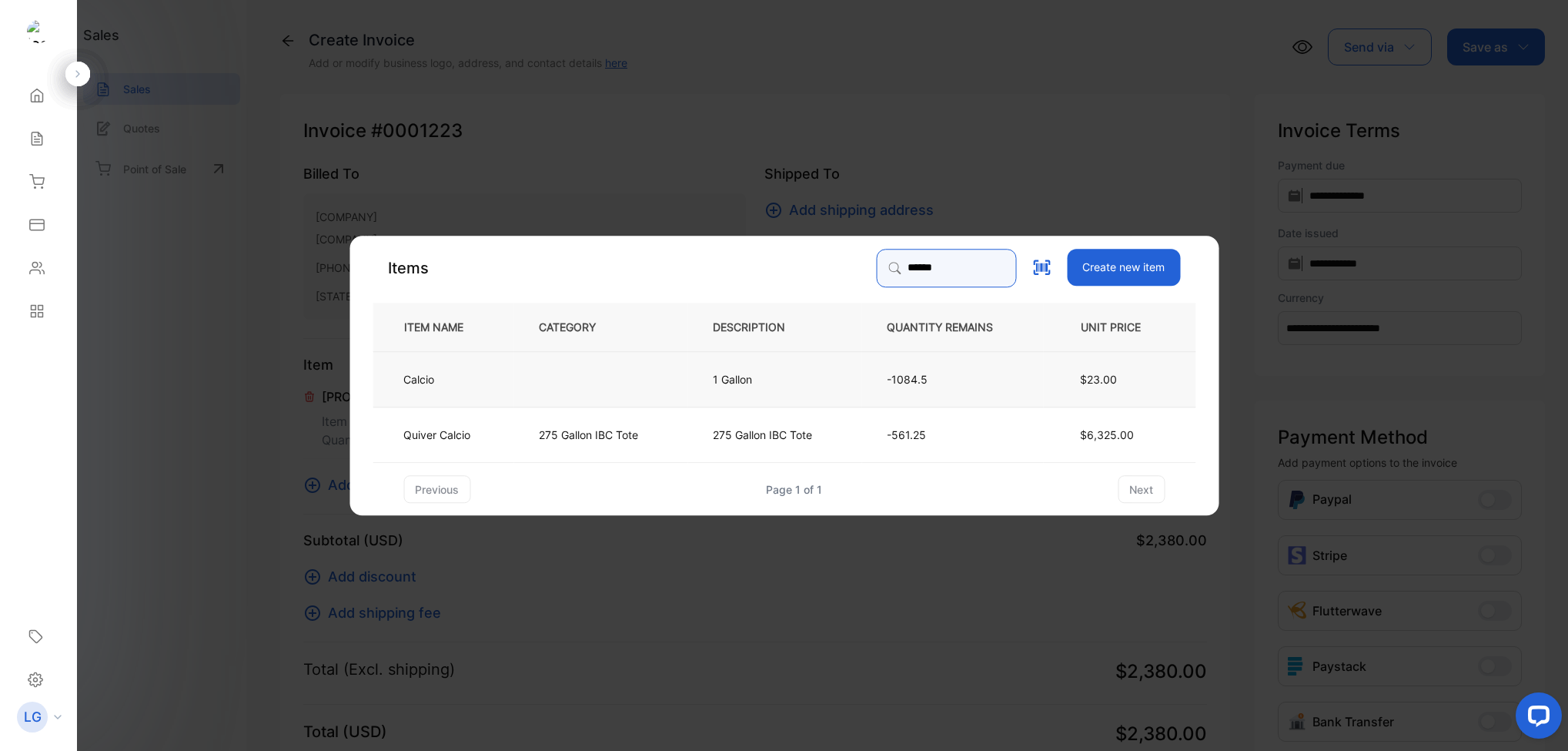type on "******" 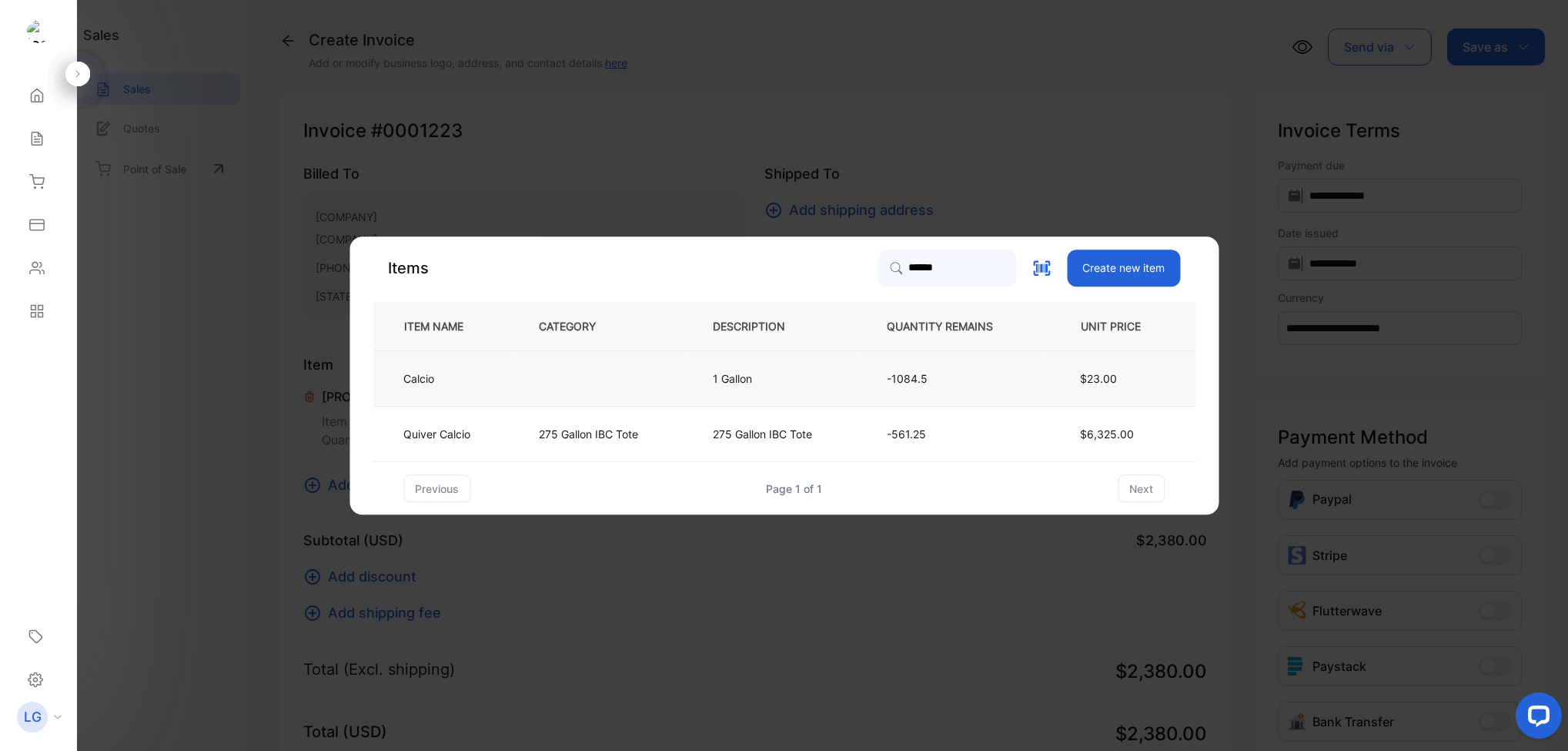 click at bounding box center (600, 379) 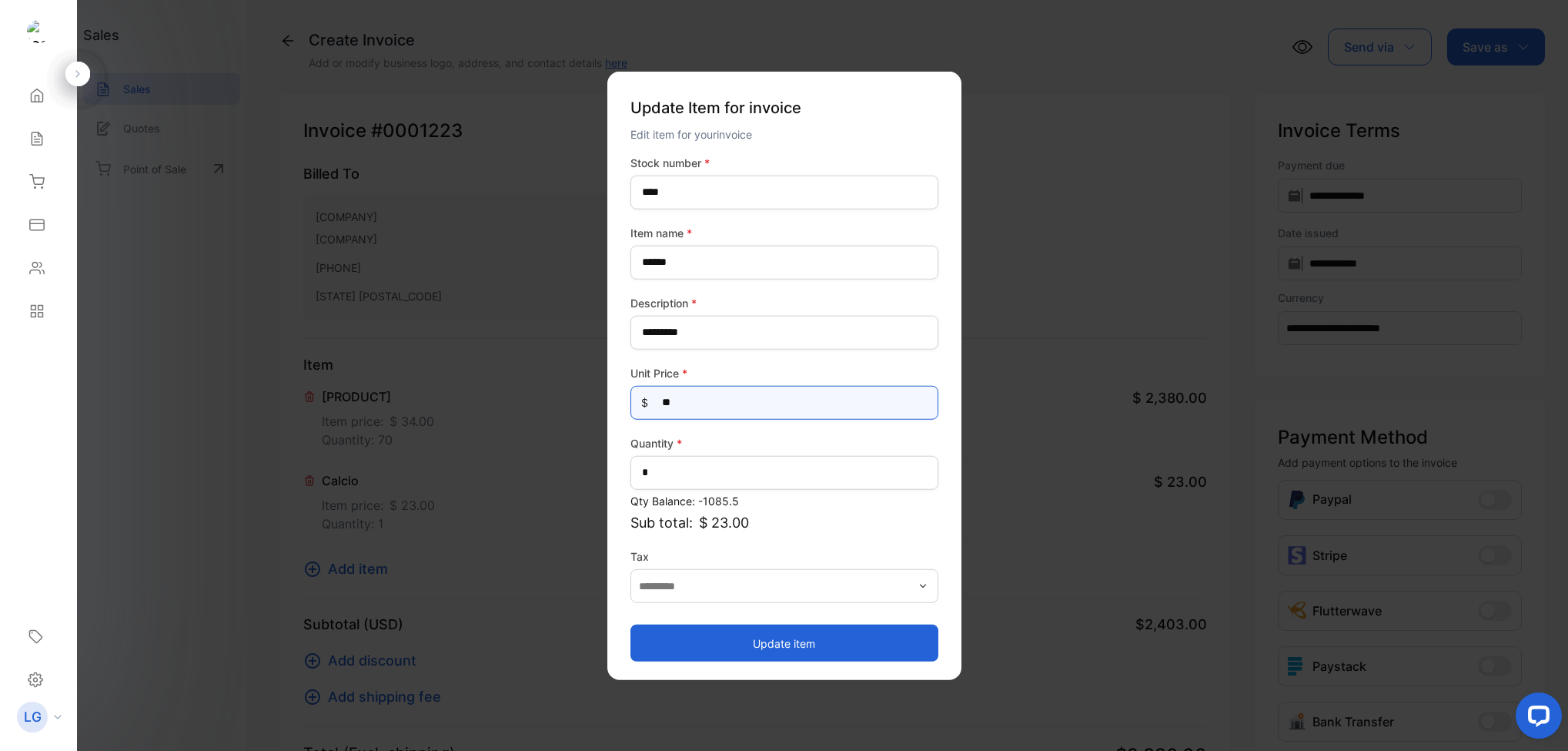 click on "**" at bounding box center (784, 402) 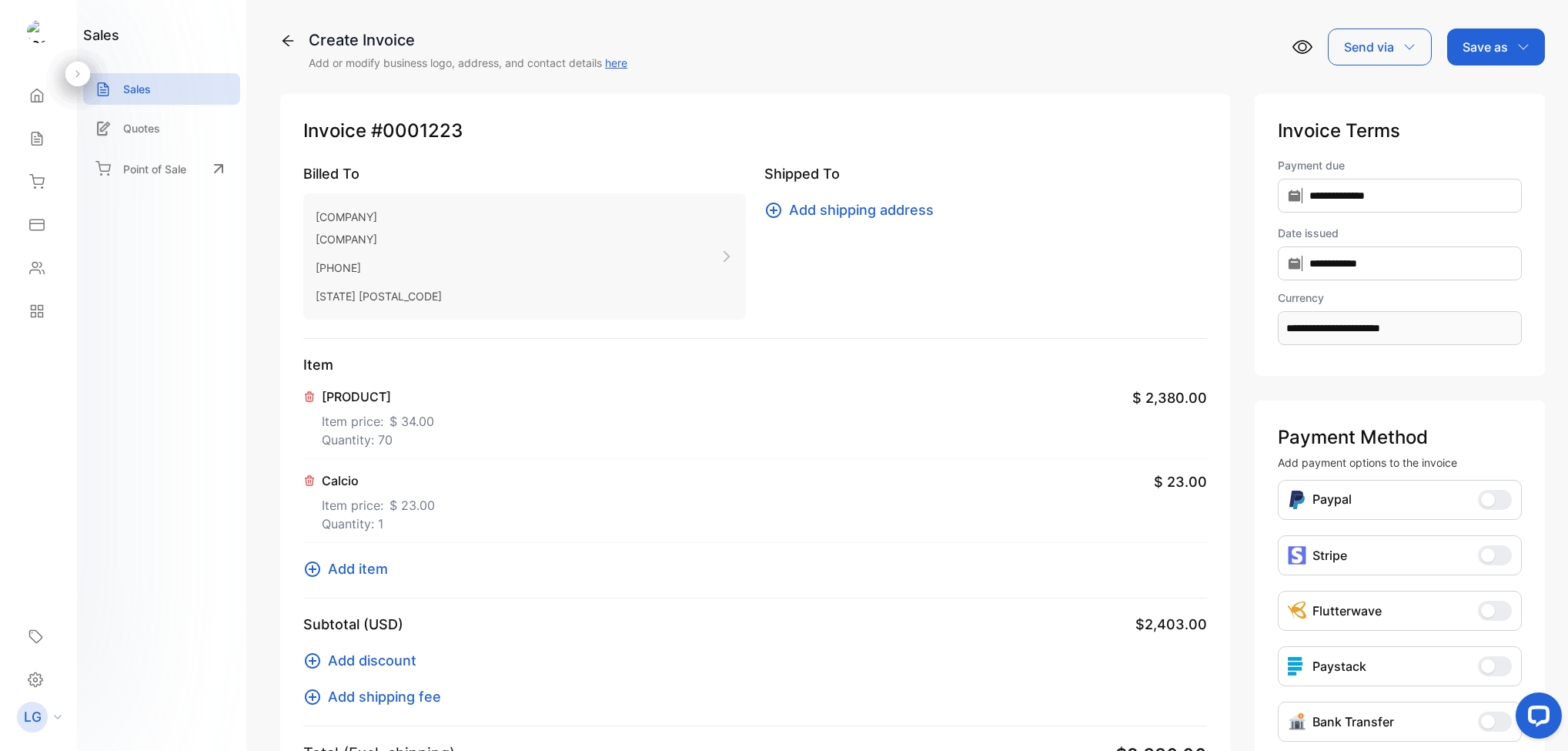 click on "Calcio" at bounding box center (378, 397) 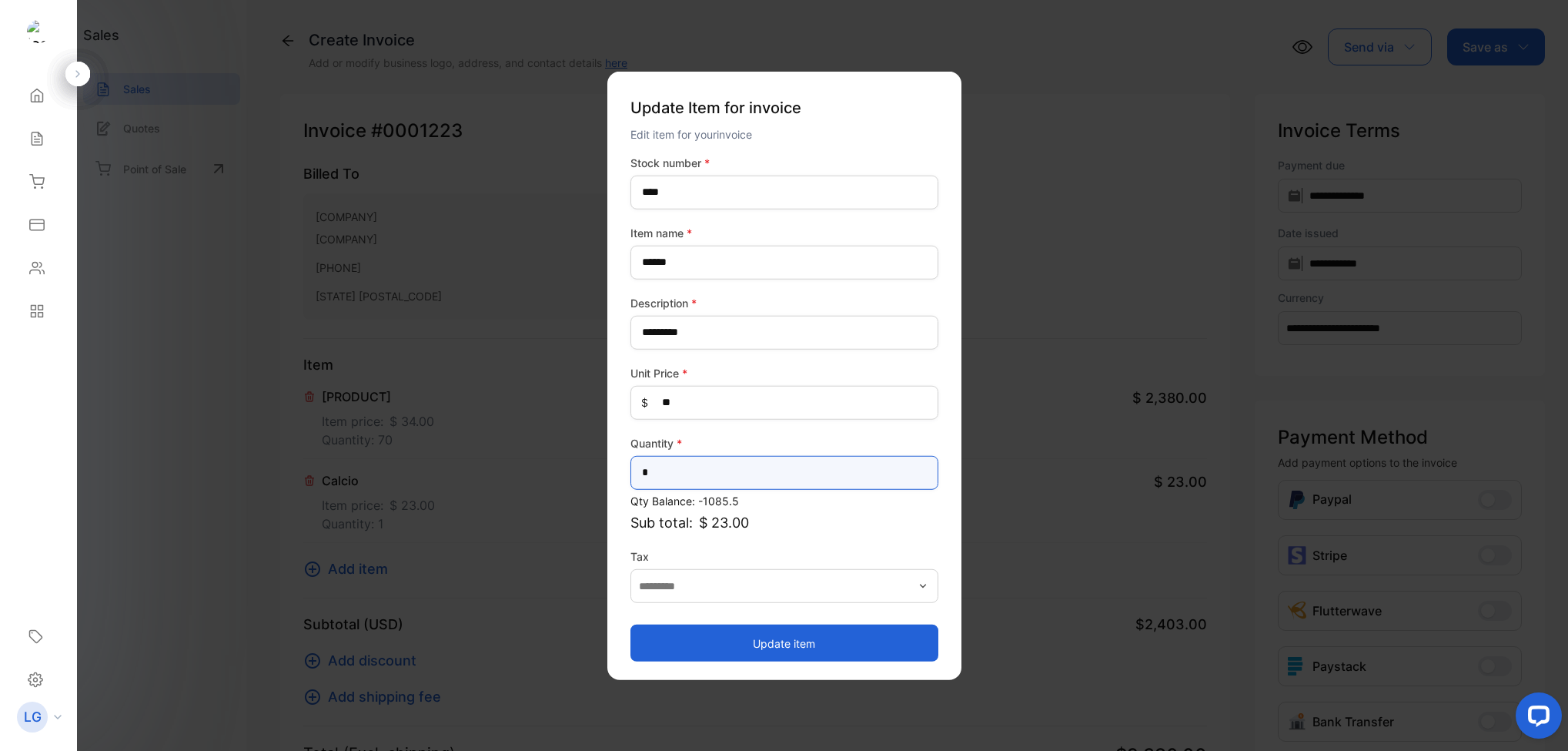 click on "*" at bounding box center (784, 472) 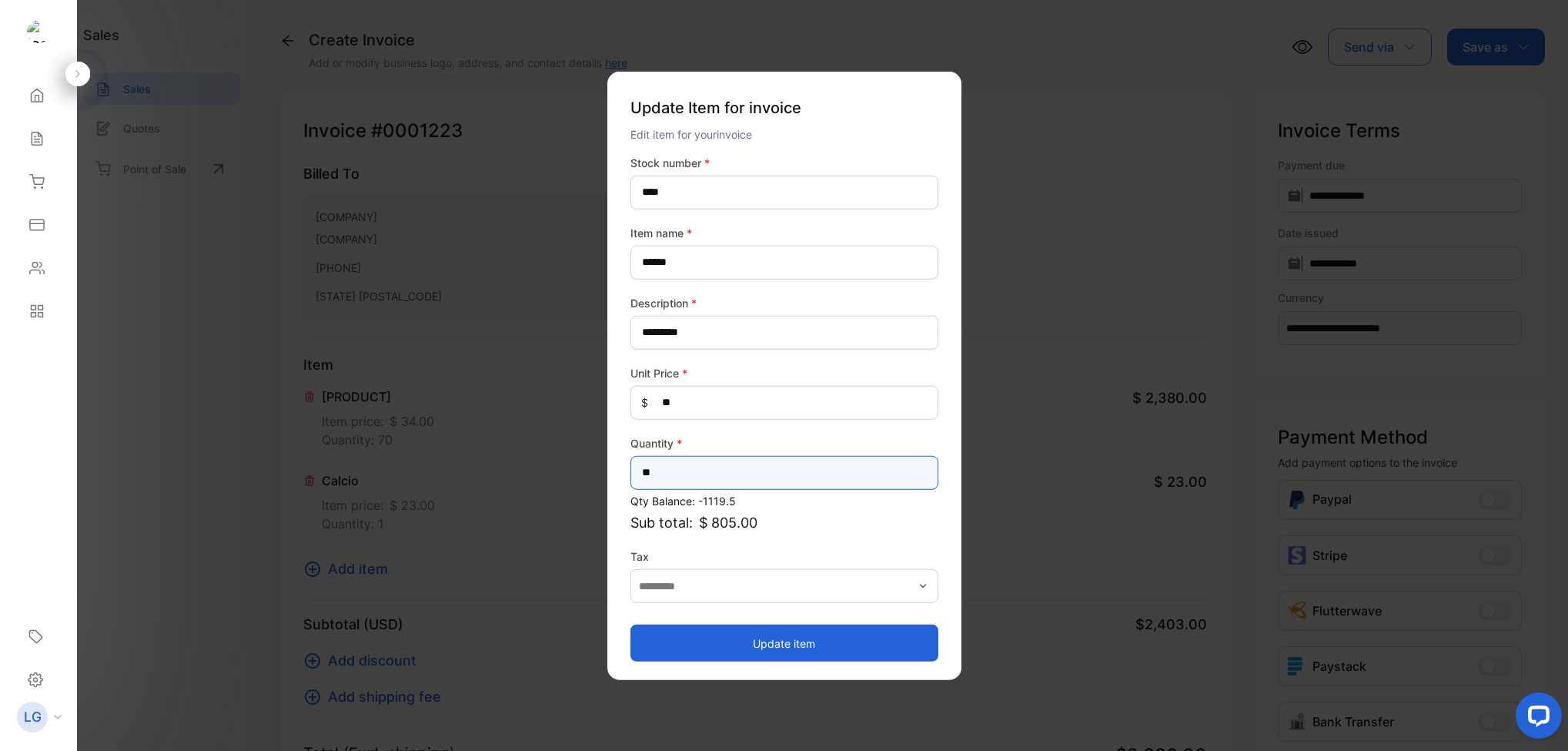 type on "**" 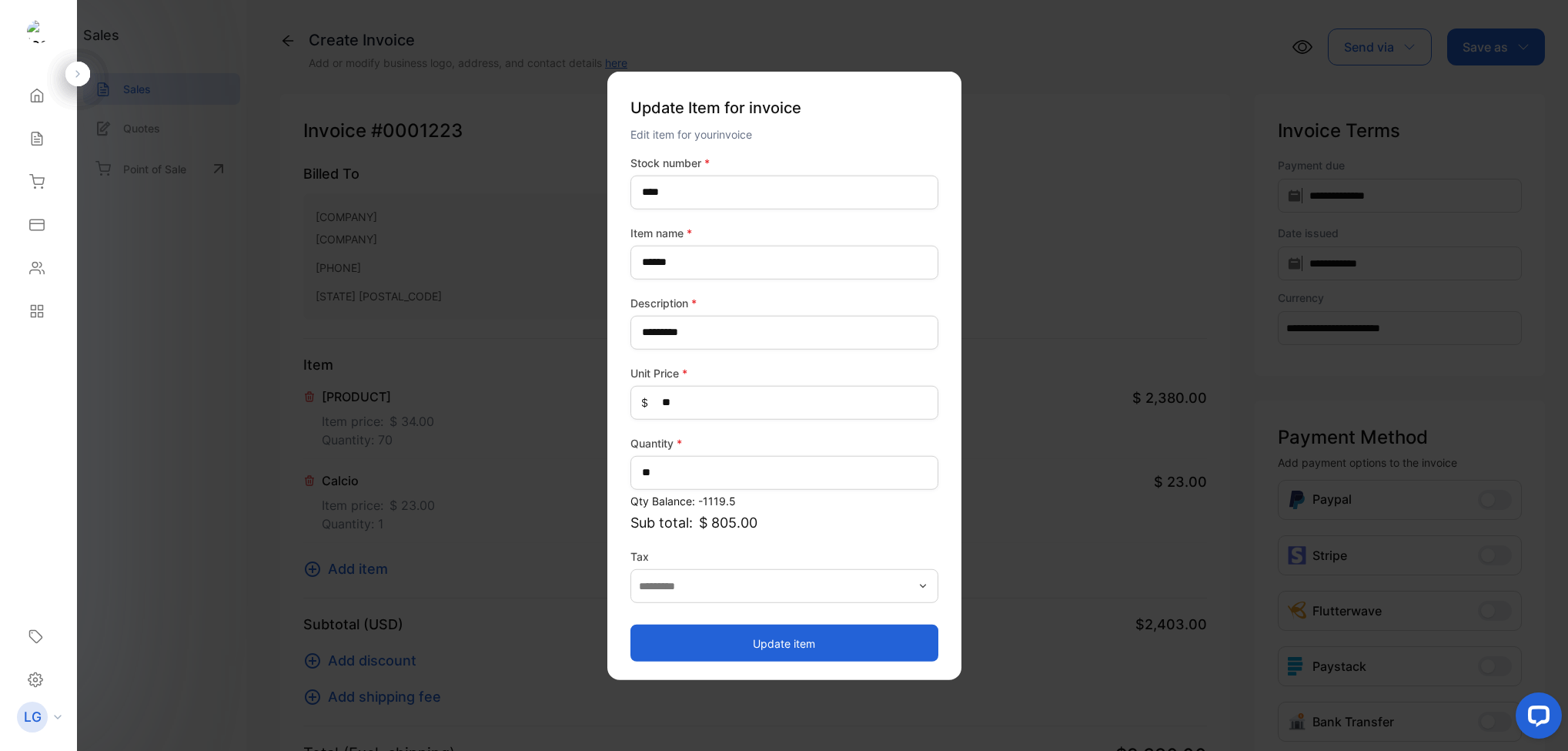 click on "Update item" at bounding box center [784, 643] 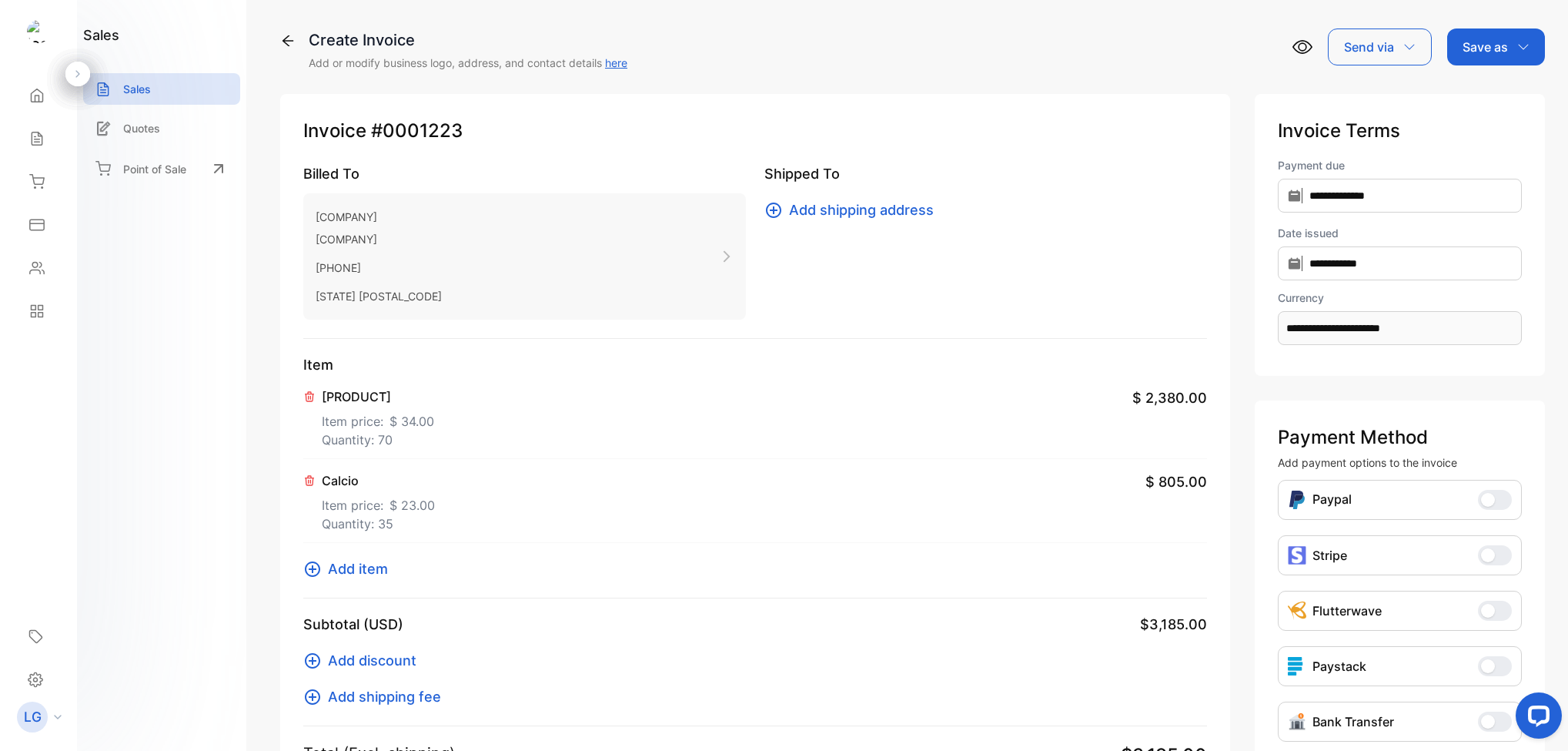 click on "Add item" at bounding box center (358, 568) 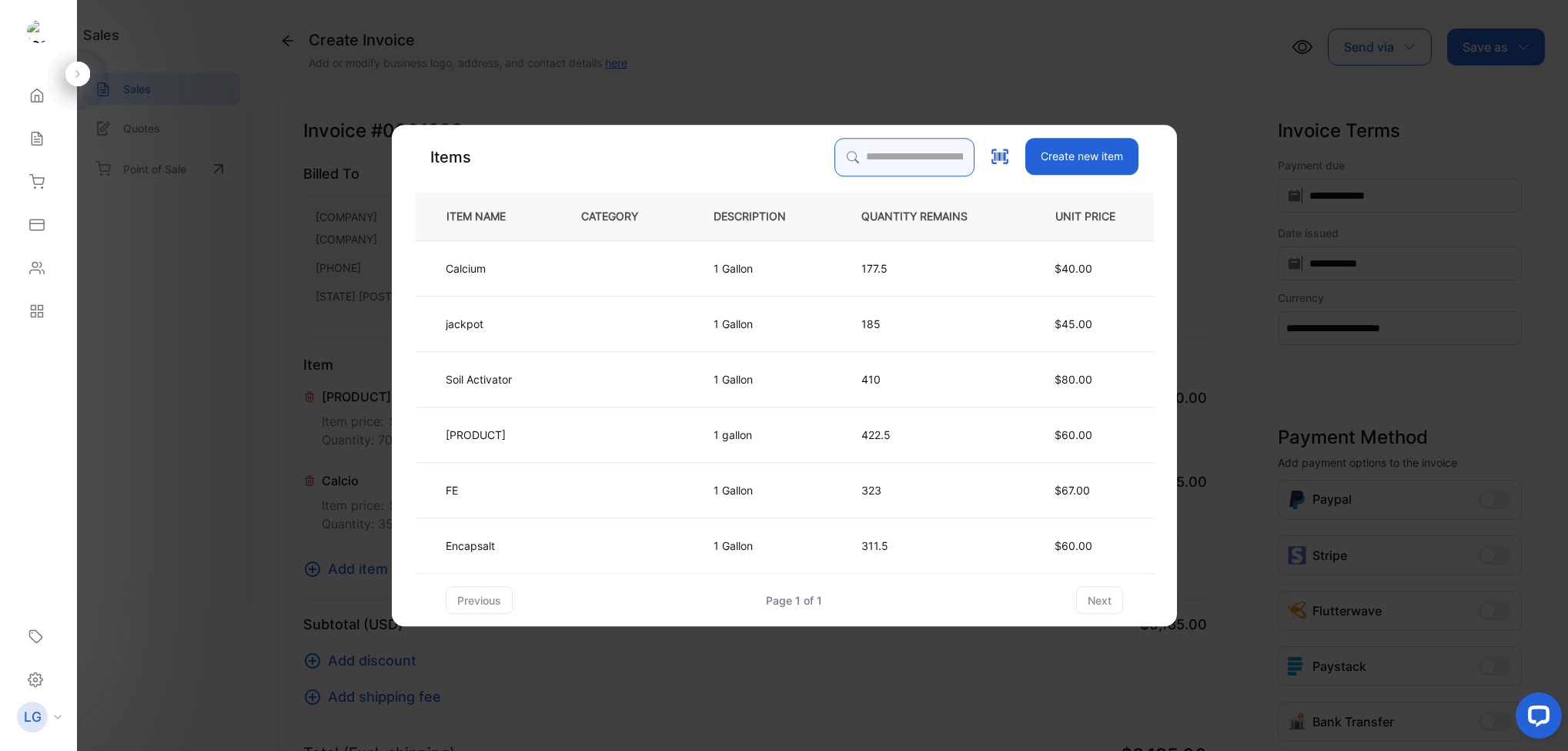 click at bounding box center (904, 157) 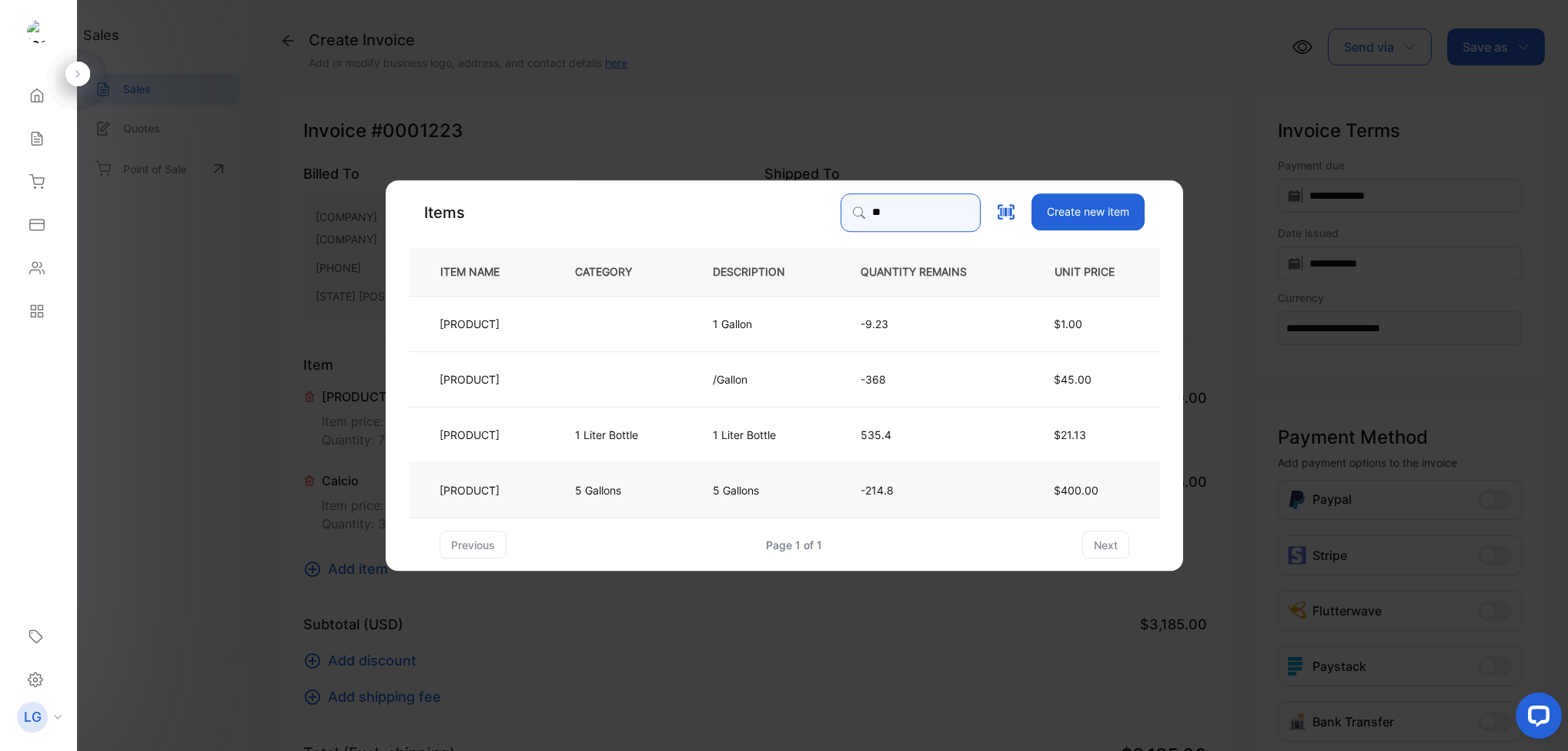 type on "**" 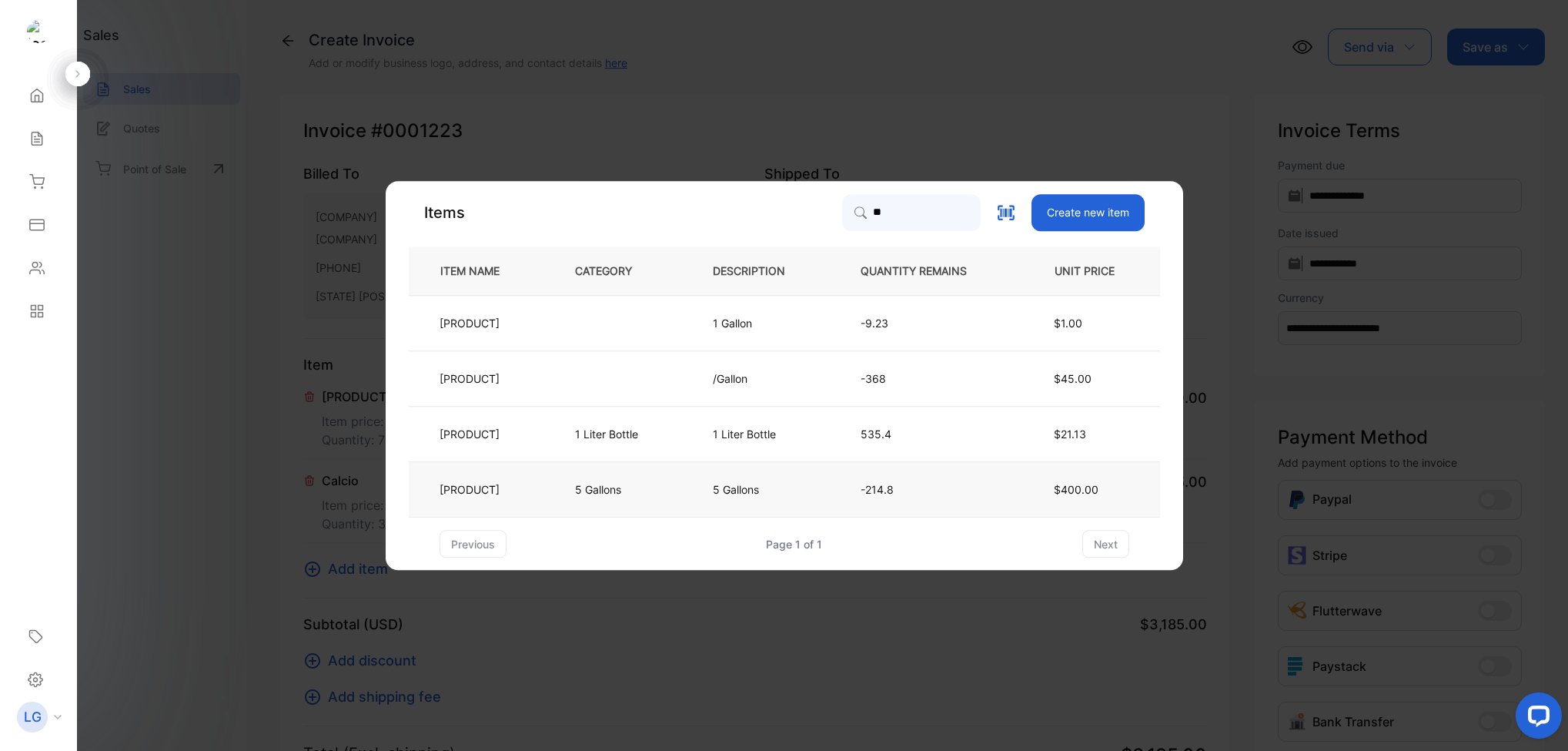 click on "5 Gallons" at bounding box center [593, 324] 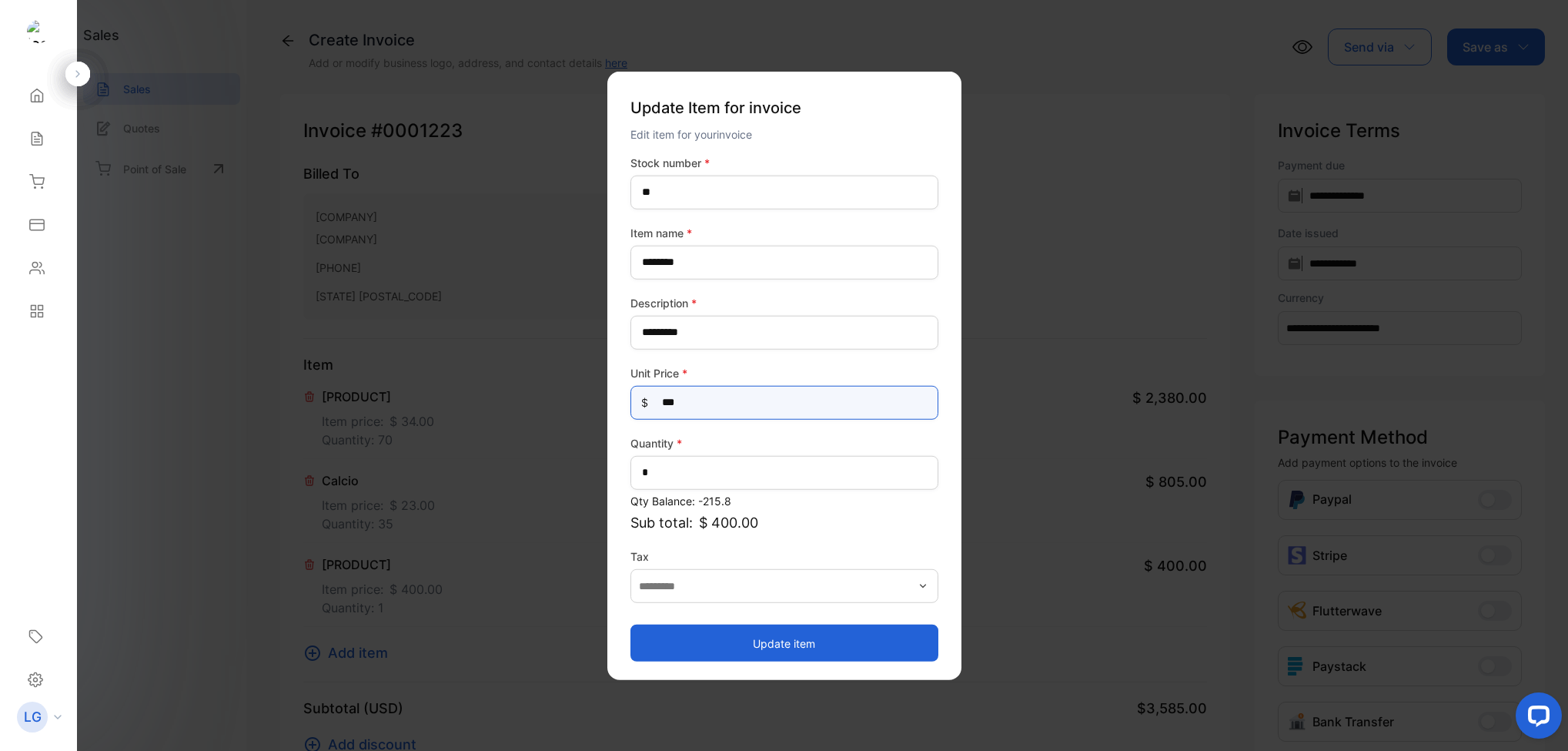 click on "***" at bounding box center [784, 402] 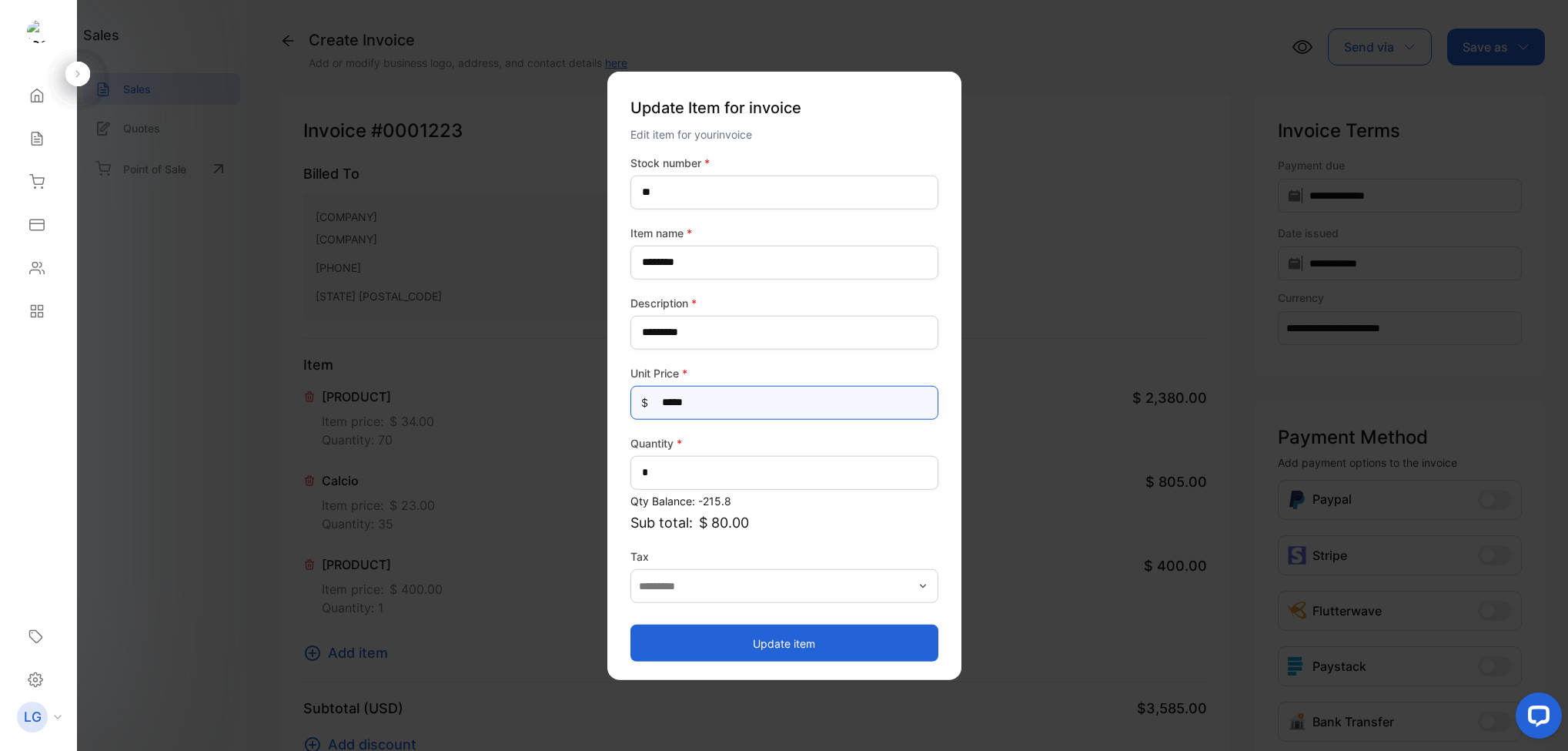type on "*****" 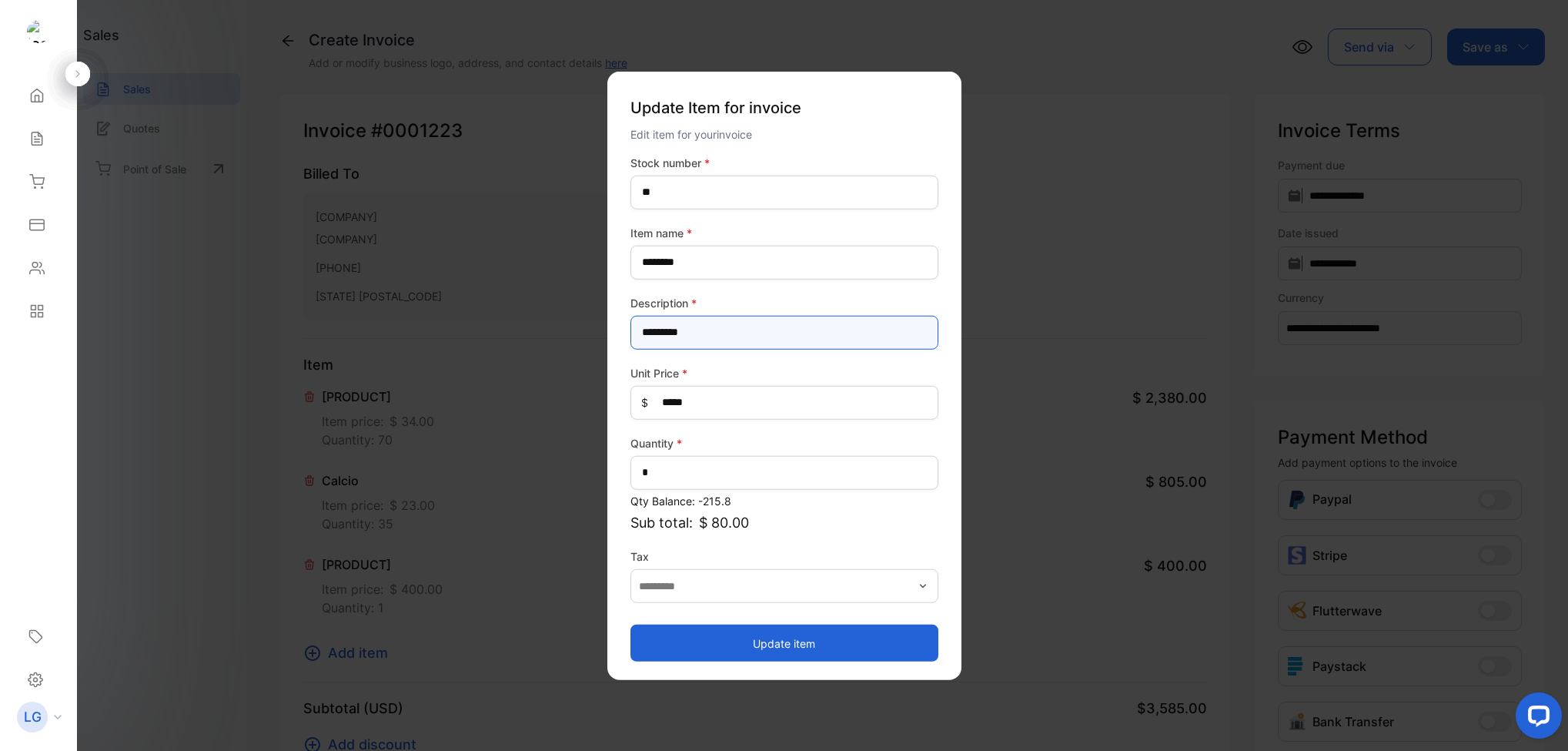click on "*********" at bounding box center (784, 332) 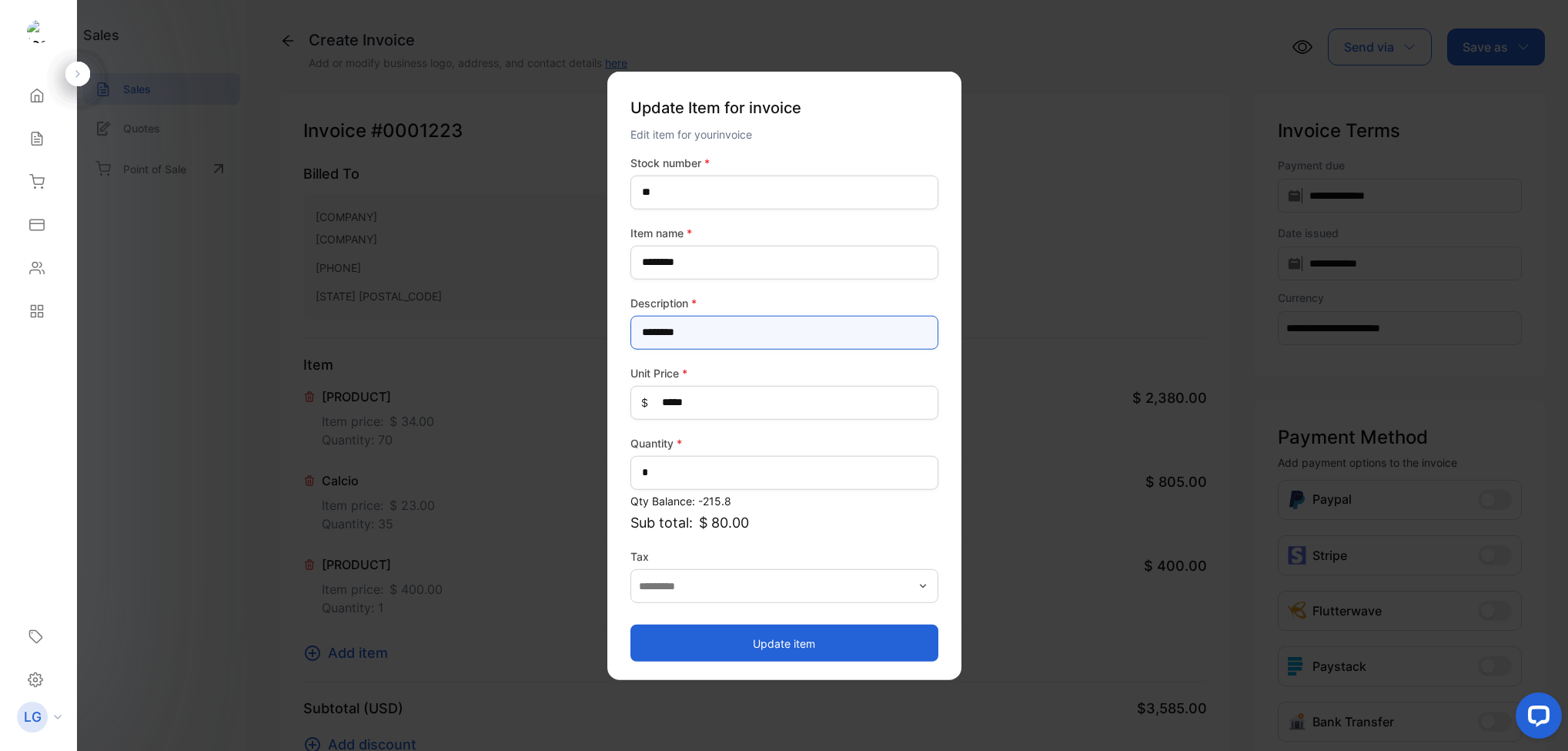 type on "********" 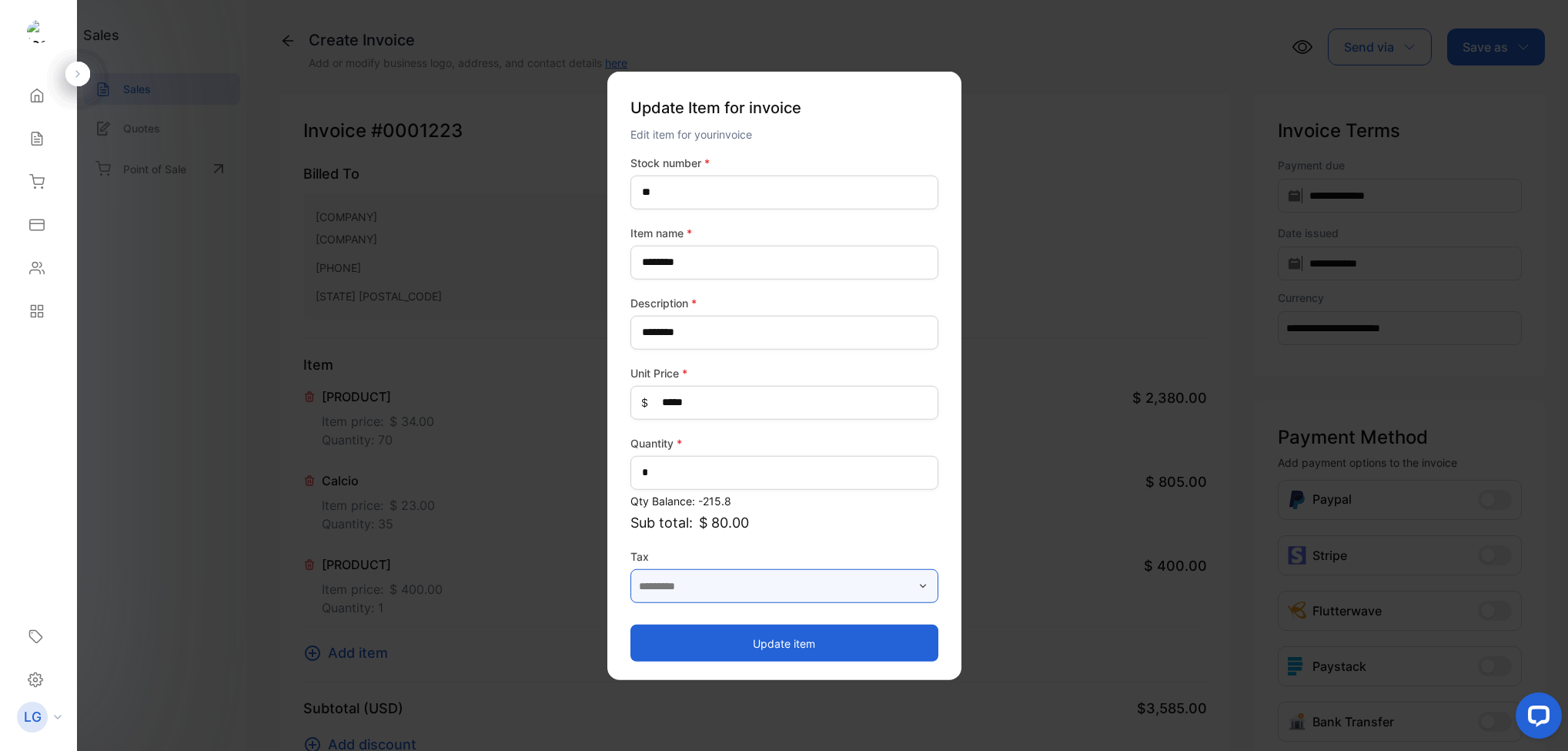 click at bounding box center [784, 586] 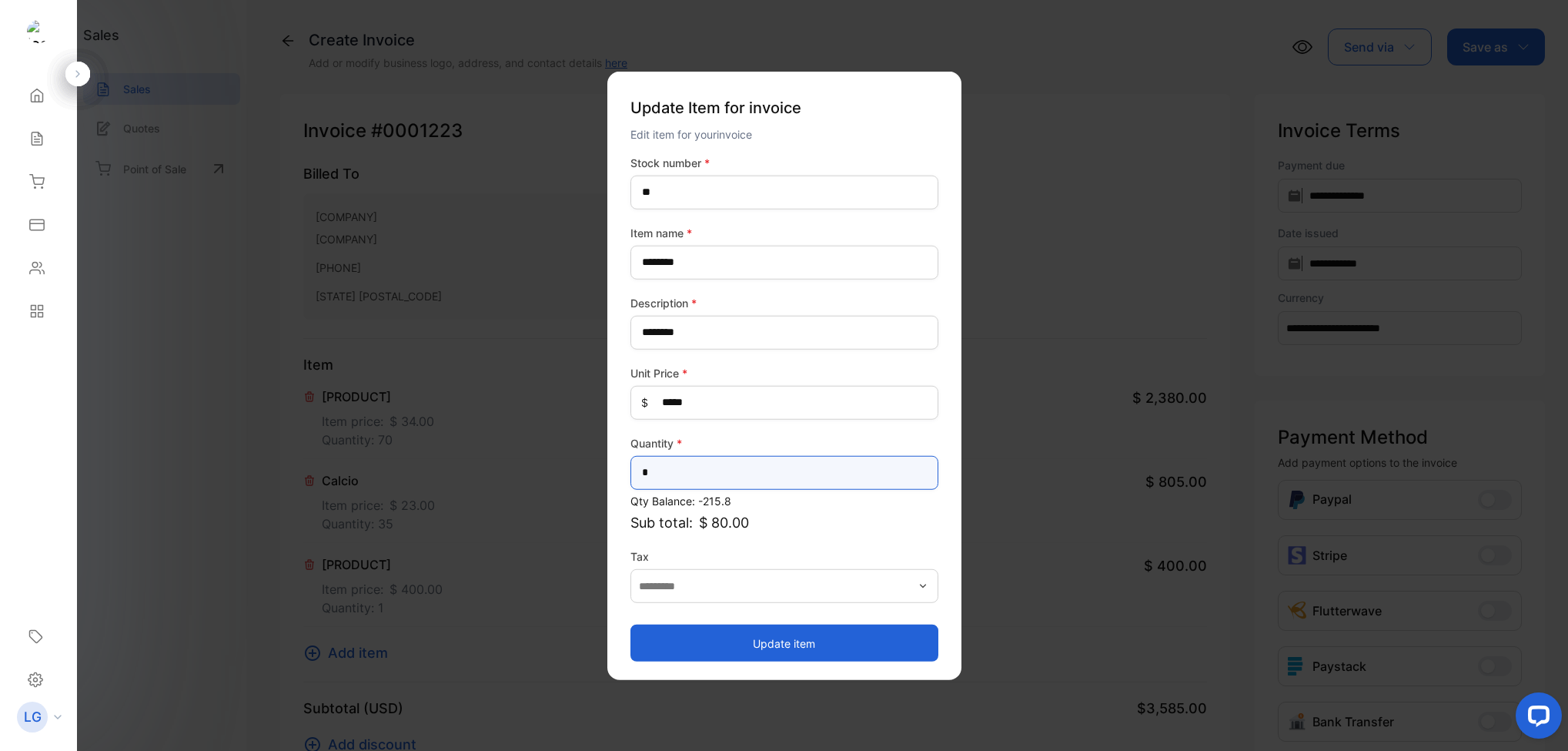 click on "*" at bounding box center [784, 472] 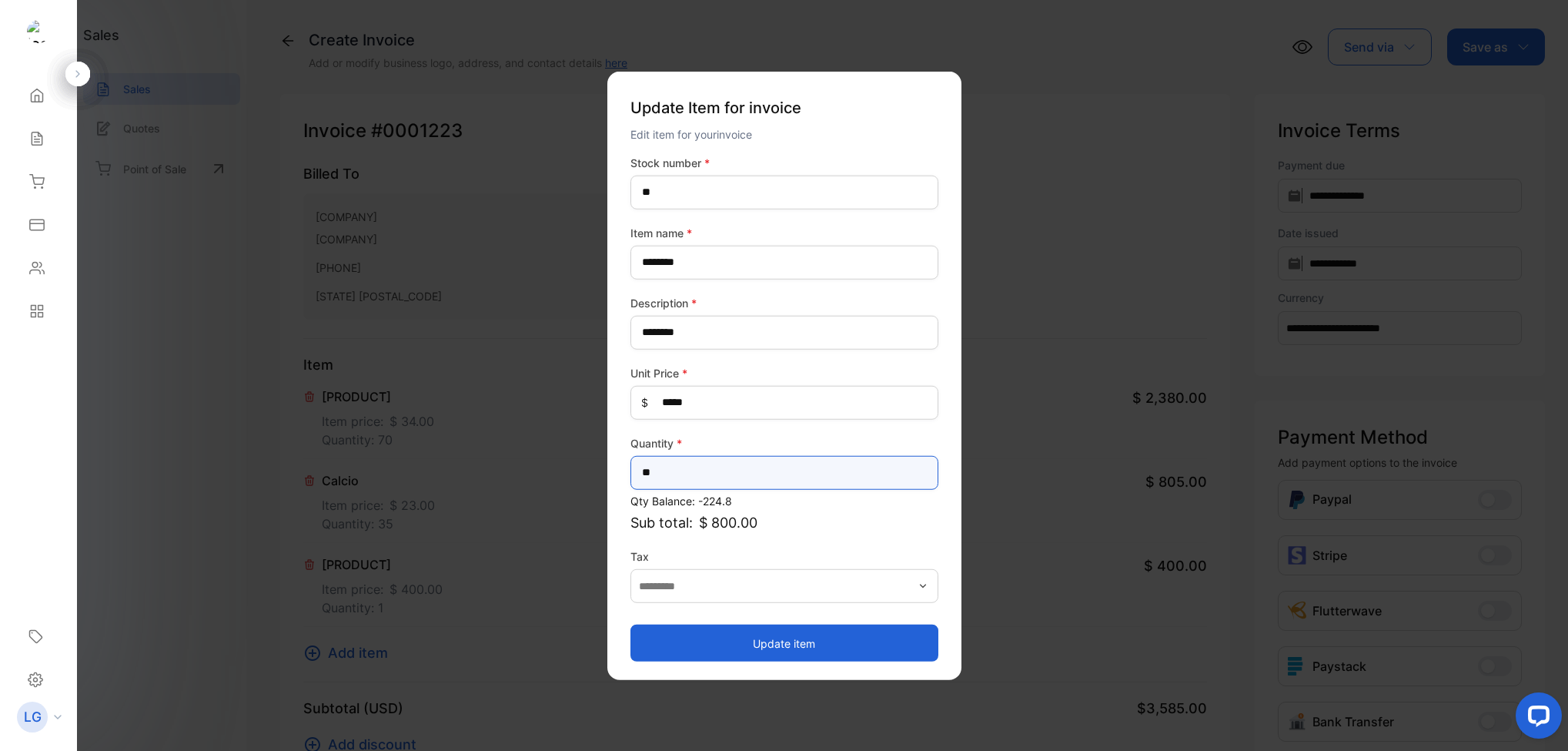 type on "**" 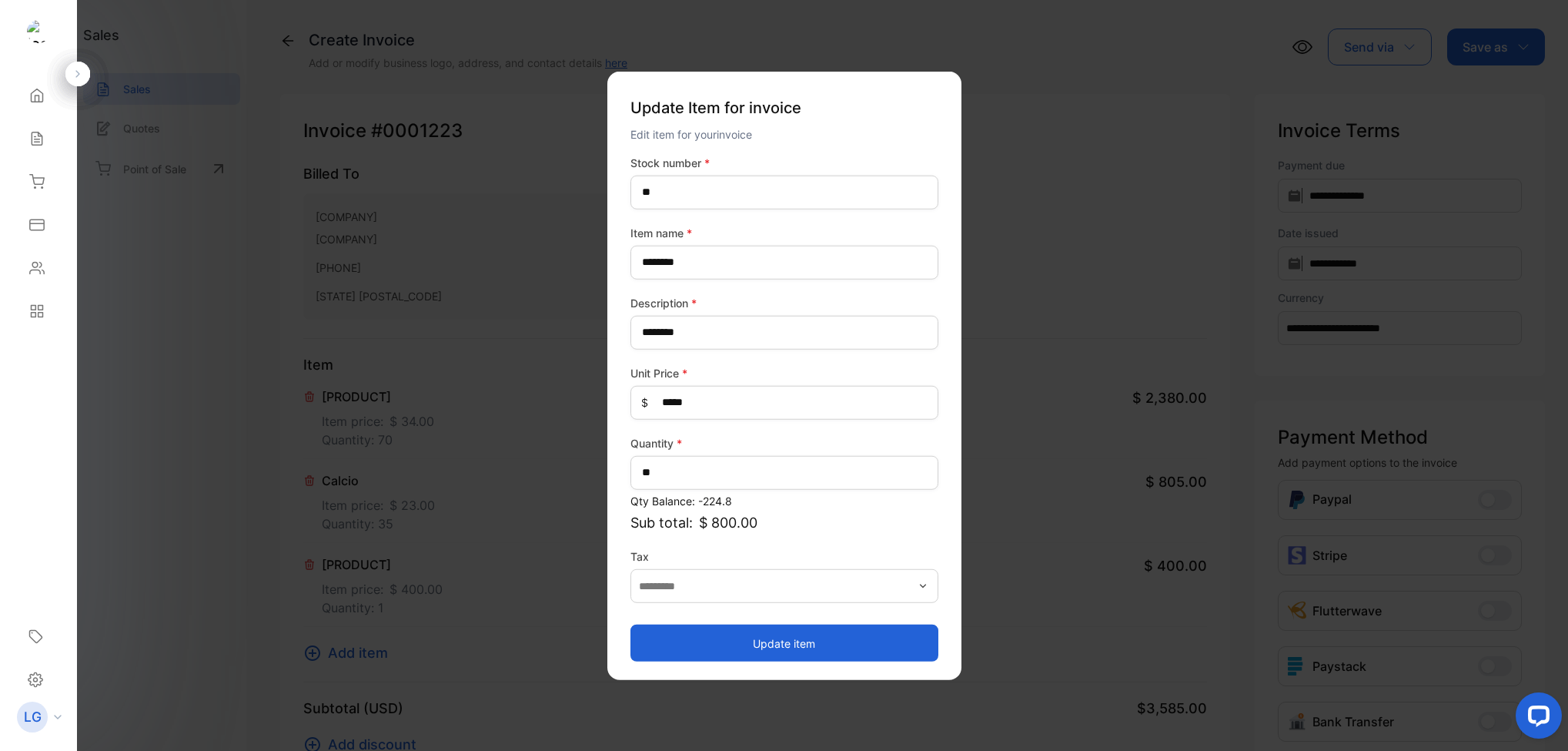 click on "Update item" at bounding box center [784, 643] 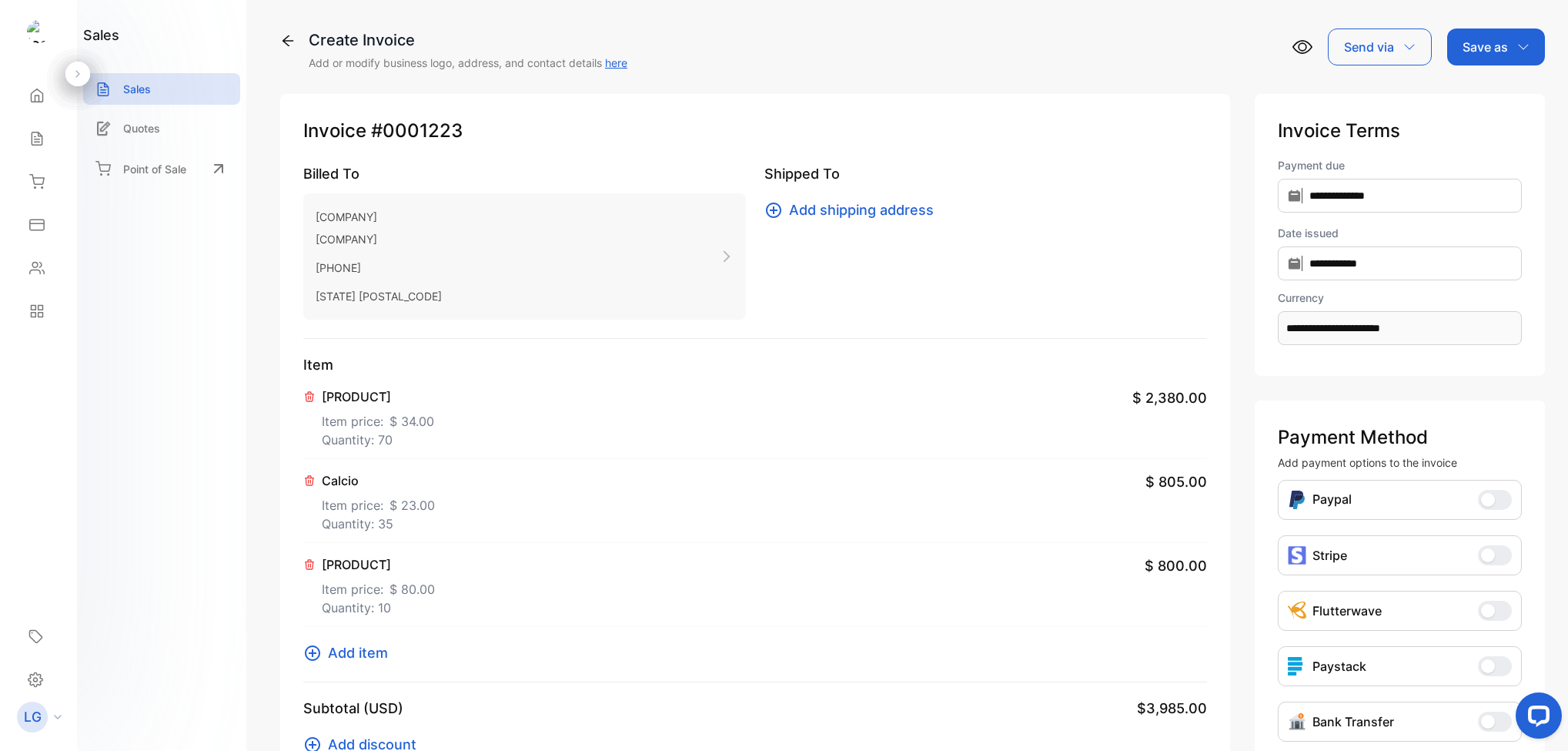 click on "Add item" at bounding box center (358, 652) 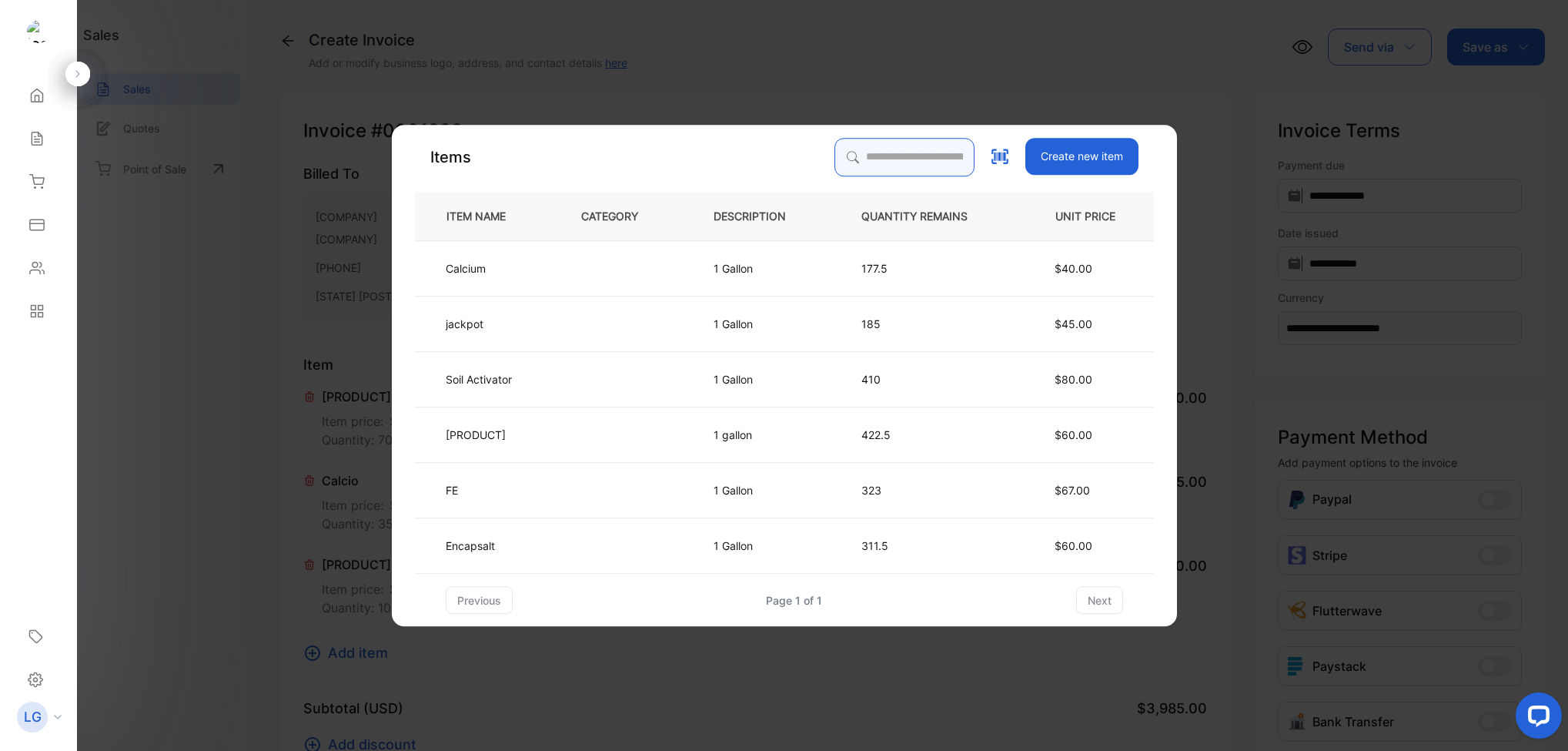 click at bounding box center [904, 157] 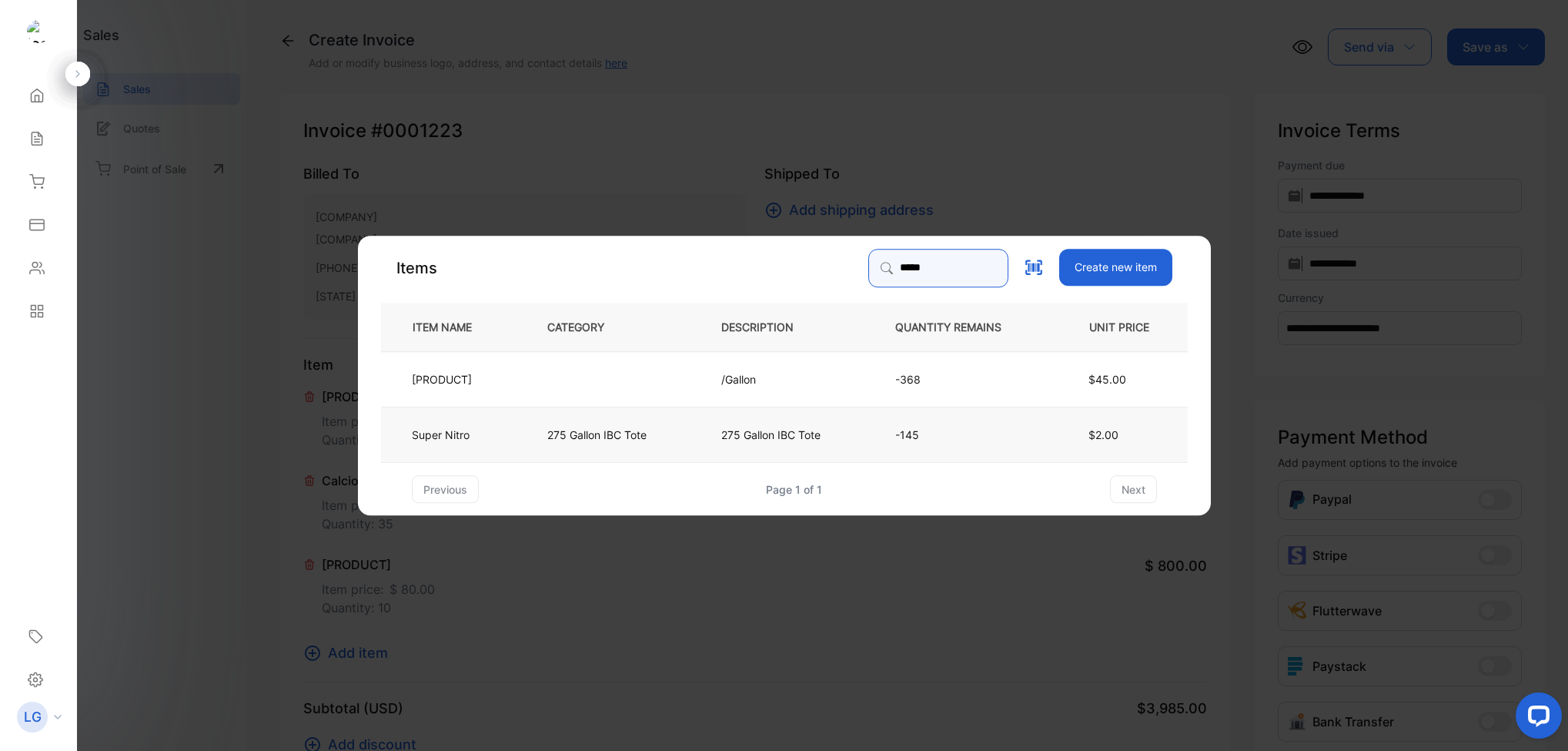 type on "*****" 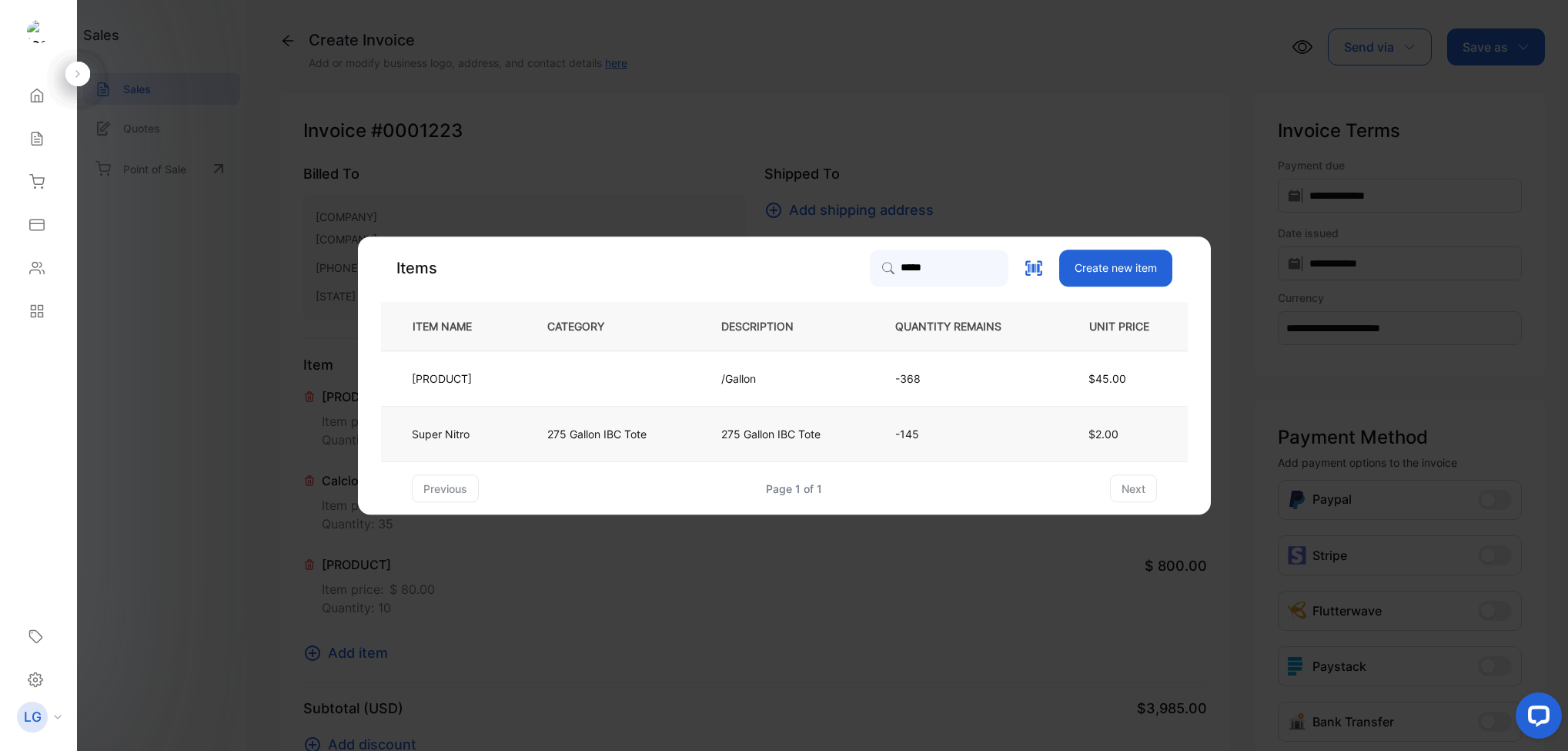 click on "275 Gallon IBC Tote" at bounding box center (609, 379) 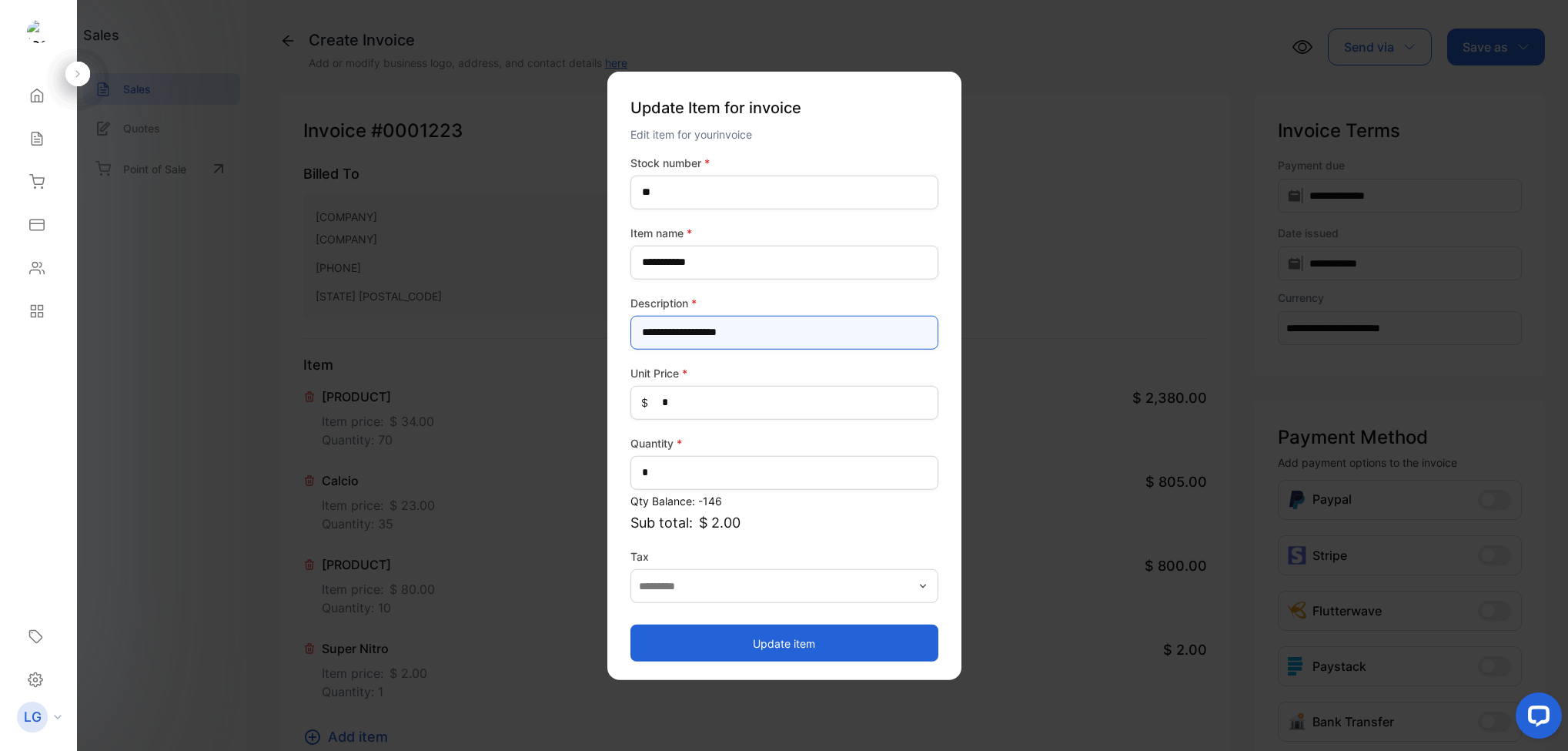click on "**********" at bounding box center (784, 332) 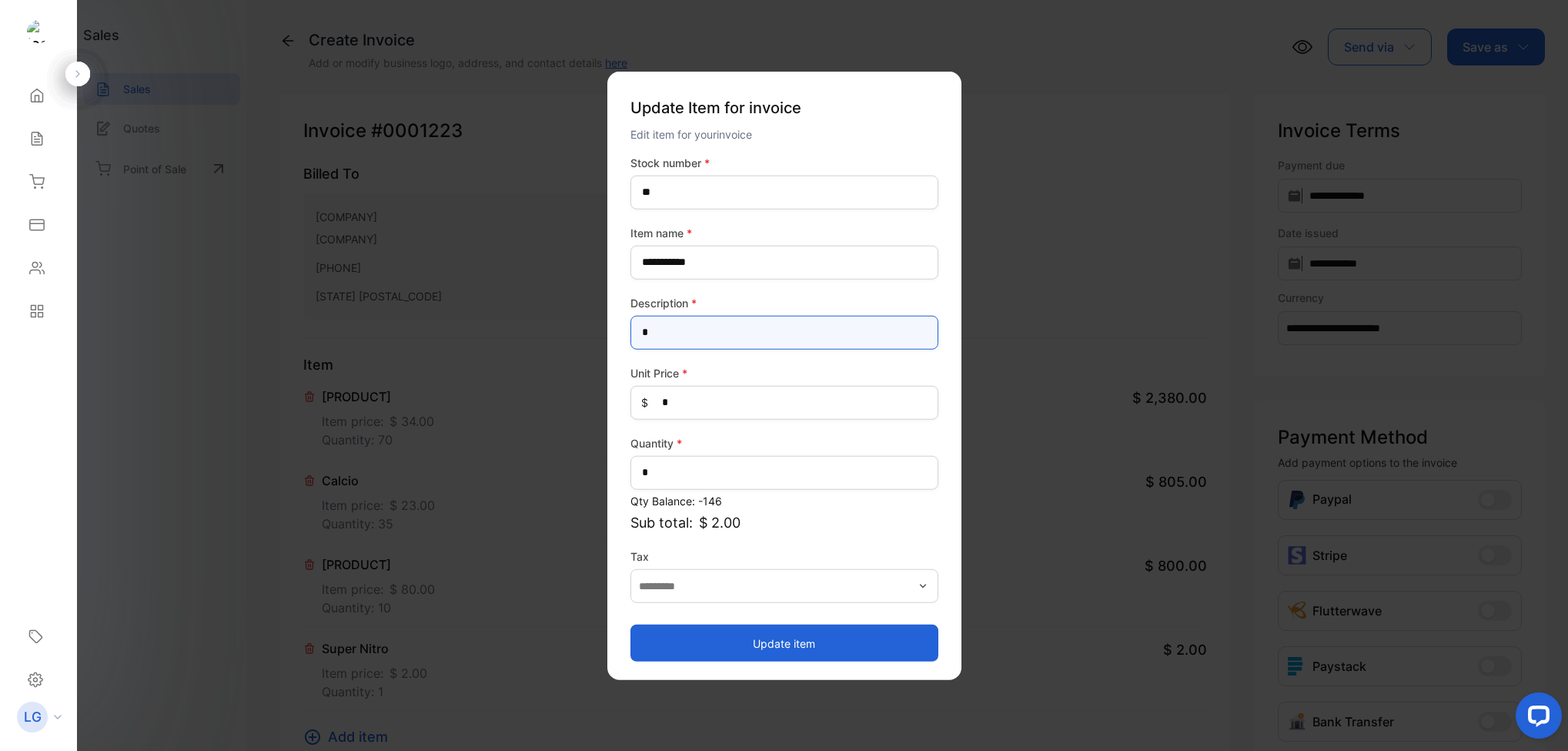 type on "********" 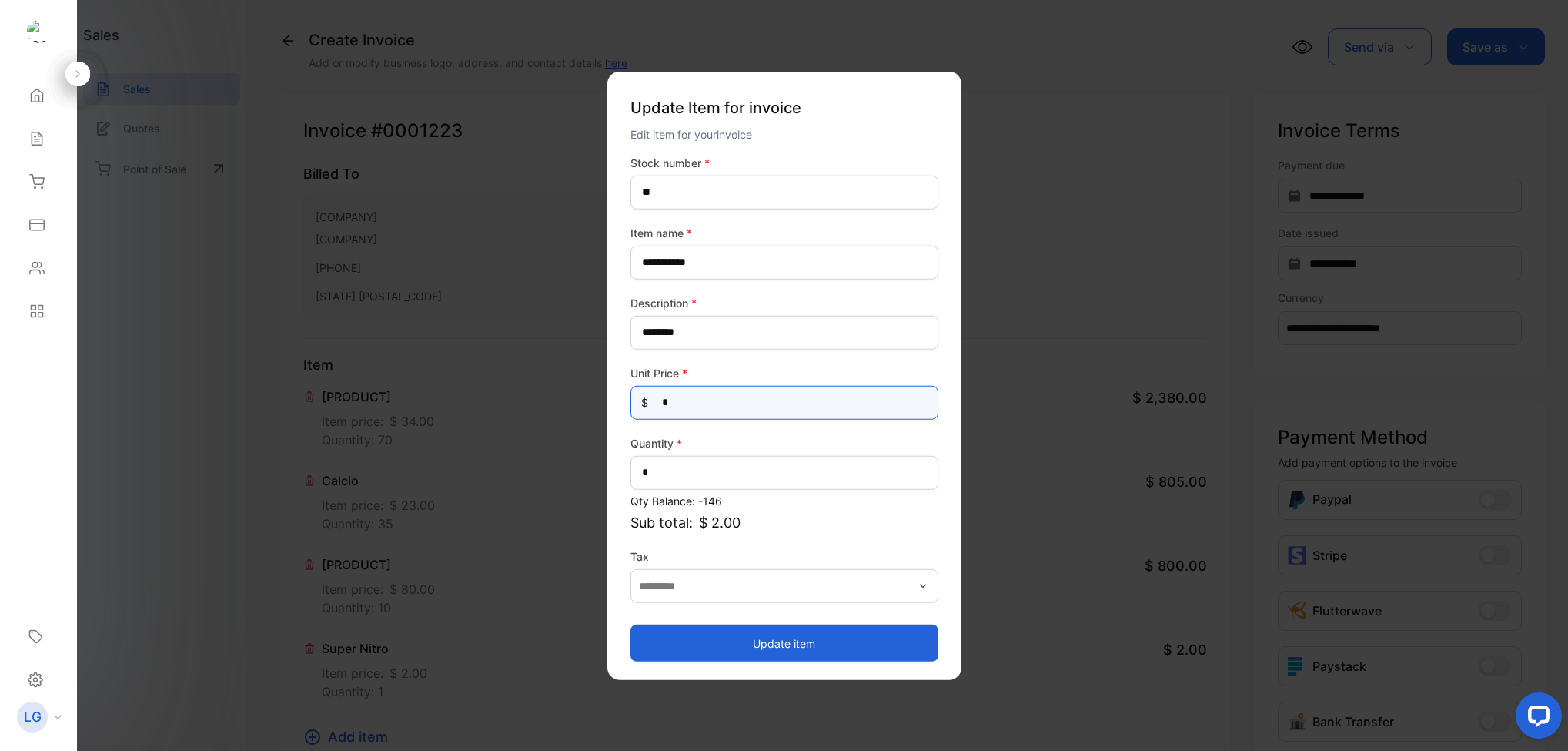 click on "*" at bounding box center [784, 402] 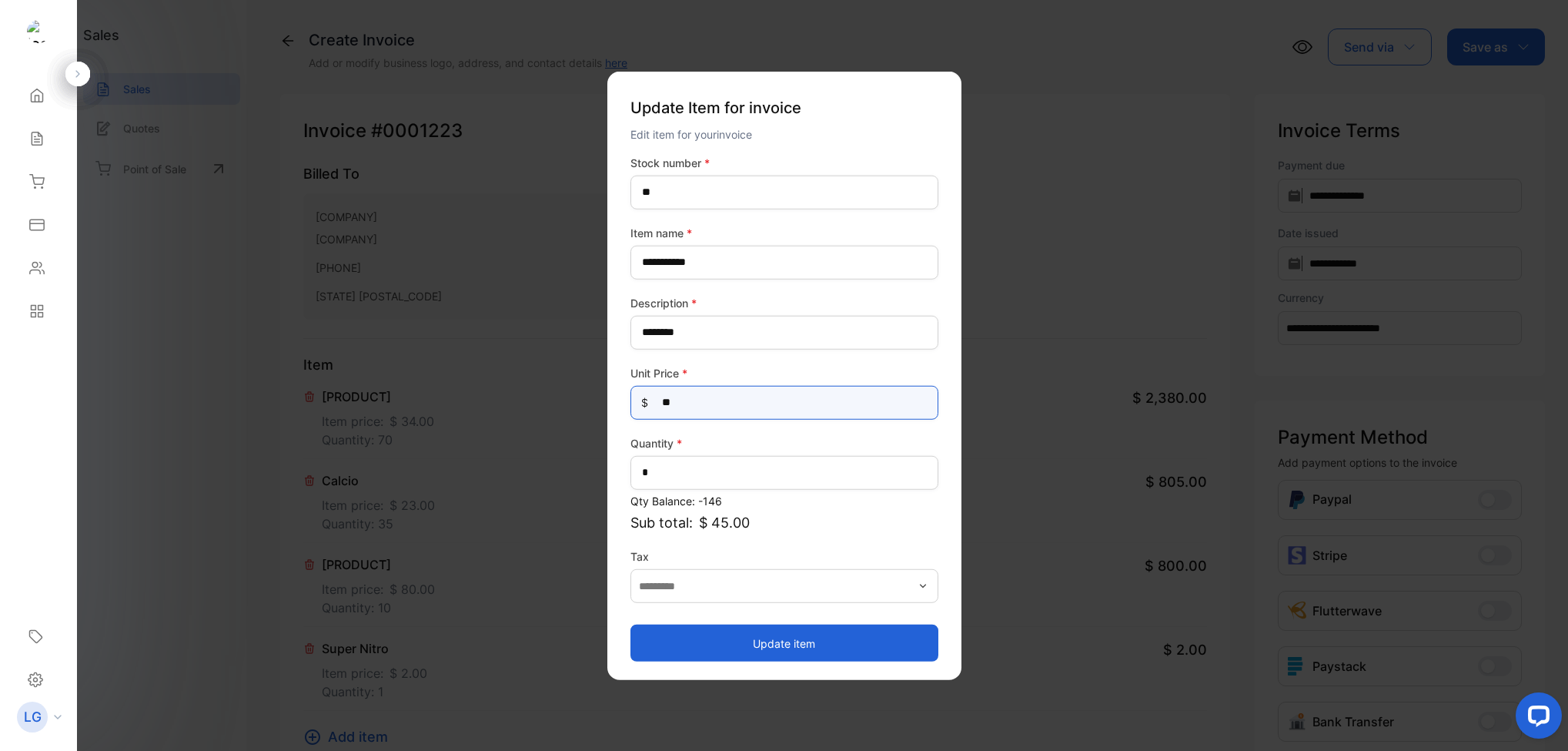 type on "**" 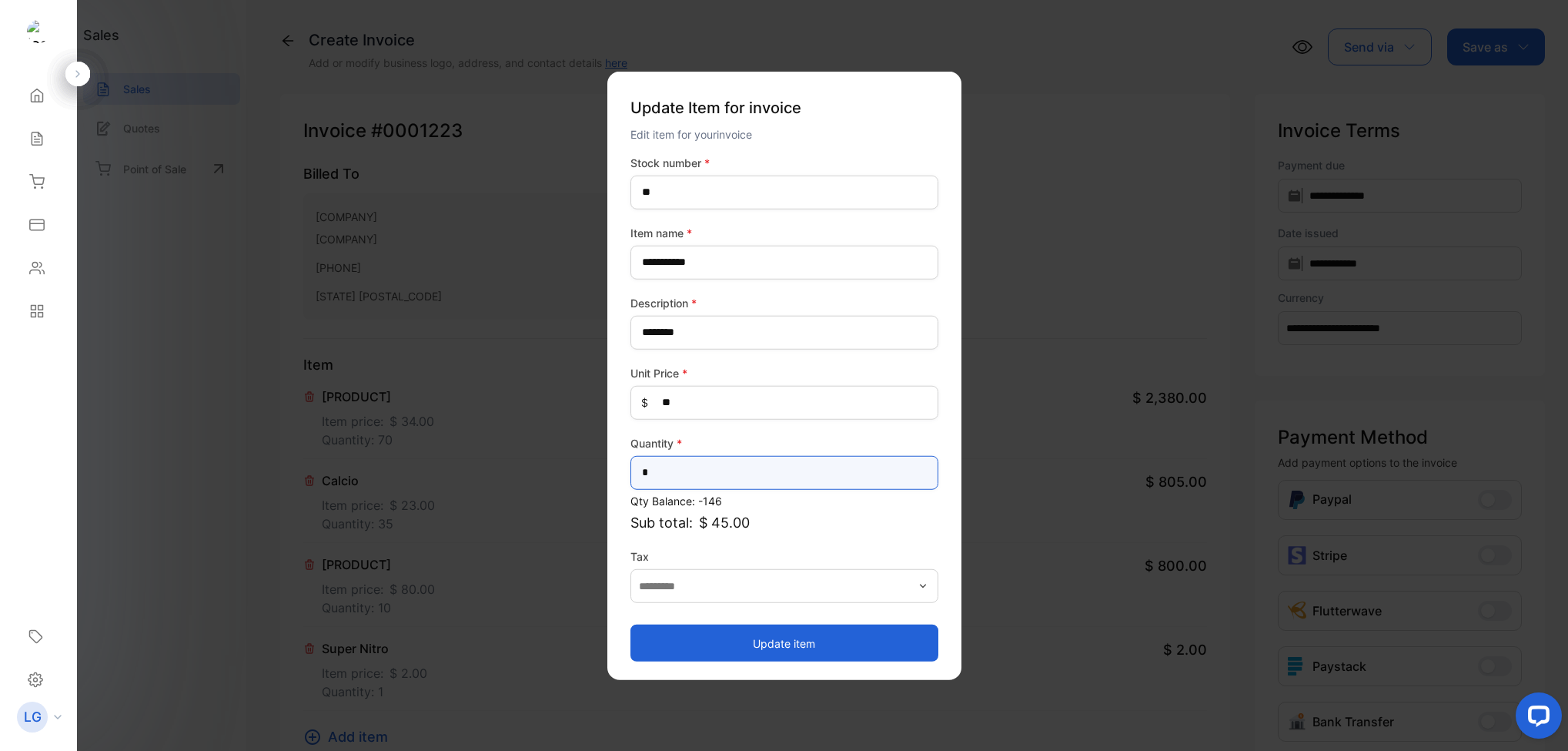 click on "*" at bounding box center [784, 472] 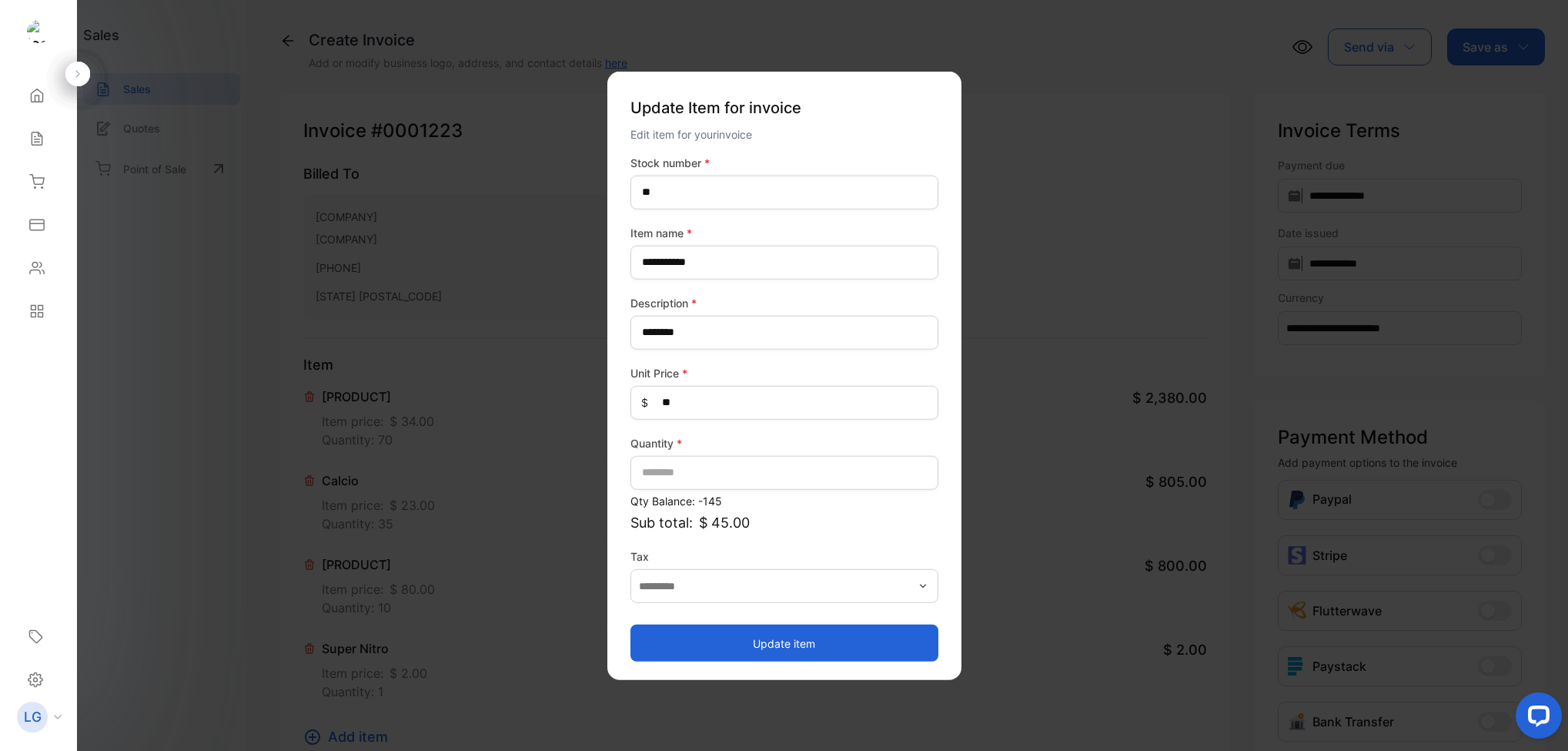 click on "**********" at bounding box center (784, 407) 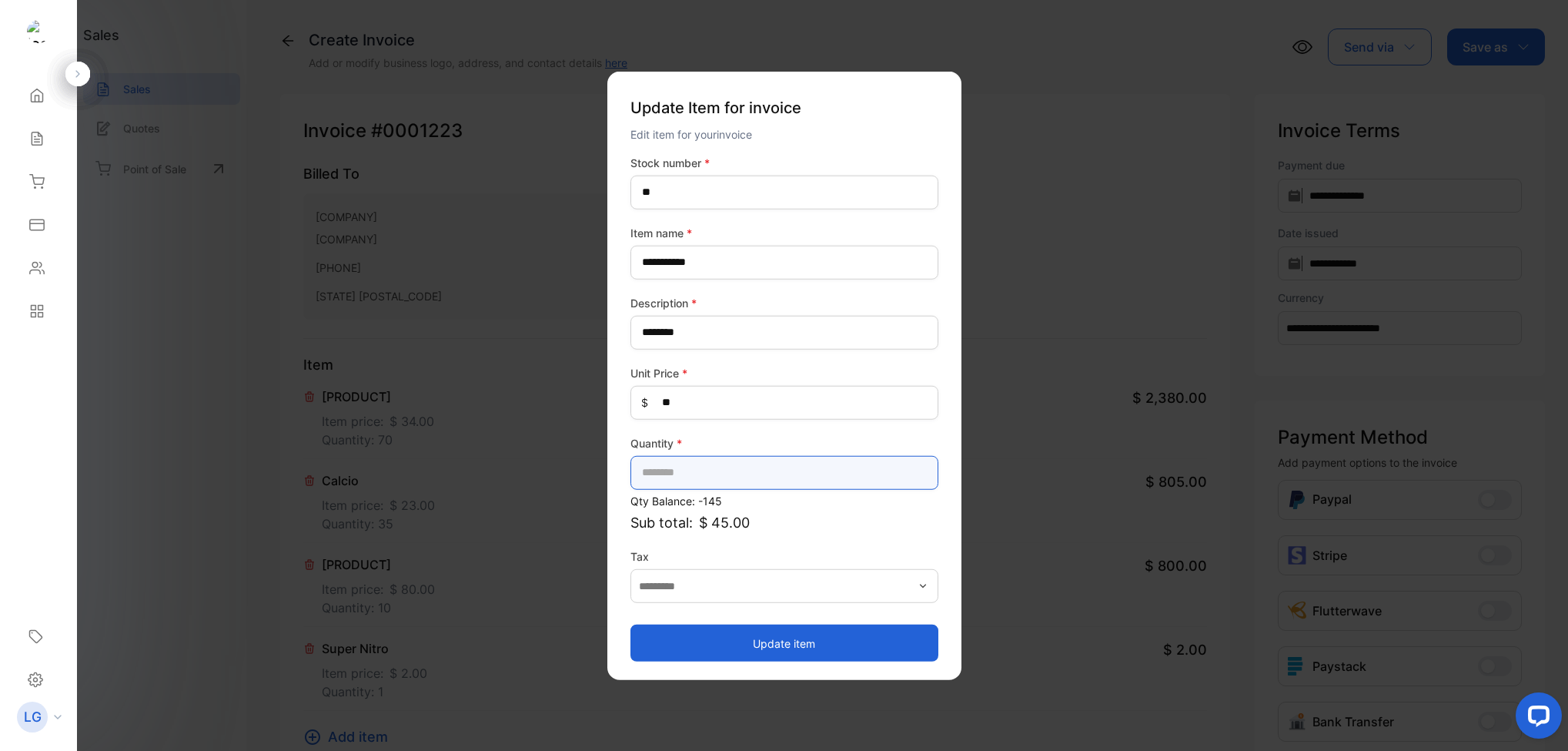 click at bounding box center (784, 472) 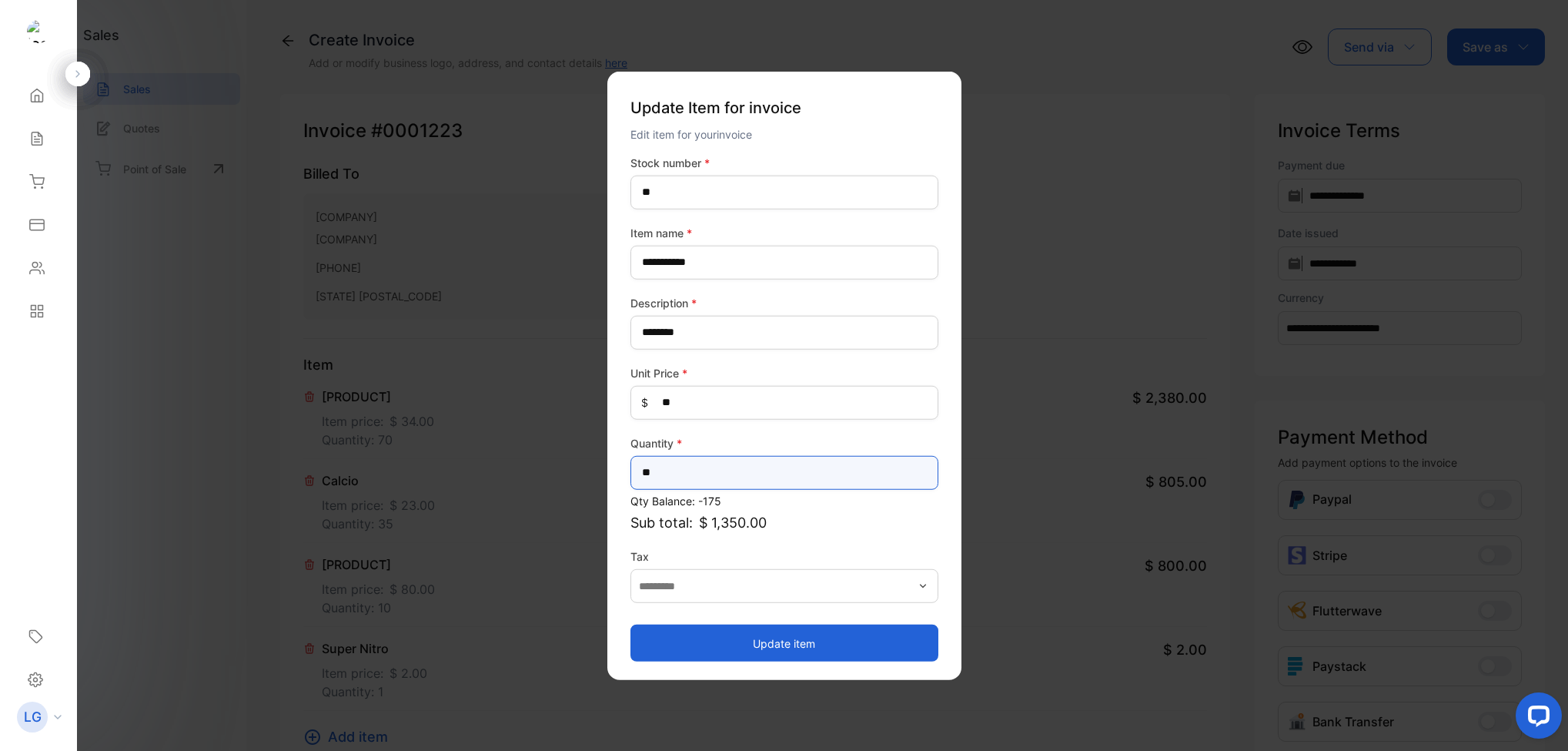 type on "**" 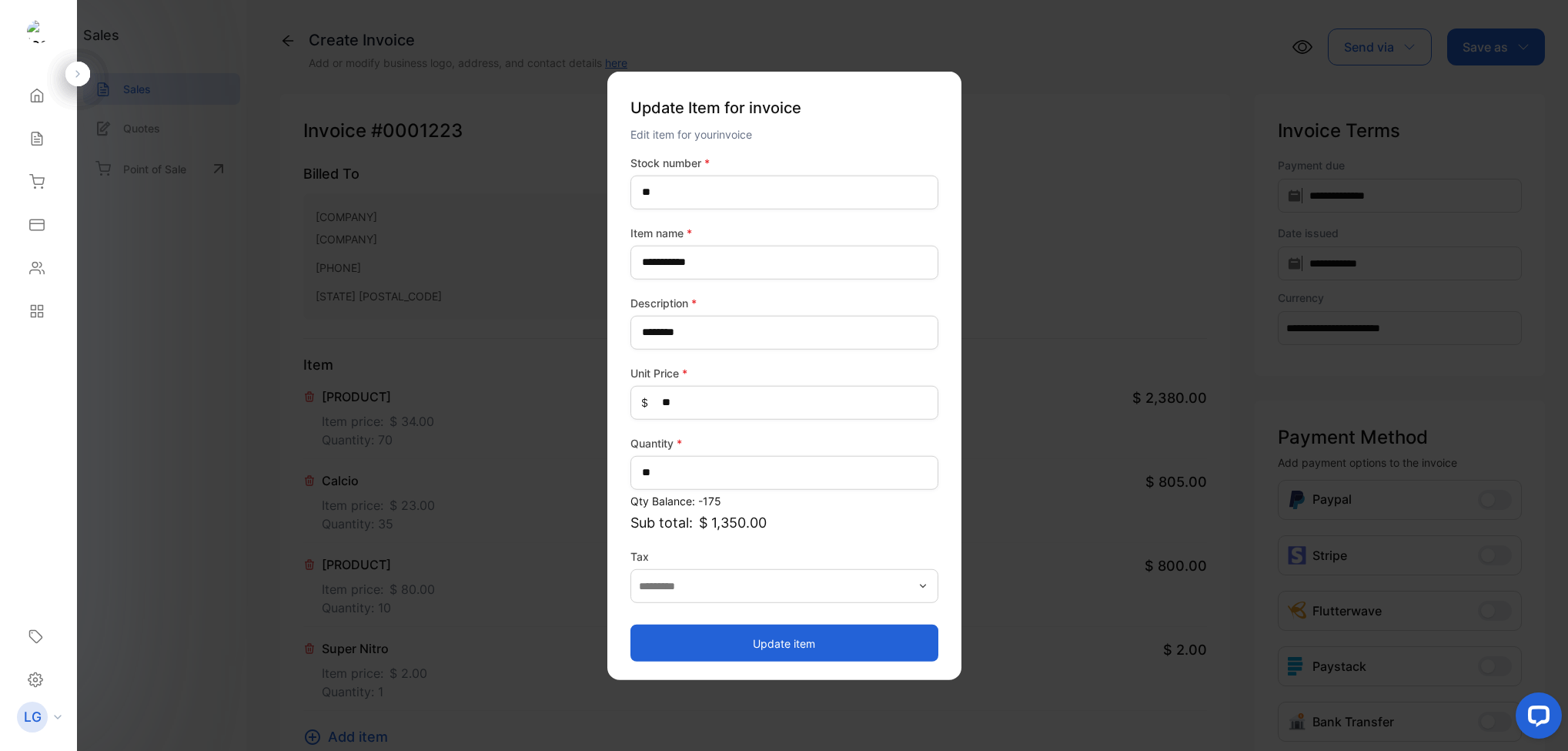 click on "Update item" at bounding box center [784, 643] 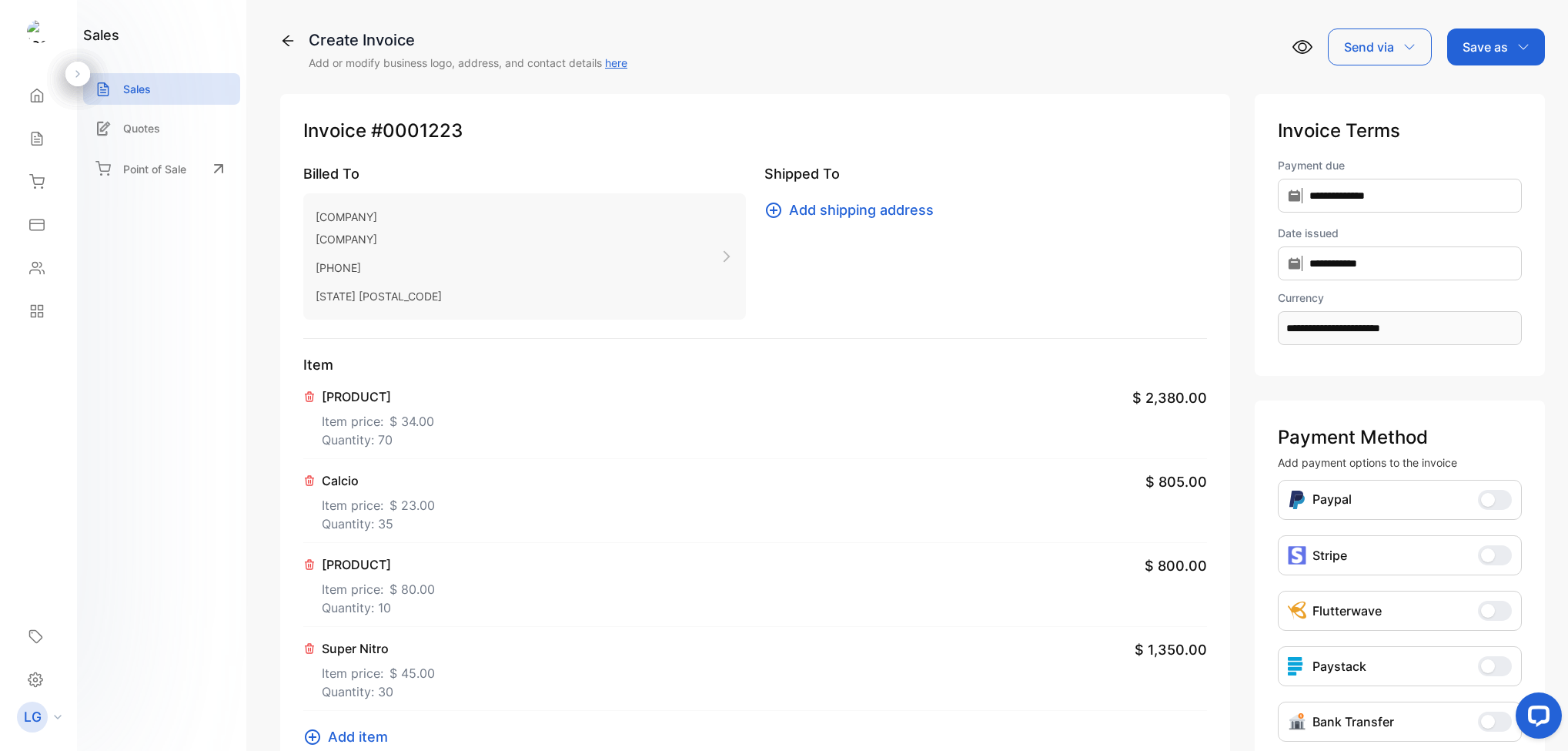click on "Quantity: 70" at bounding box center [378, 440] 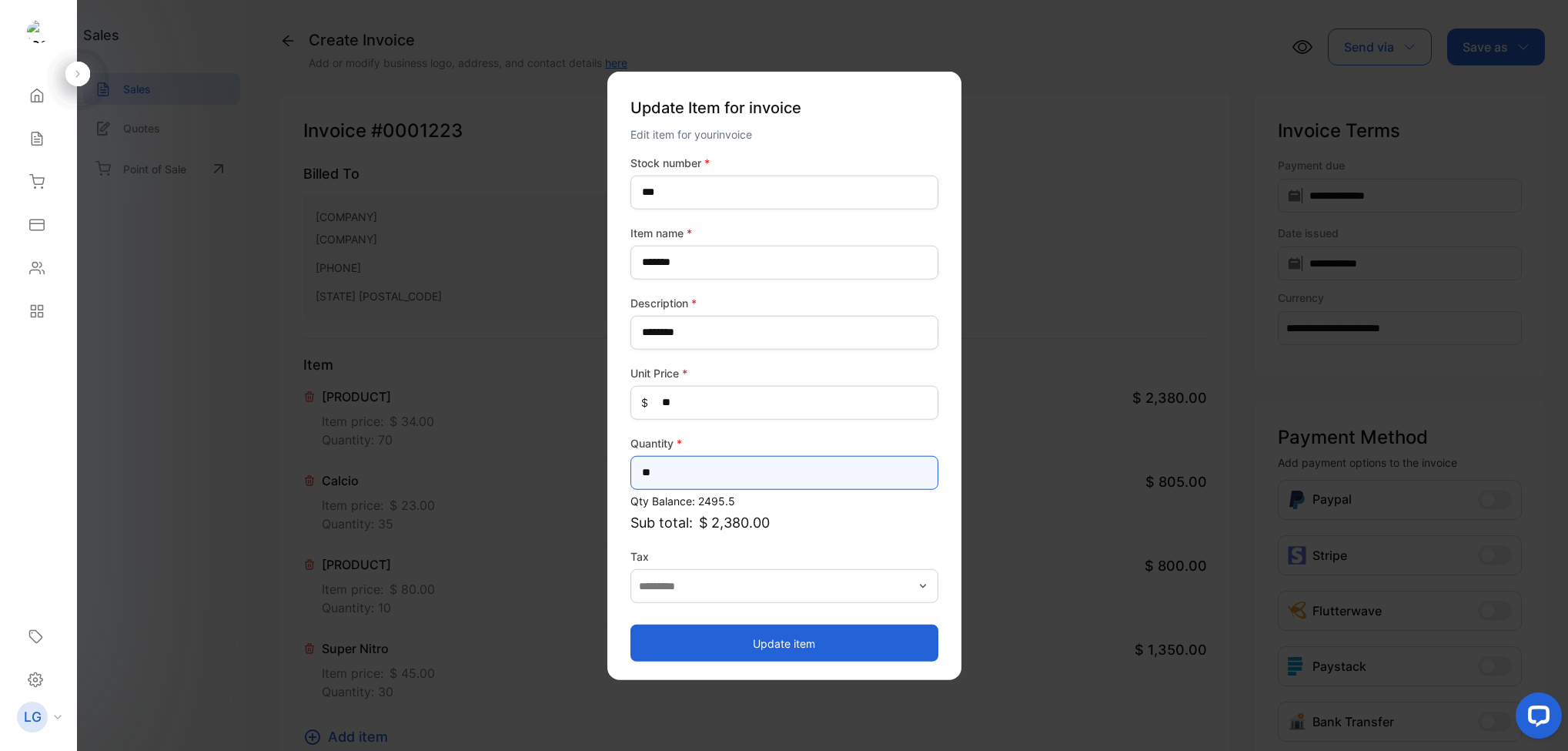 click on "**" at bounding box center (784, 472) 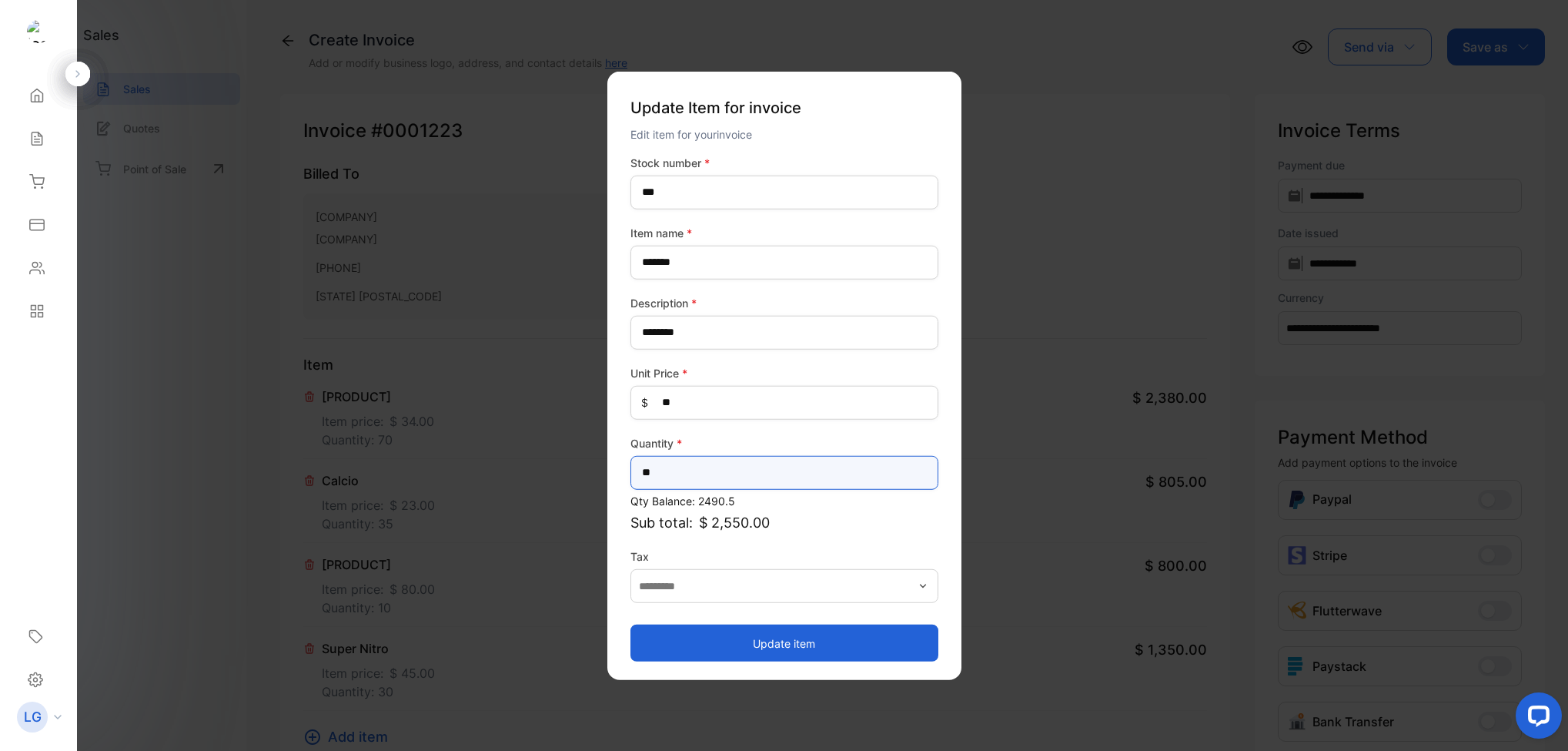 type on "**" 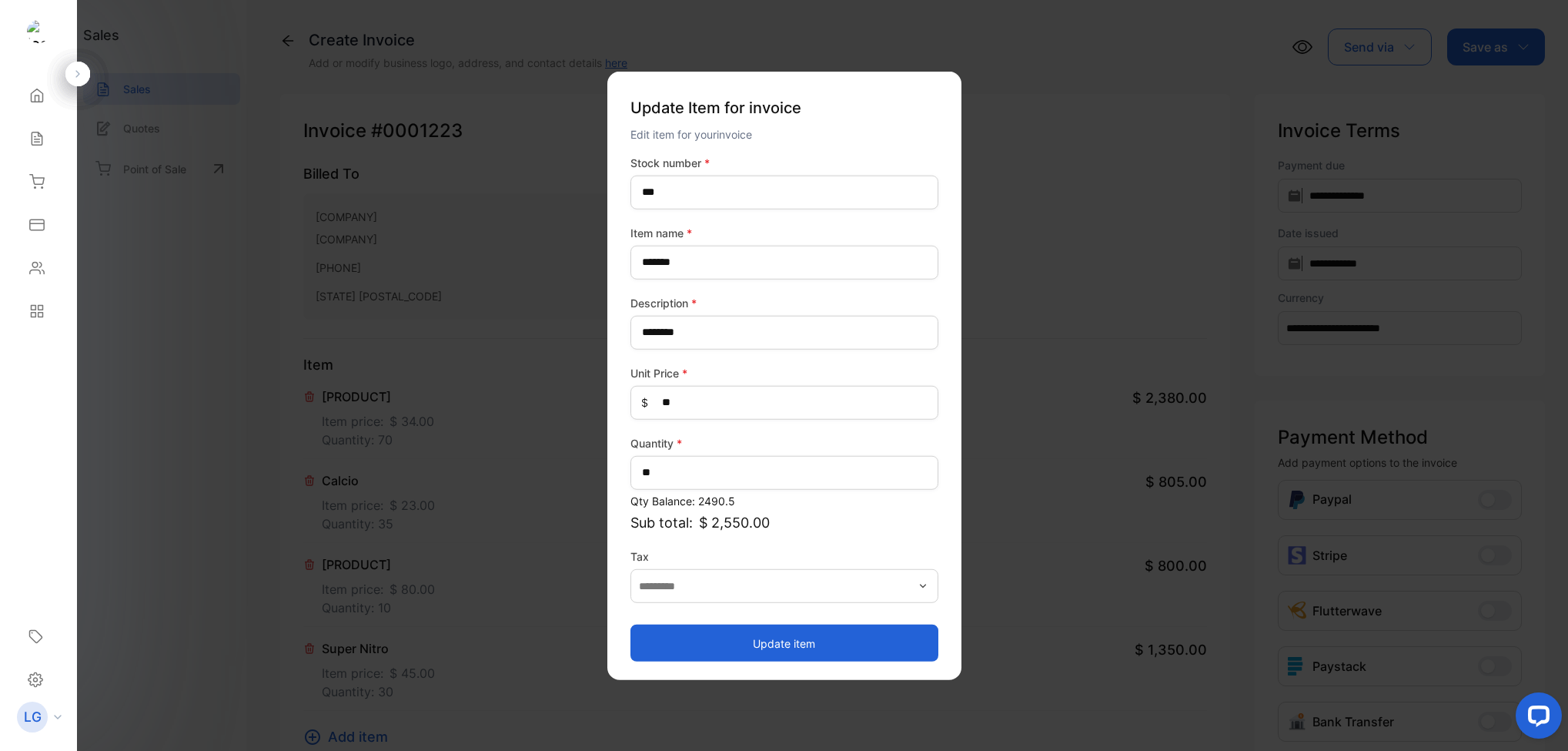 click on "Update item" at bounding box center [784, 643] 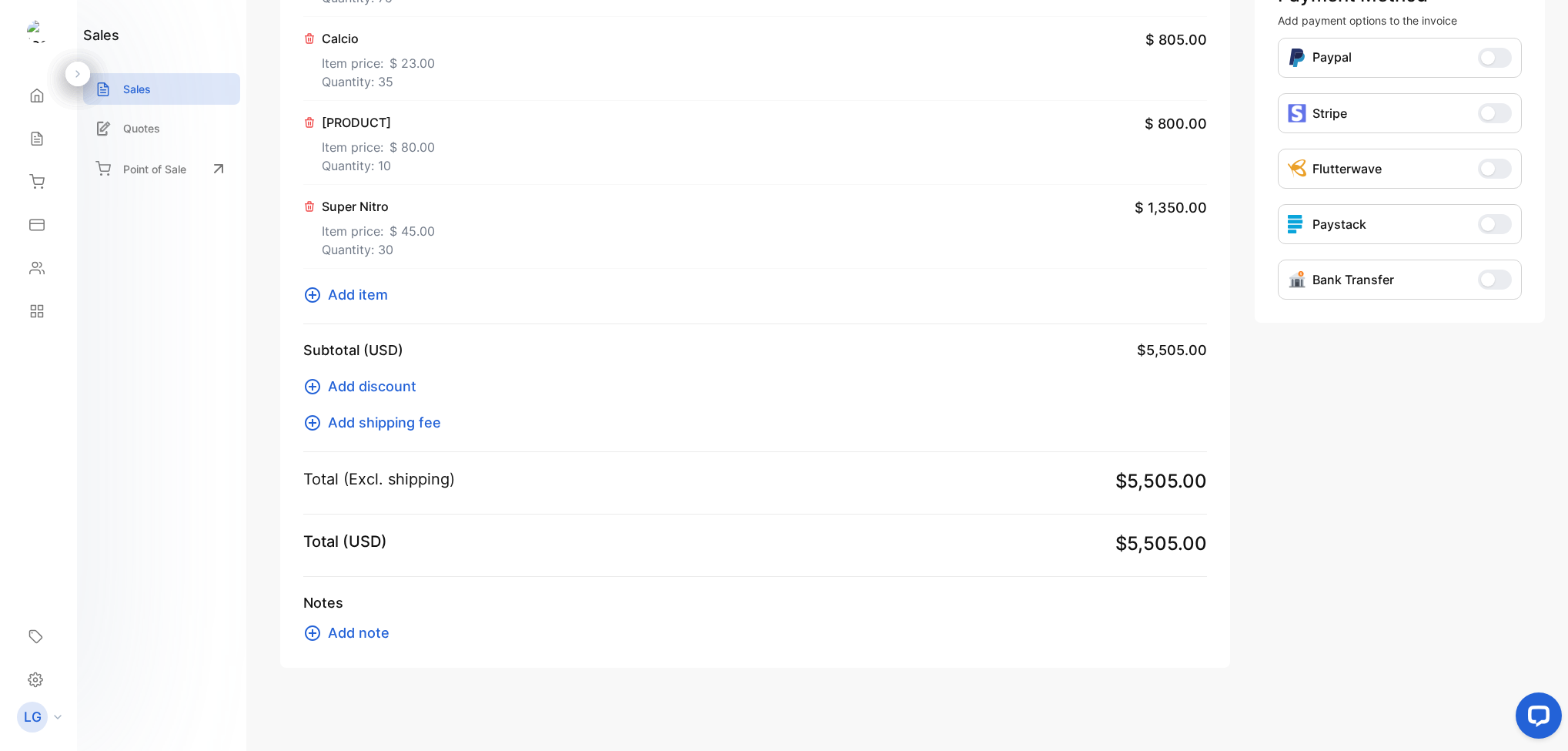 scroll, scrollTop: 448, scrollLeft: 0, axis: vertical 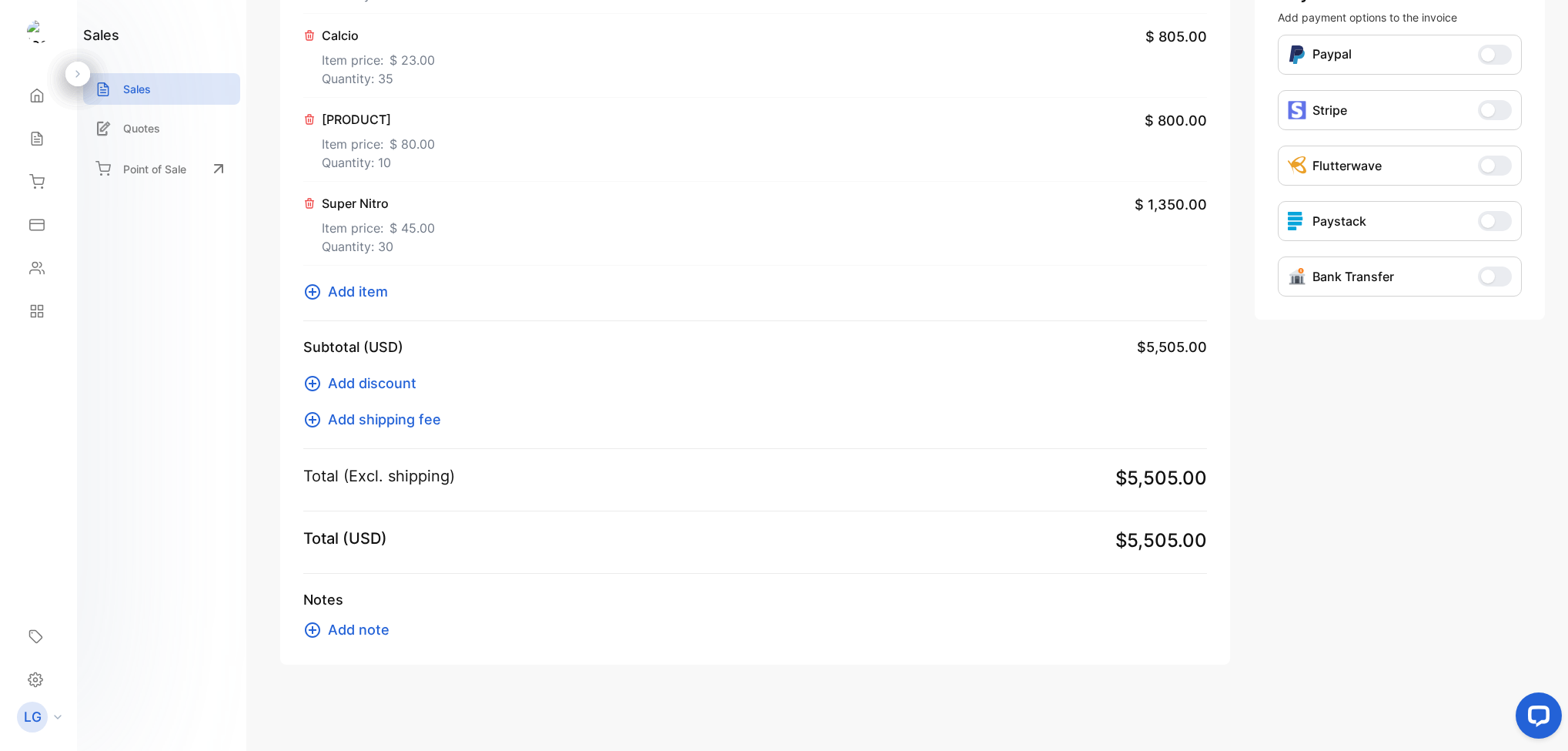 click on "Add note" at bounding box center [359, 629] 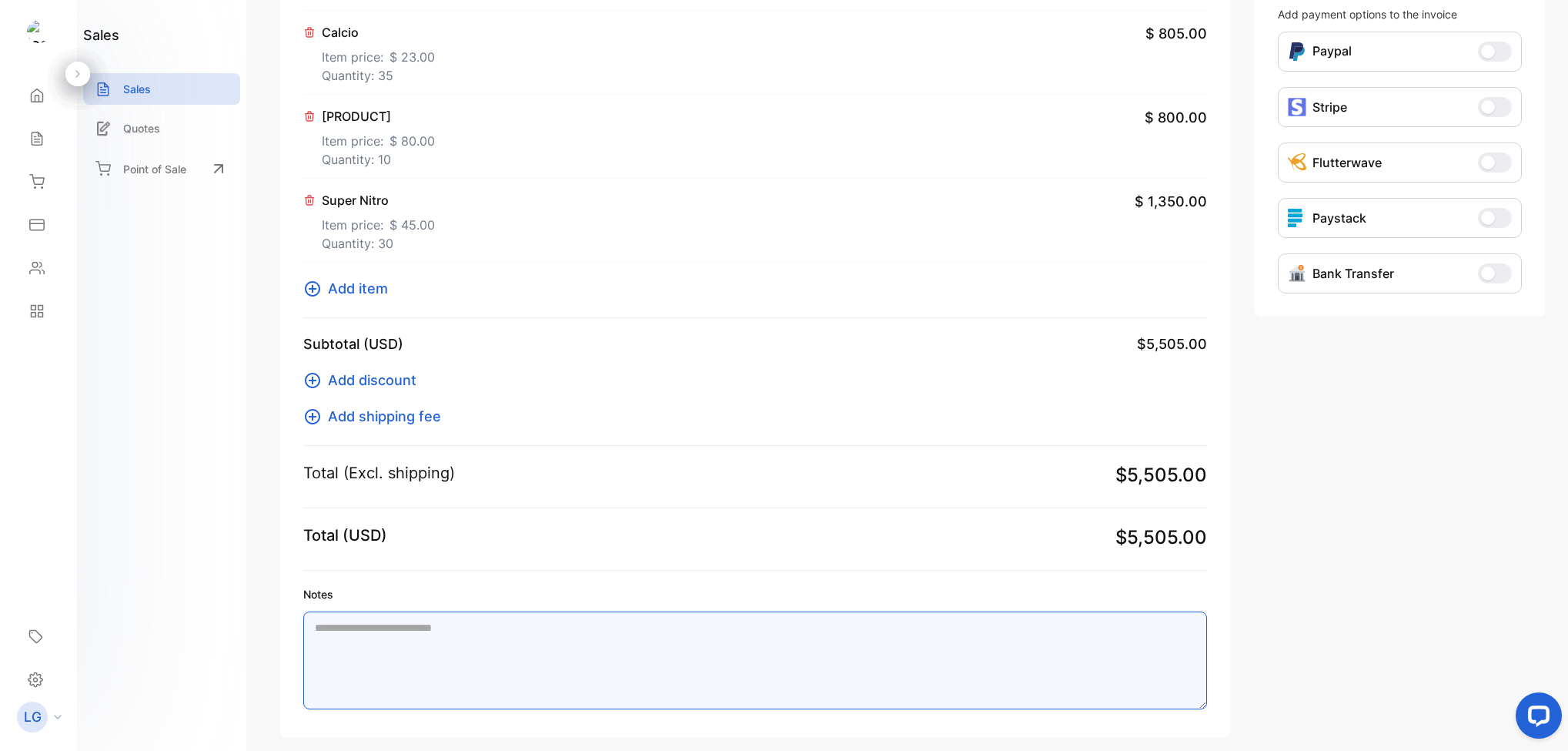 click on "Notes" at bounding box center (755, 660) 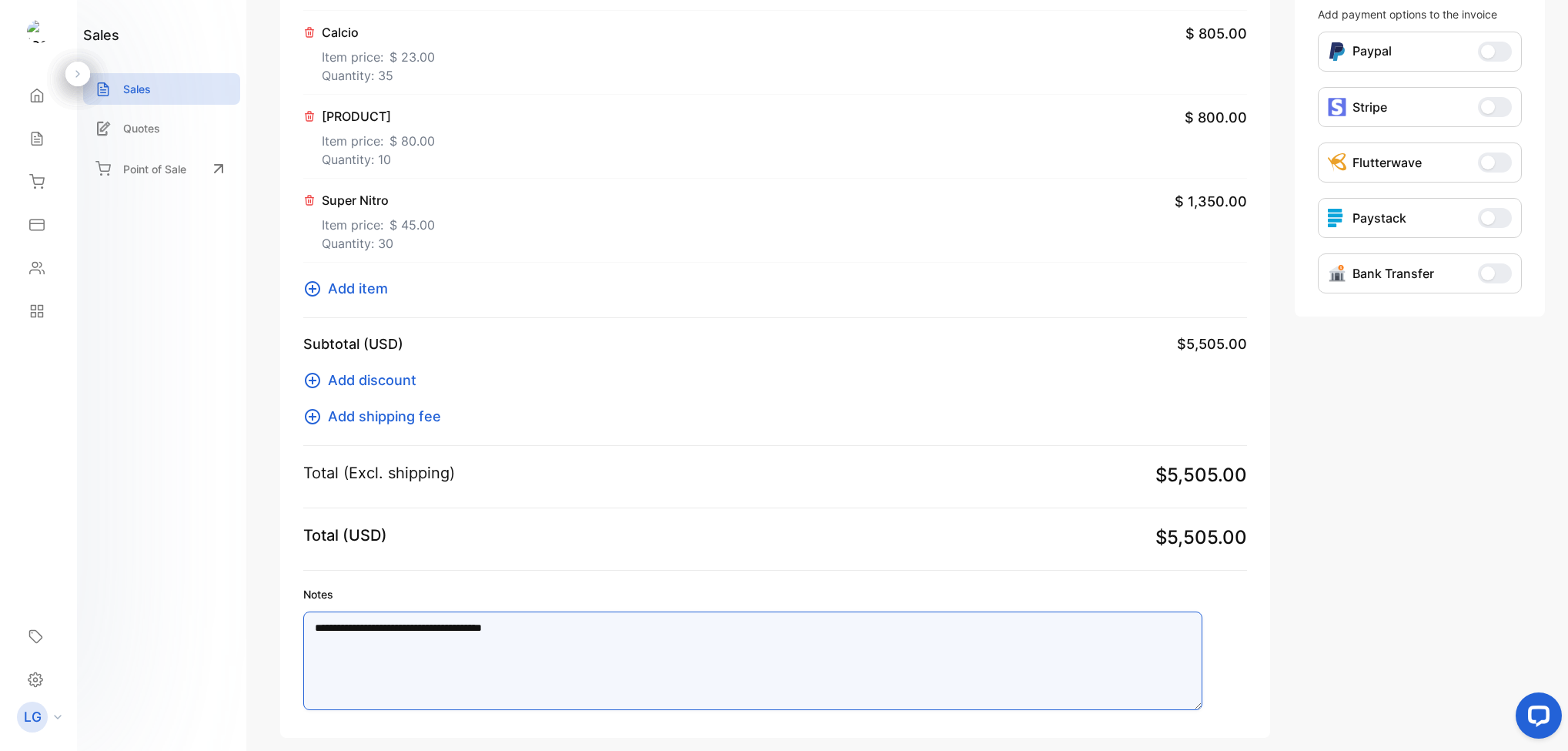 scroll, scrollTop: 0, scrollLeft: 0, axis: both 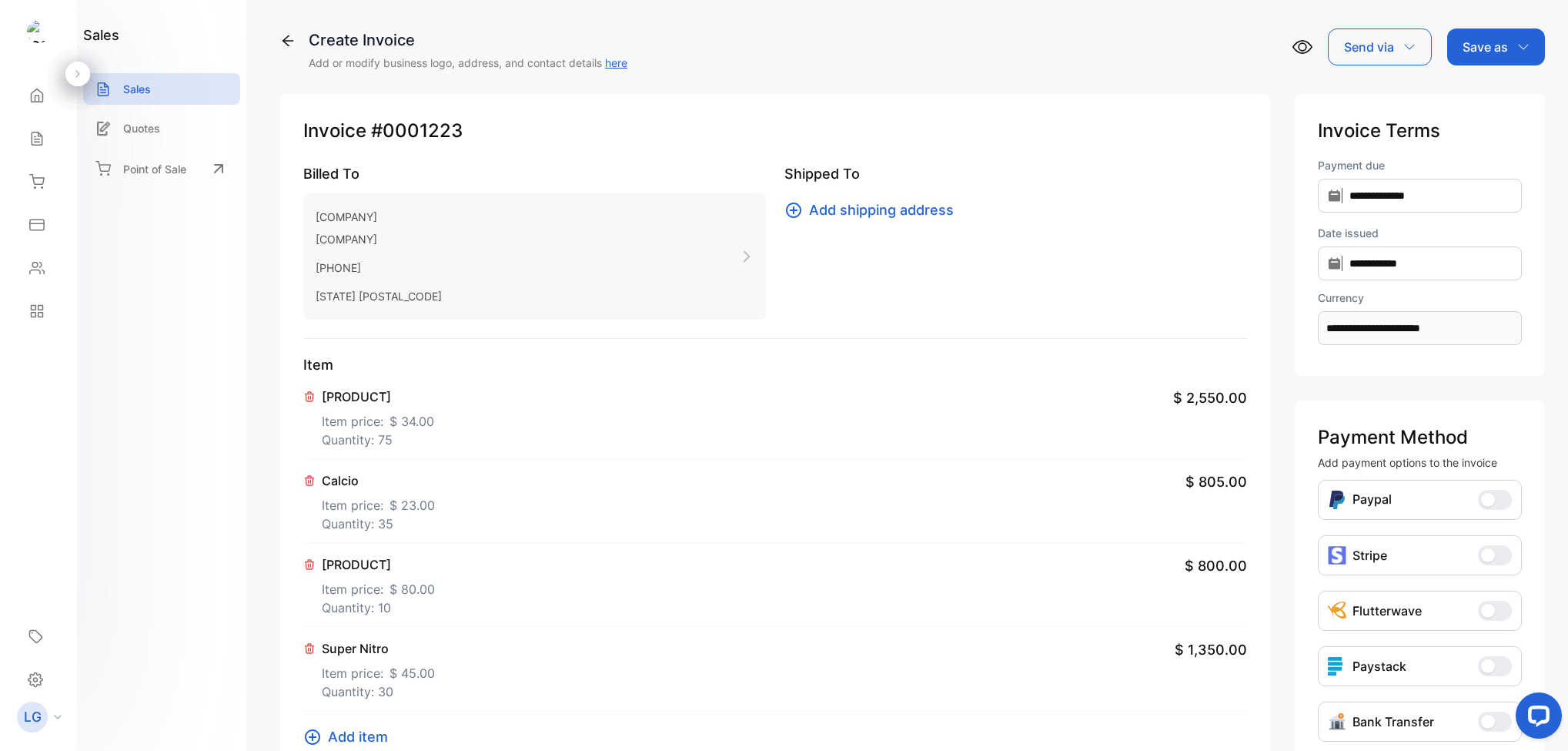 type on "**********" 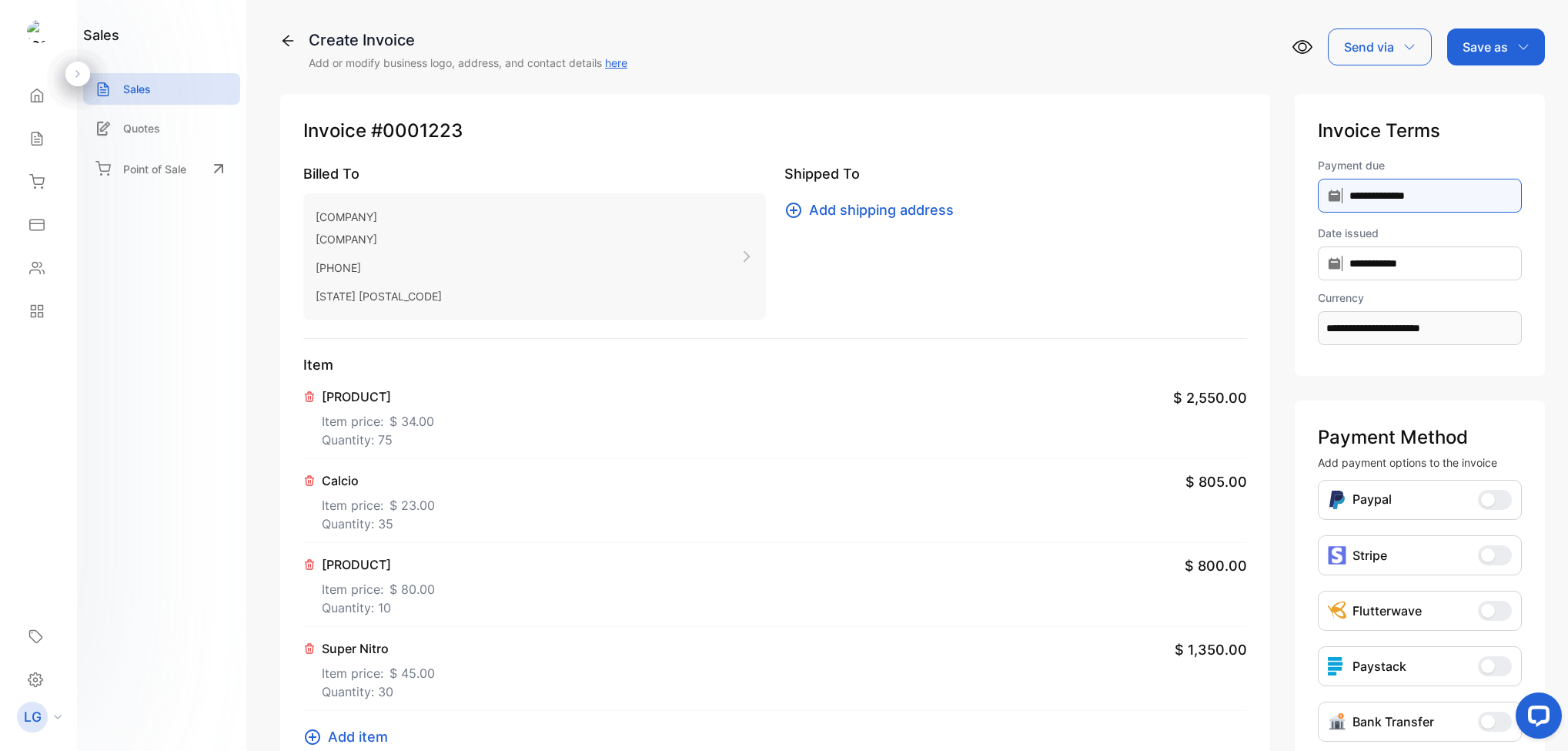 click on "**********" at bounding box center [1419, 196] 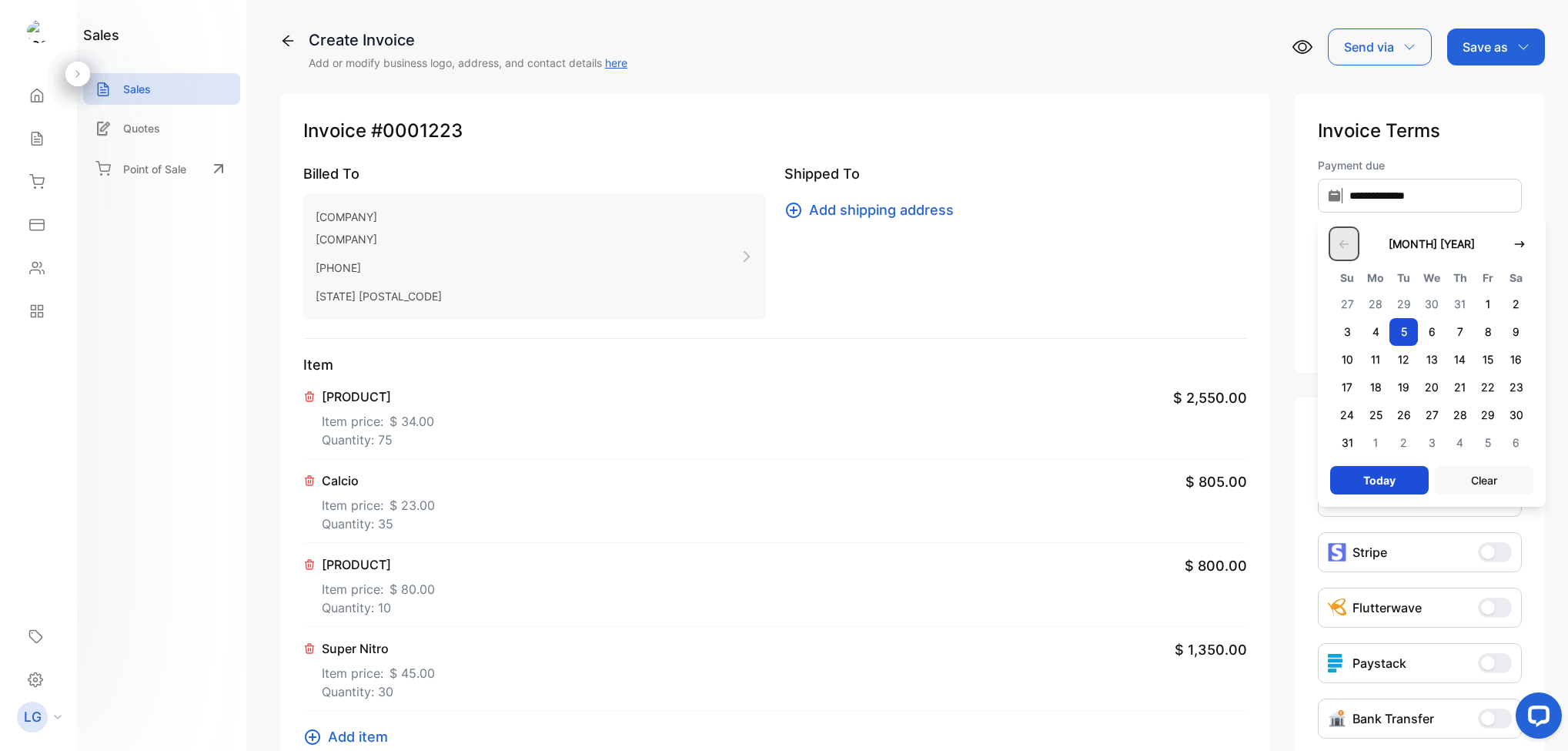 click at bounding box center [1344, 243] 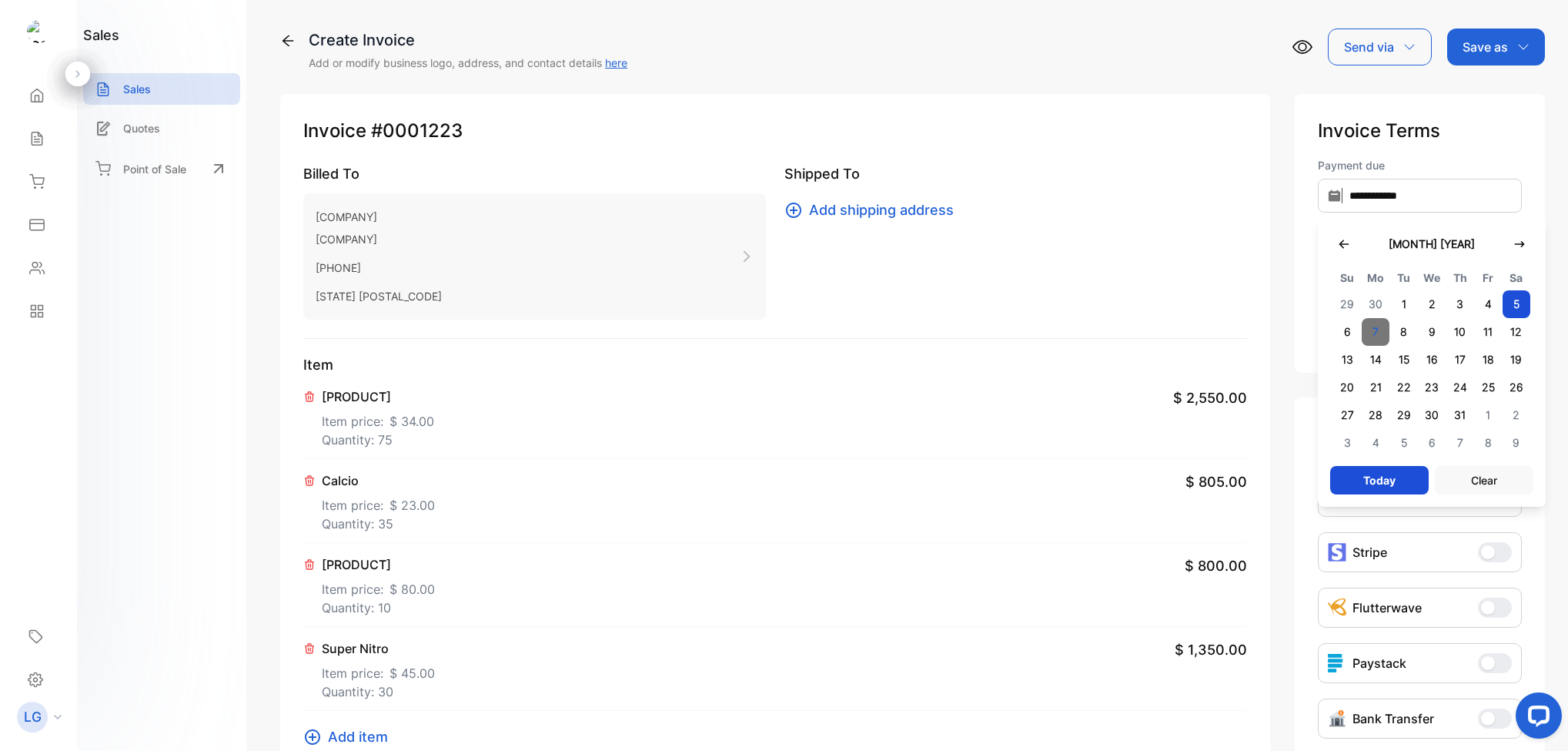 click on "7" at bounding box center (1376, 332) 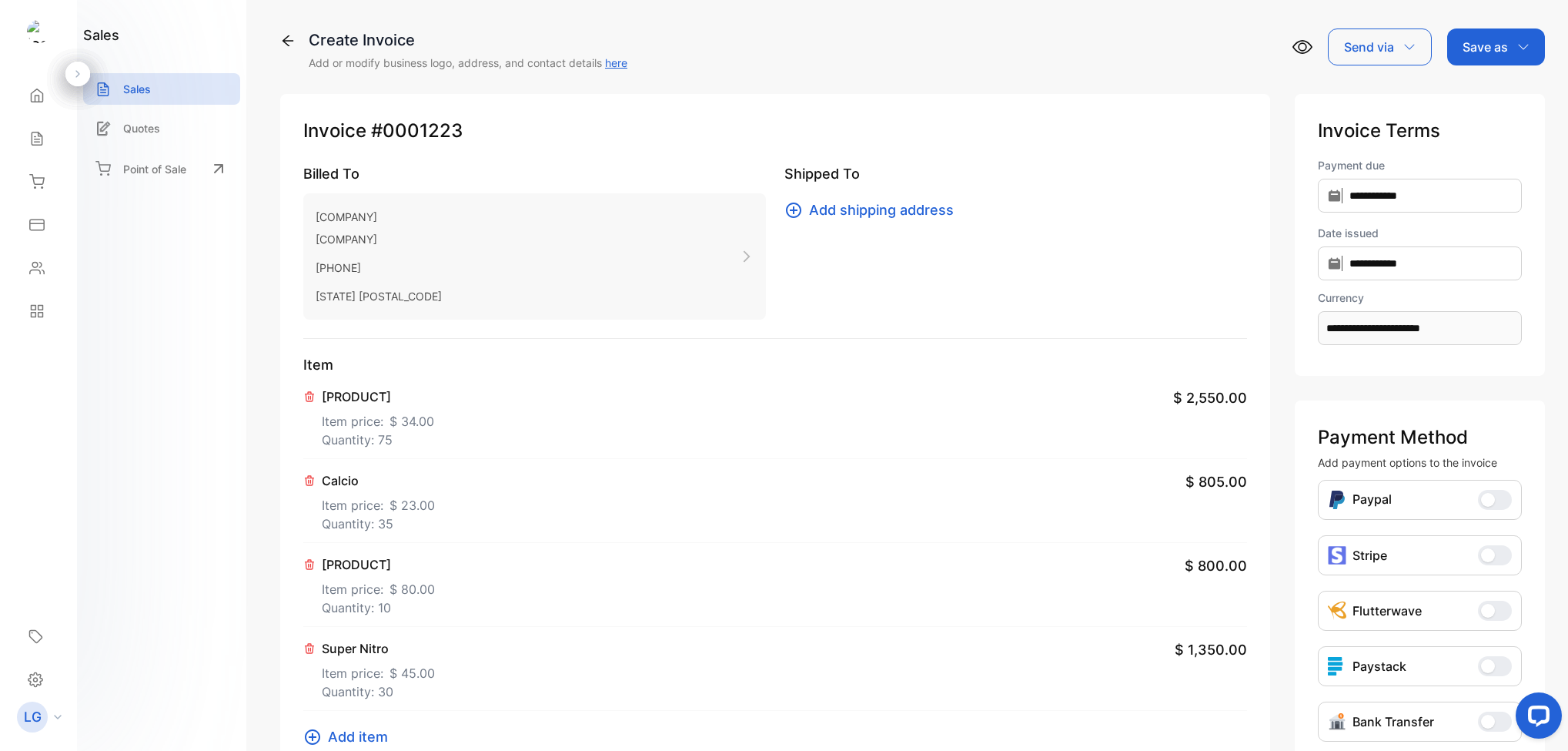 click on "Save as" at bounding box center [1496, 47] 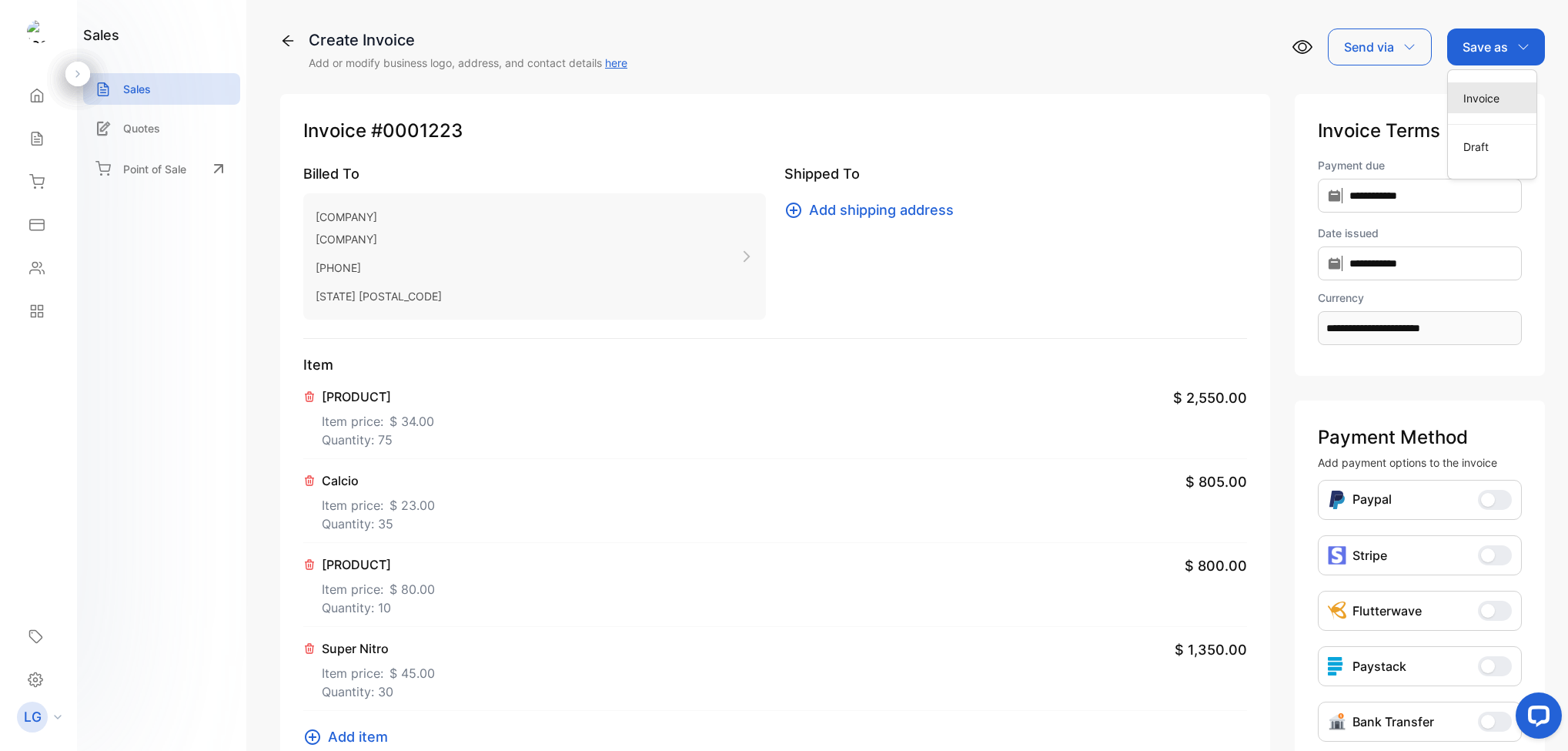 click on "Invoice" at bounding box center (1492, 98) 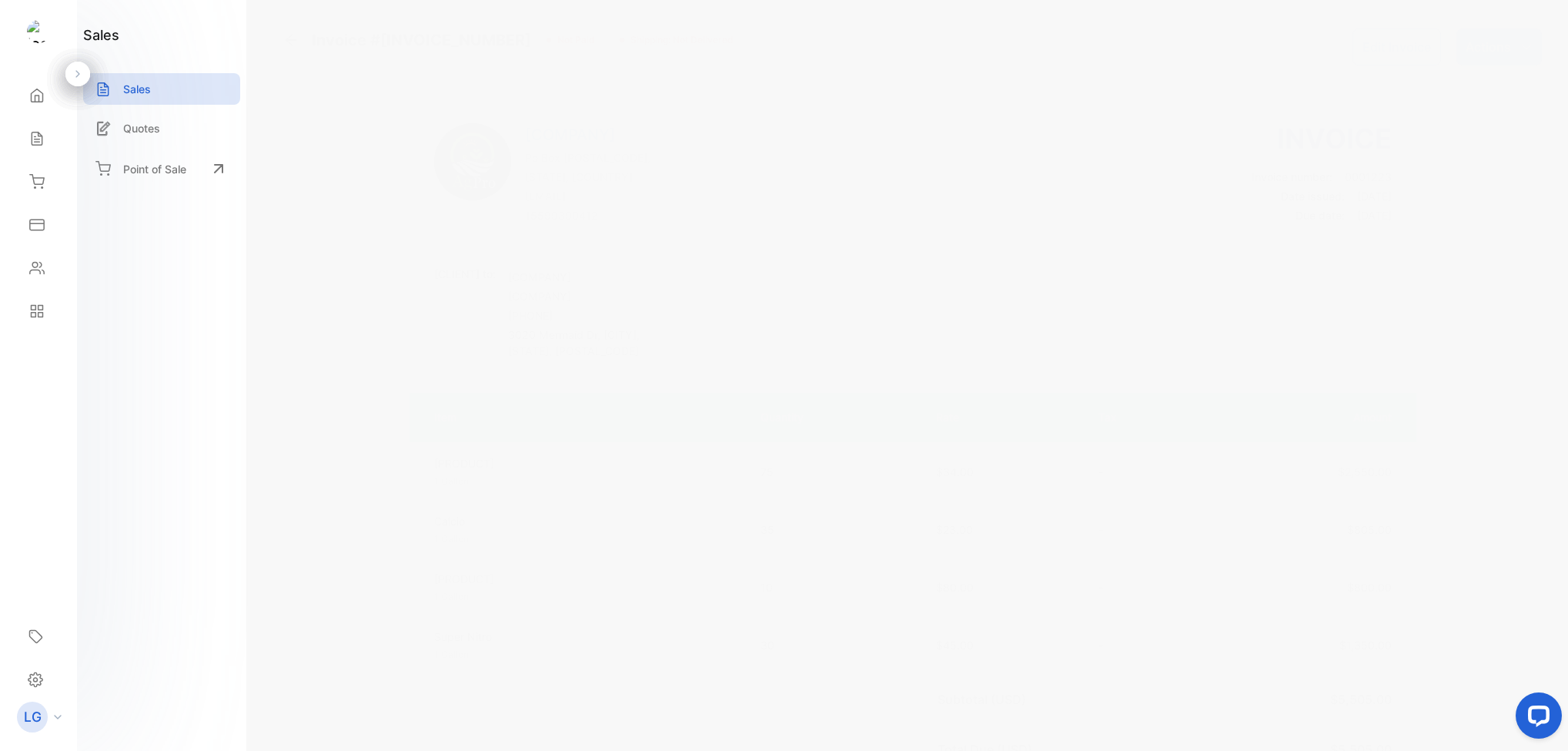click on "Actions" at bounding box center [1499, 47] 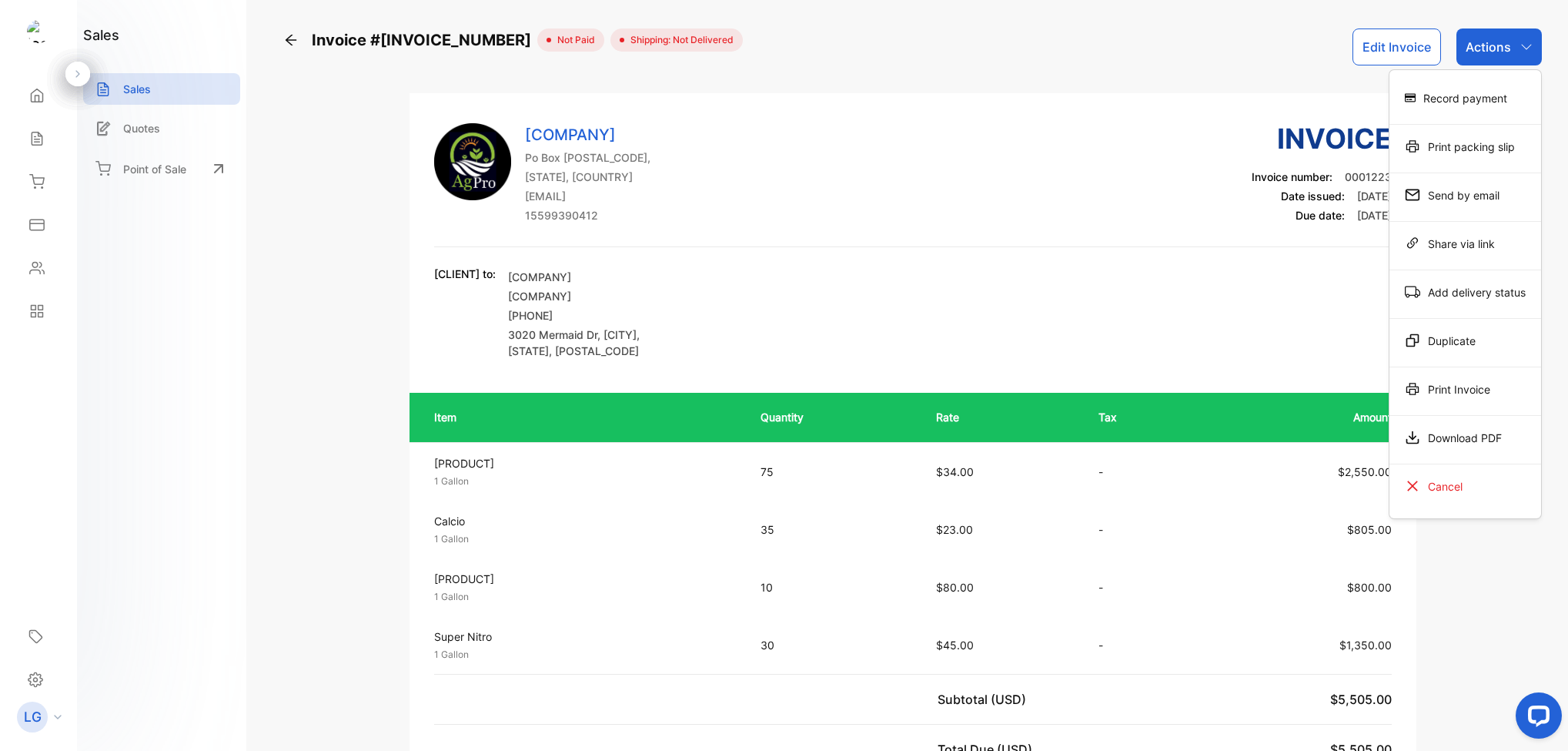 click on "Download PDF" at bounding box center [1465, 440] 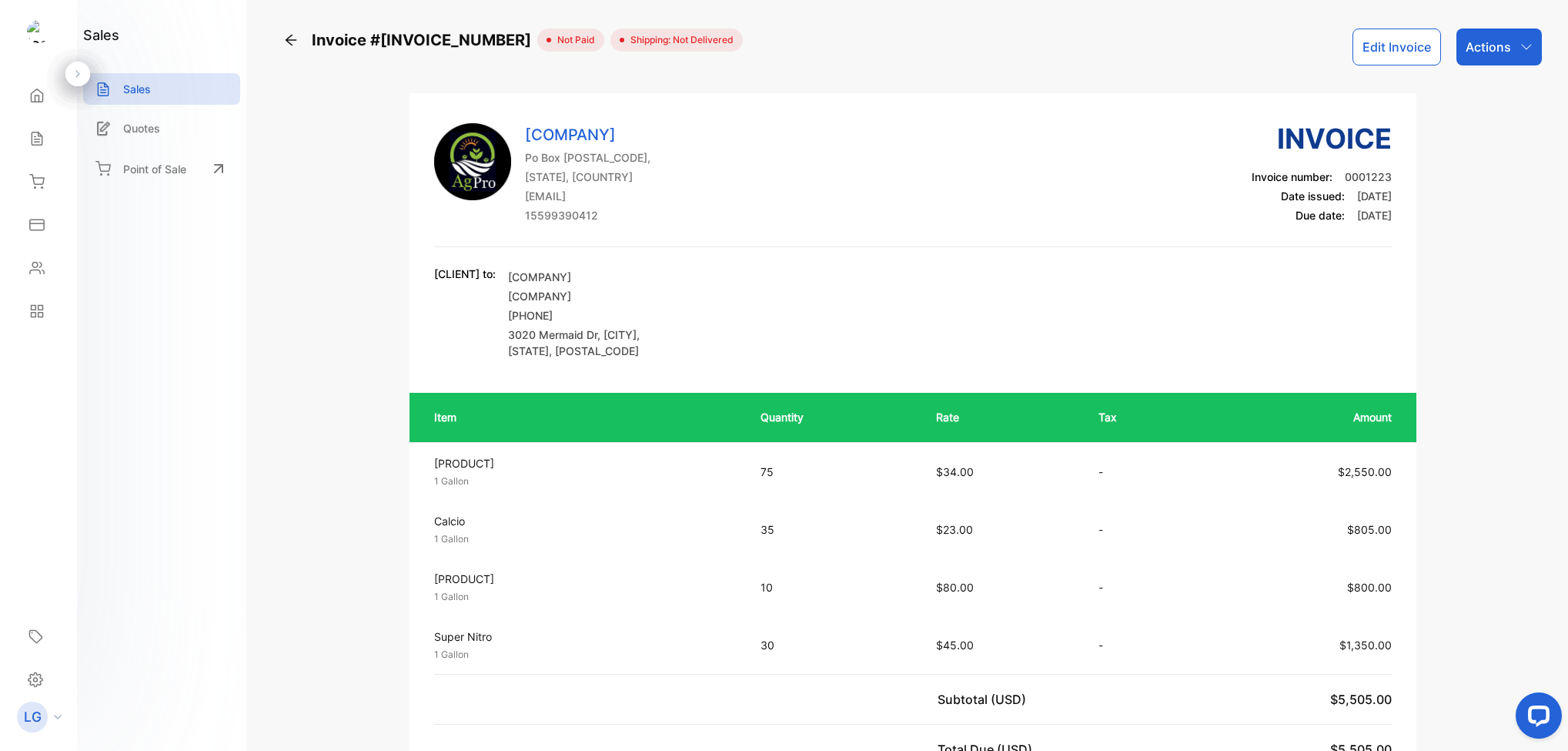 click on "Actions" at bounding box center (1499, 47) 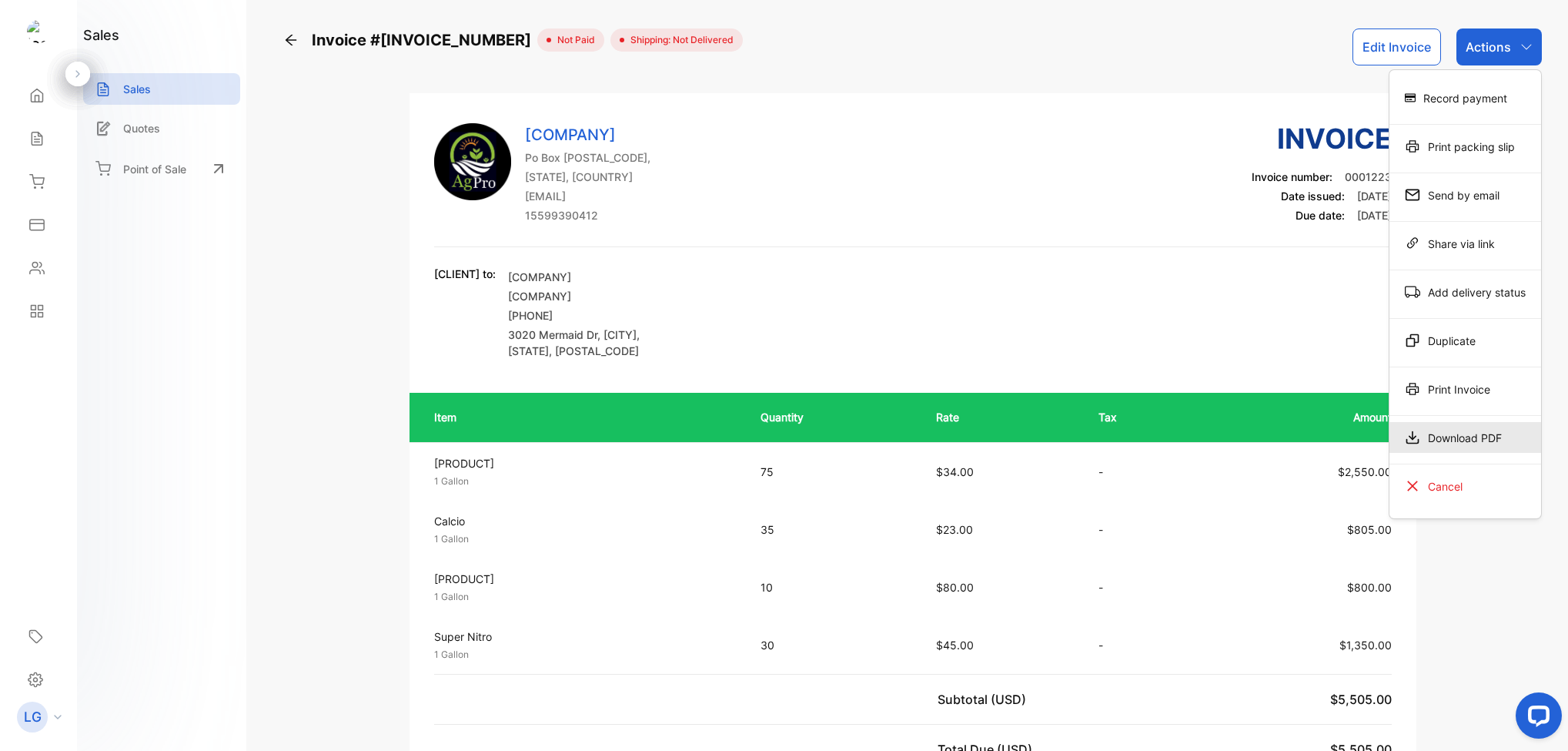 click on "Download PDF" at bounding box center (1465, 98) 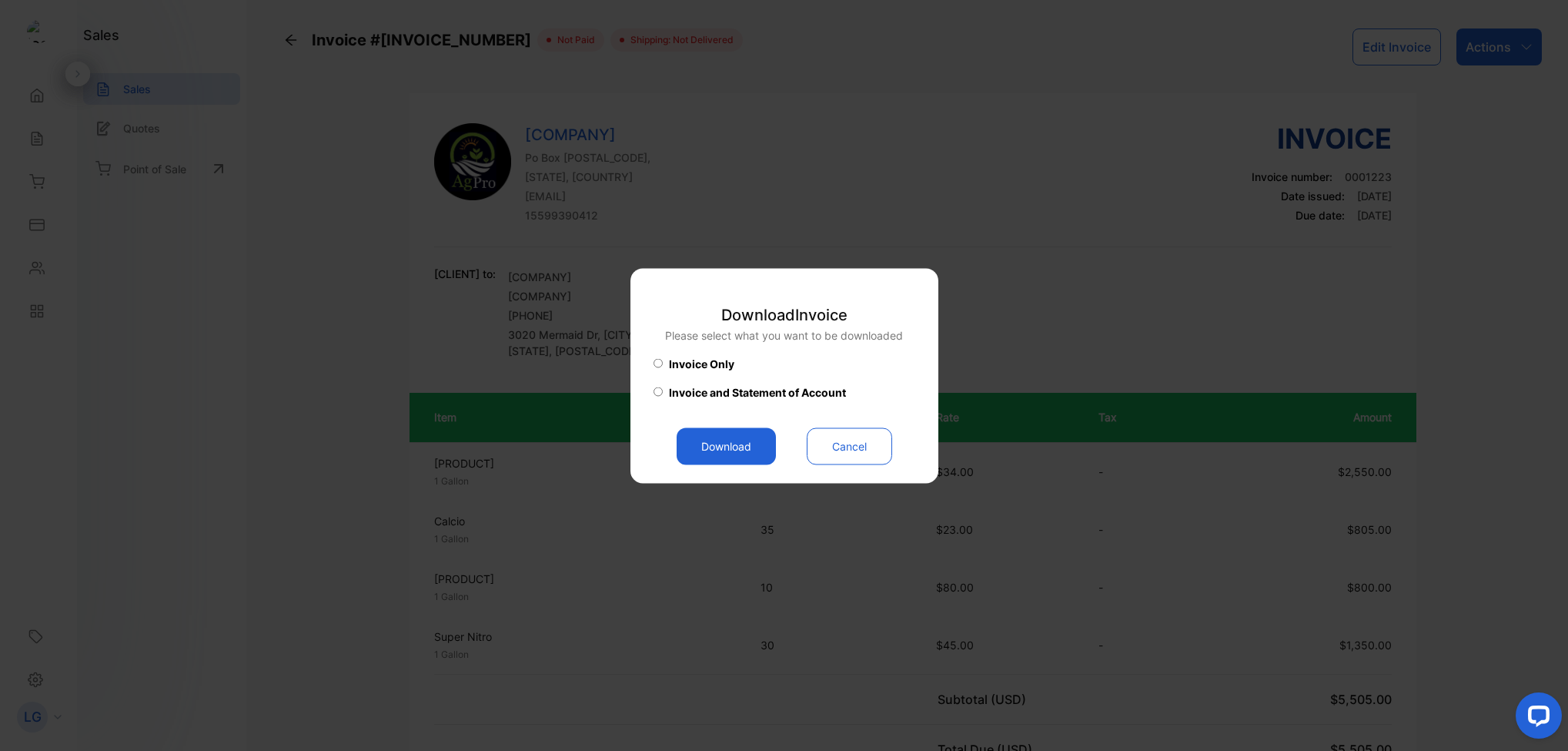 click on "Download" at bounding box center [726, 446] 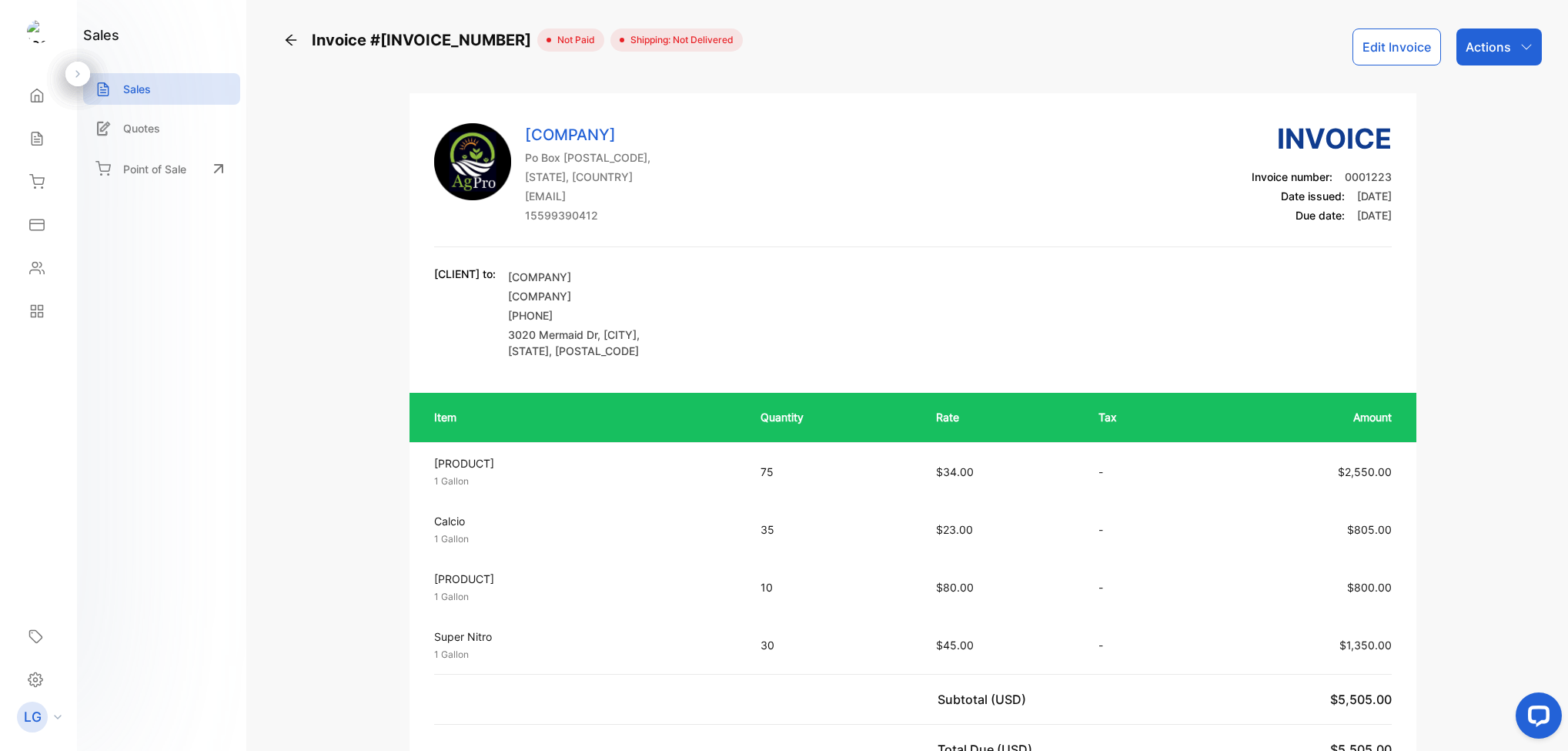 click on "[COMPANY] Po Box [POSTAL_CODE], [CITY], [COUNTRY] [EMAIL] [PHONE] Invoice Invoice number:  [INVOICE_NUMBER] Date issued:  [DATE] Due date:  [DATE] Bill to: [COMPANY]  [COMPANY] [PHONE] [NUMBER] [STREET] , [CITY] , [STATE] , [POSTAL_CODE] Item Quantity Rate Tax Amount Potasio 1 Gallon Unit price:    $34.00 75 $34.00 - $2,550.00 Calcio  1 Gallon Unit price:    $23.00 35 $23.00 - $805.00 Hortamin 1 Gallon Unit price:    $80.00 10 $80.00 - $800.00 Super Nitro 1 Gallon Unit price:    $45.00 30 $45.00 - $1,350.00 Subtotal (USD) $5,505.00 Total Due (USD) $5,505.00 Paid (USD) $0.00 Balance (USD) $5,505.00 Notes Trial 2.5 of Jackpot and 2.5 HUMA Calcium   Statement of account Payment History Detailed statement of account for [COMPANY] Invoice / Receipt Due date Total amount Amount due #0001223 [DATE] $5,505.00 $5,505.00 #0001120 [DATE] $2,034.96 $2,034.96 #0001167 [DATE] $4,222.50 $1,722.50 #0001184 [DATE] $600.00 $600.00 #0001208" at bounding box center [912, 832] 